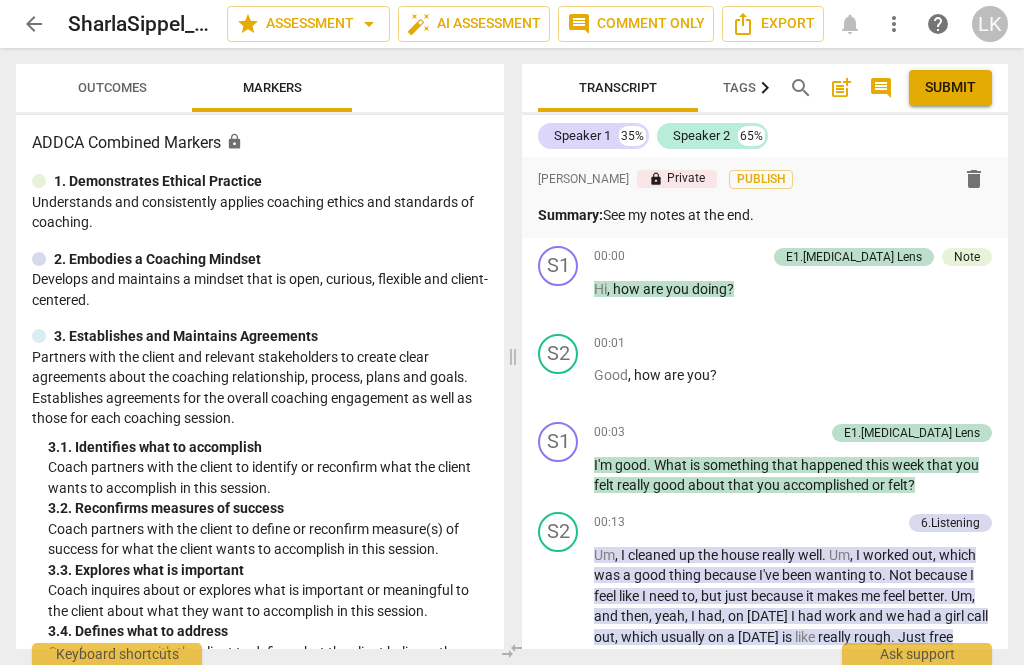 scroll, scrollTop: 0, scrollLeft: 0, axis: both 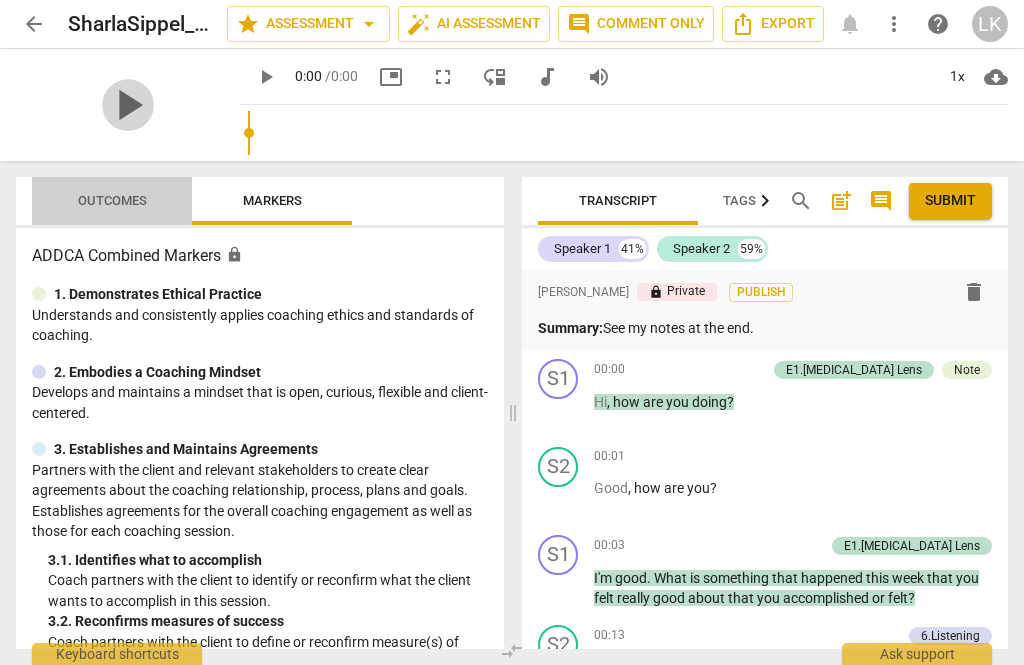 click on "Outcomes" at bounding box center [112, 201] 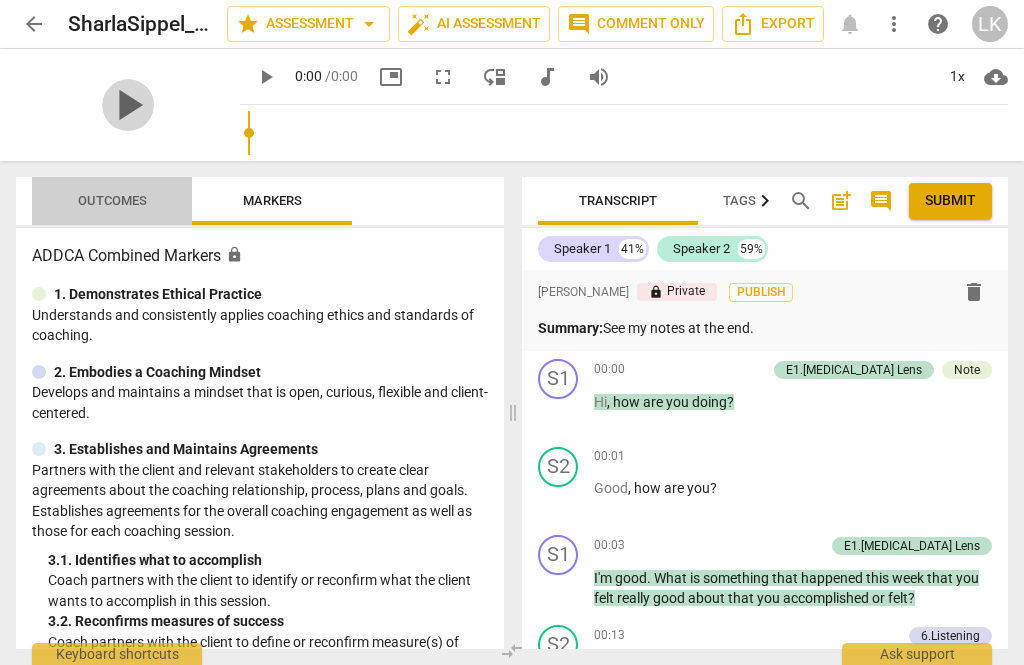 click on "Outcomes" at bounding box center [112, 200] 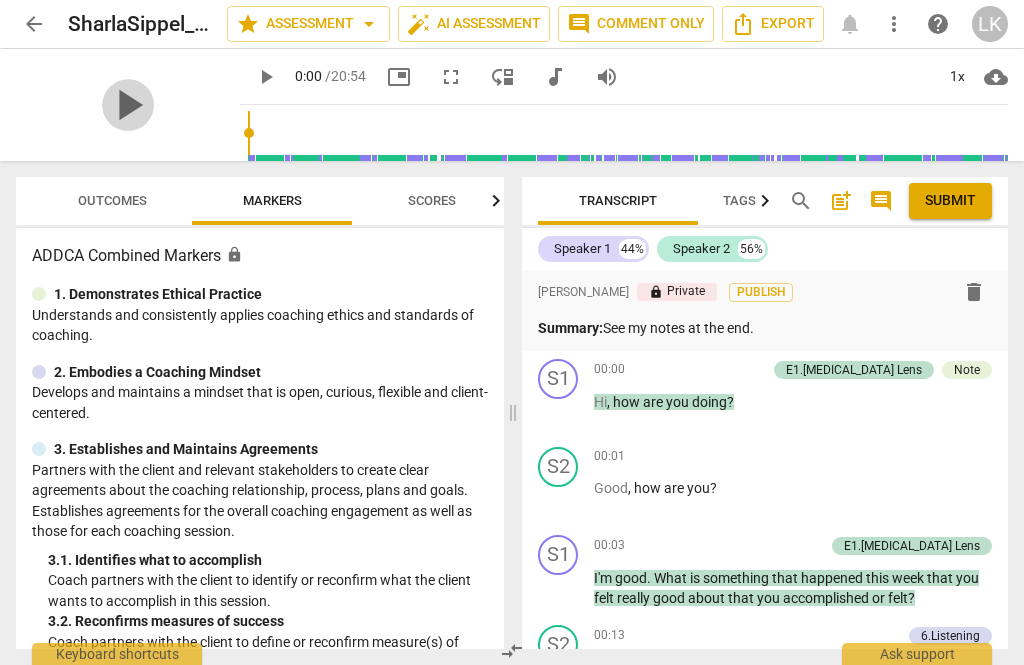 click on "Outcomes" at bounding box center [112, 200] 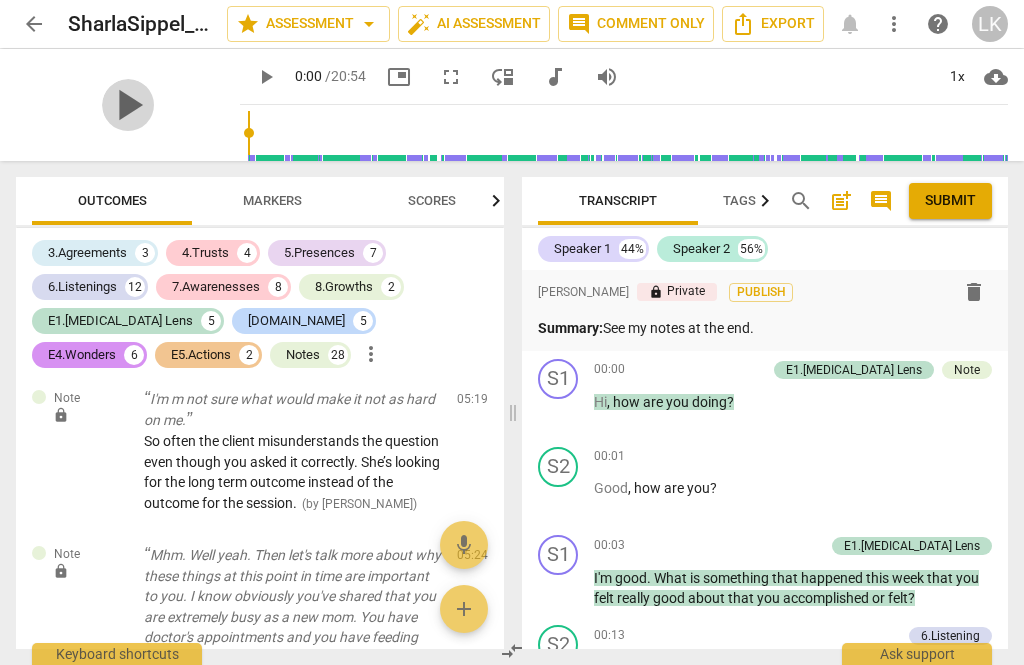 scroll, scrollTop: 4682, scrollLeft: 0, axis: vertical 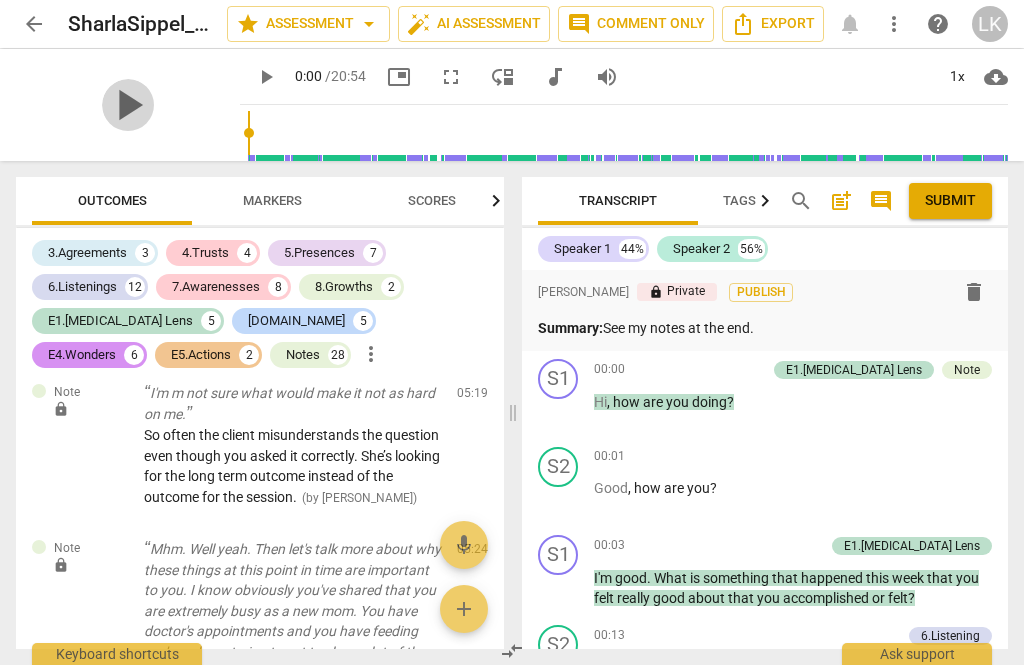 click on "edit" at bounding box center [437, 554] 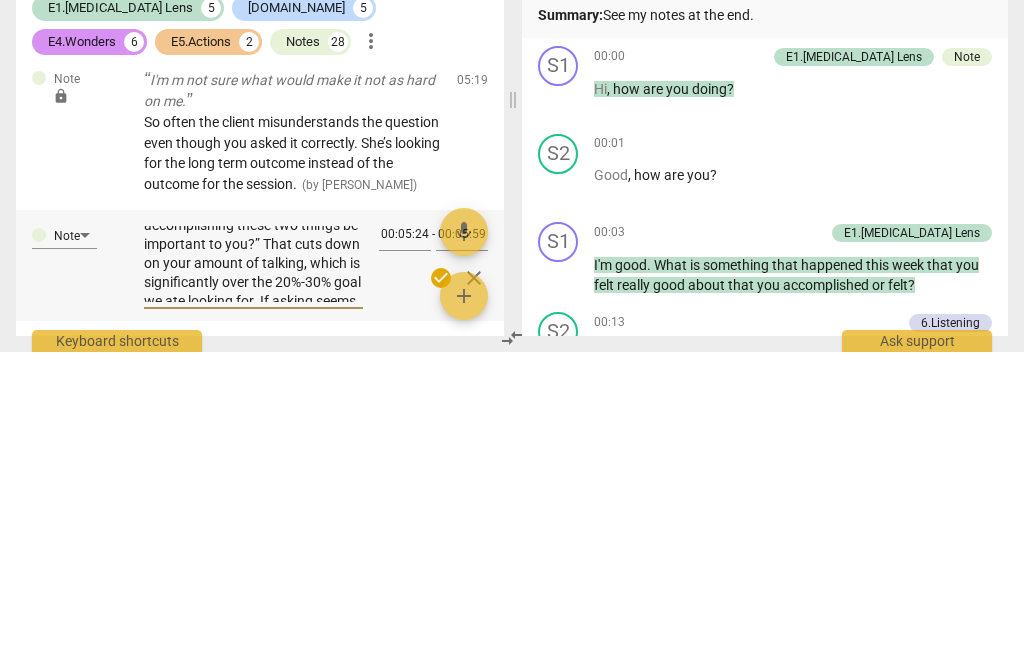 scroll, scrollTop: 109, scrollLeft: 0, axis: vertical 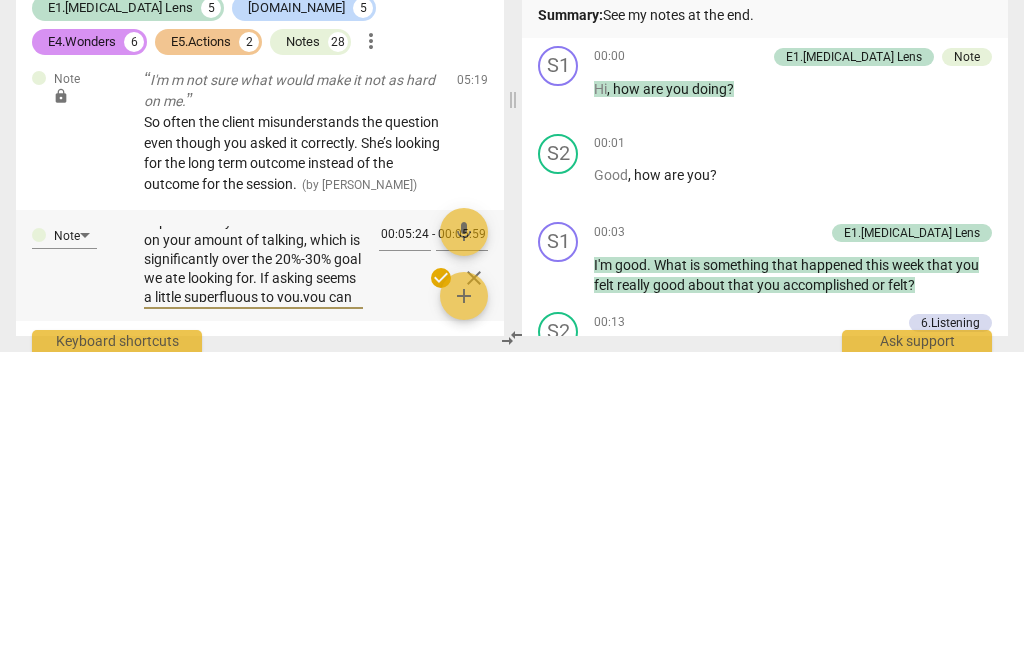 click on "This was good that you switched to finding out what is important about her topic. All you needed to ask was, “Why would accomplishing these two things be important to you?” That cuts down on your amount of talking, which is significantly over the 20%-30% goal we ate looking for. If asking seems a little superfluous to you,you can always start it with something like, “This might seem a little obvious, but…”" at bounding box center (253, 577) 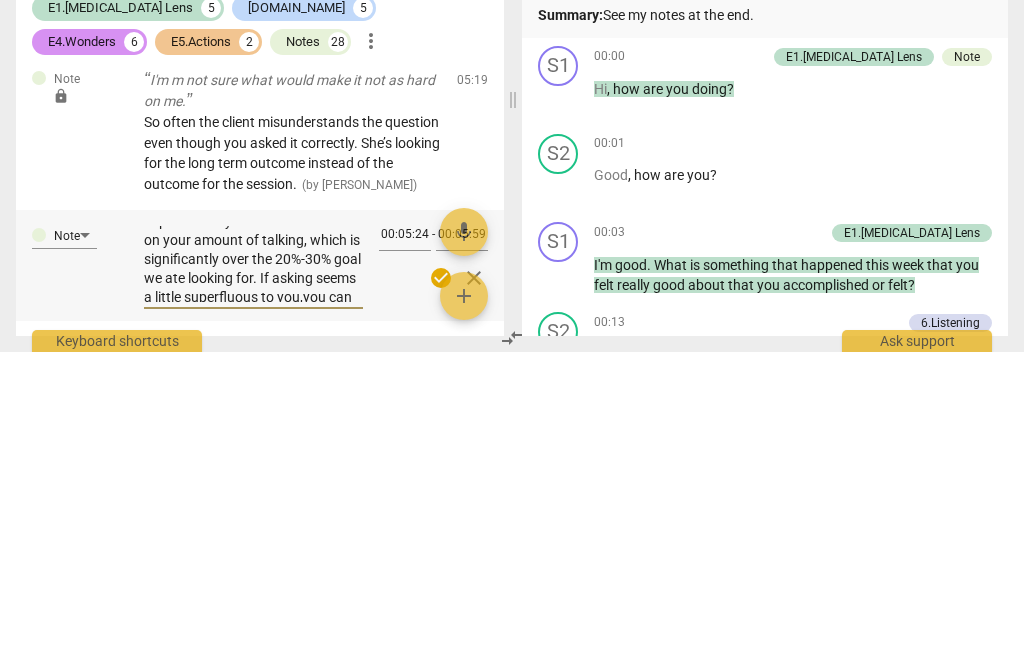 type on "This was good that you switched to finding out what is important about her topic. All you needed to ask was, “Why would accomplishing these two things be important to you?” That cuts down on your amount of talking, which is significantly over the 20%-30% goal we atelooking for. If asking seems a little superfluous to you,you can always start it with something like, “This might seem a little obvious, but…”" 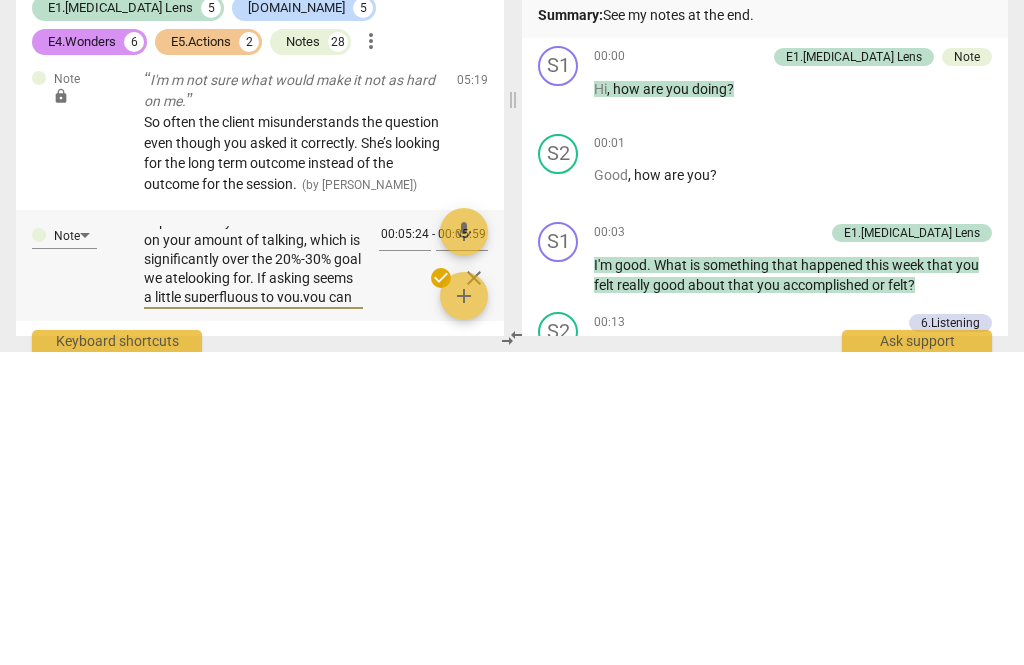 type on "This was good that you switched to finding out what is important about her topic. All you needed to ask was, “Why would accomplishing these two things be important to you?” That cuts down on your amount of talking, which is significantly over the 20%-30% goal we atlooking for. If asking seems a little superfluous to you,you can always start it with something like, “This might seem a little obvious, but…”" 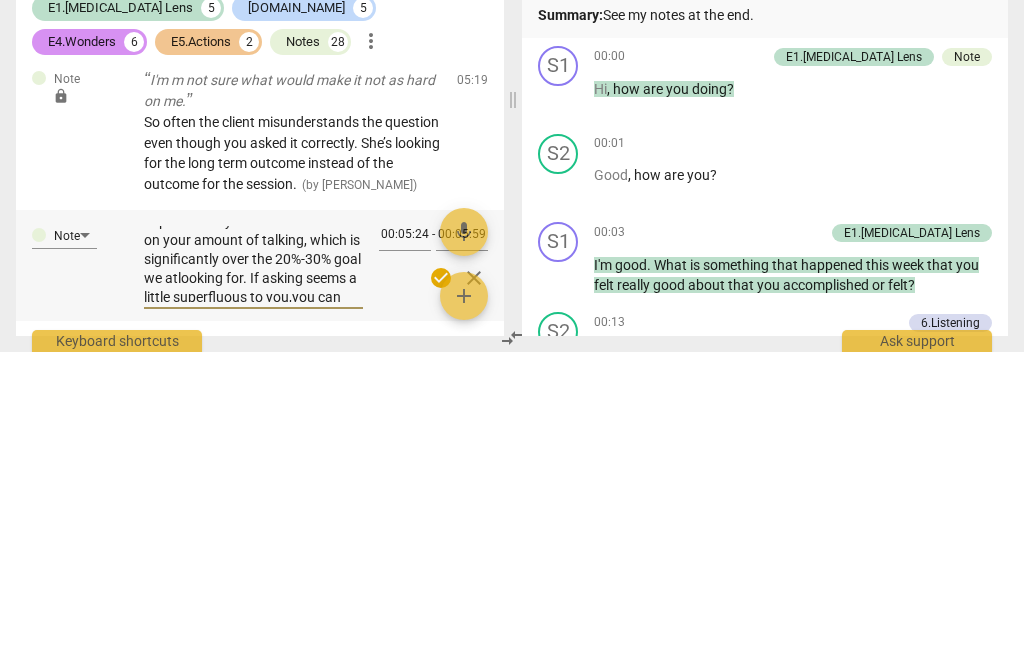 type on "This was good that you switched to finding out what is important about her topic. All you needed to ask was, “Why would accomplishing these two things be important to you?” That cuts down on your amount of talking, which is significantly over the 20%-30% goal we atlooking for. If asking seems a little superfluous to you,you can always start it with something like, “This might seem a little obvious, but…”" 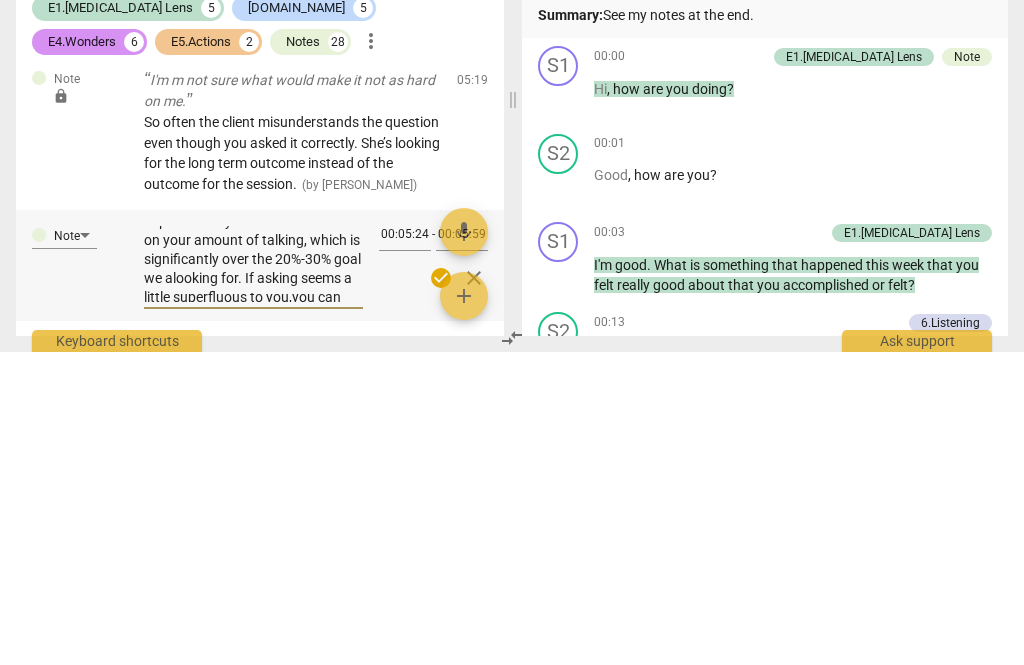 type on "This was good that you switched to finding out what is important about her topic. All you needed to ask was, “Why would accomplishing these two things be important to you?” That cuts down on your amount of talking, which is significantly over the 20%-30% goal we arelooking for. If asking seems a little superfluous to you,you can always start it with something like, “This might seem a little obvious, but…”" 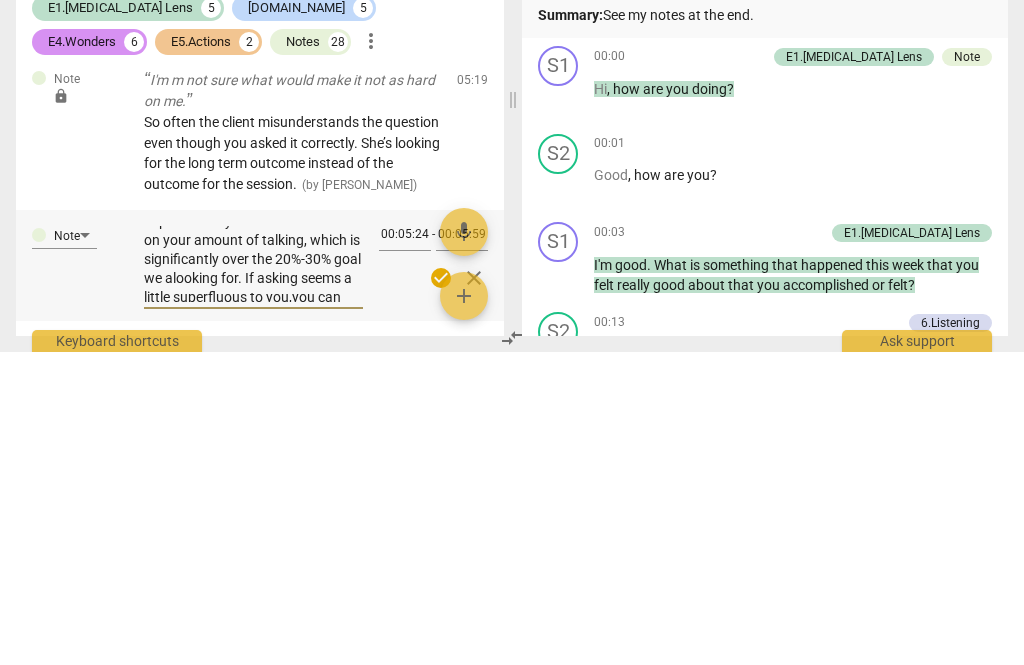 type on "This was good that you switched to finding out what is important about her topic. All you needed to ask was, “Why would accomplishing these two things be important to you?” That cuts down on your amount of talking, which is significantly over the 20%-30% goal we arelooking for. If asking seems a little superfluous to you,you can always start it with something like, “This might seem a little obvious, but…”" 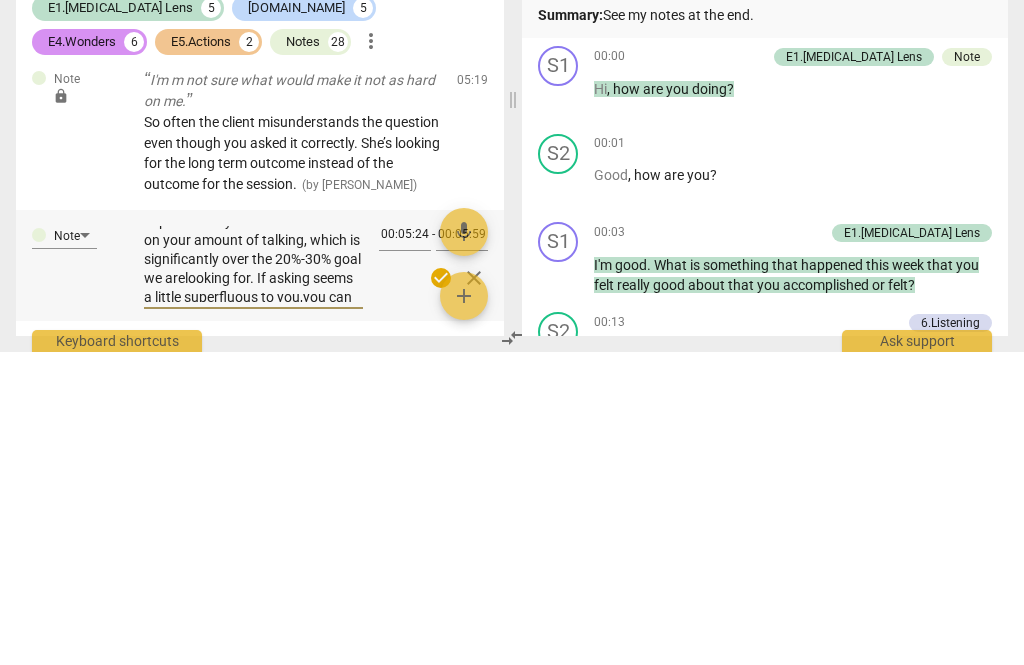 type on "This was good that you switched to finding out what is important about her topic. All you needed to ask was, “Why would accomplishing these two things be important to you?” That cuts down on your amount of talking, which is significantly over the 20%-30% goal we are looking for. If asking seems a little superfluous to you,you can always start it with something like, “This might seem a little obvious, but…”" 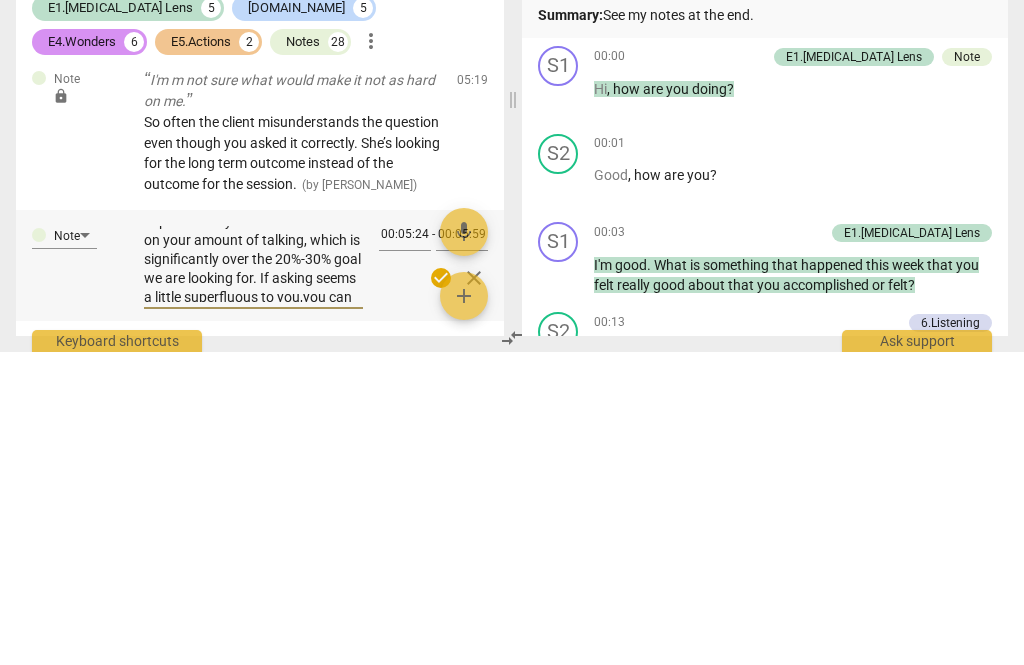 click on "check_circle" at bounding box center (440, 591) 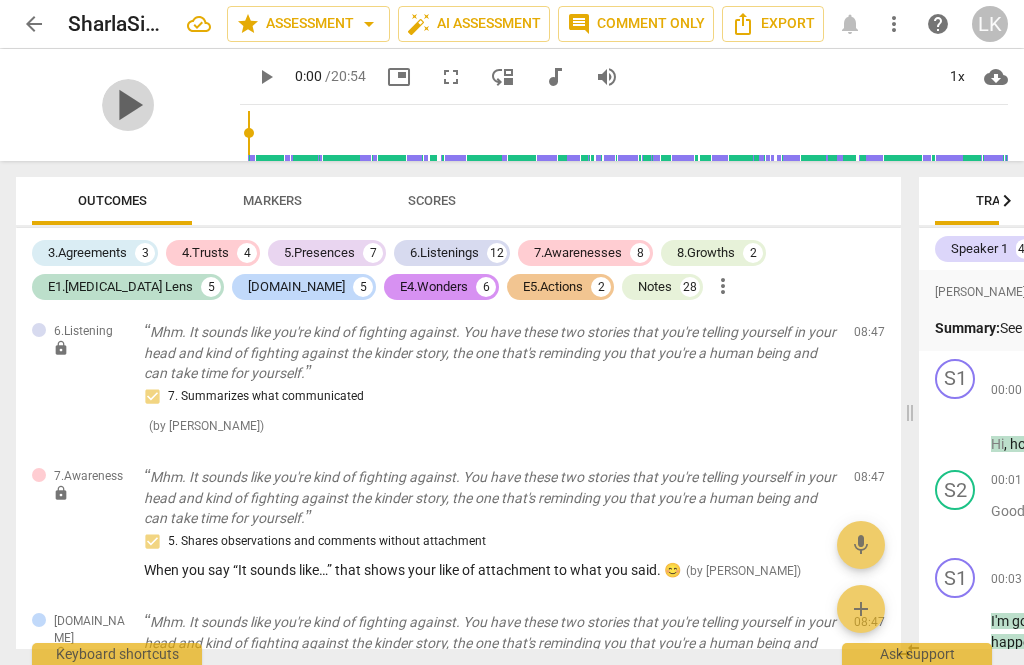 scroll, scrollTop: 4891, scrollLeft: 0, axis: vertical 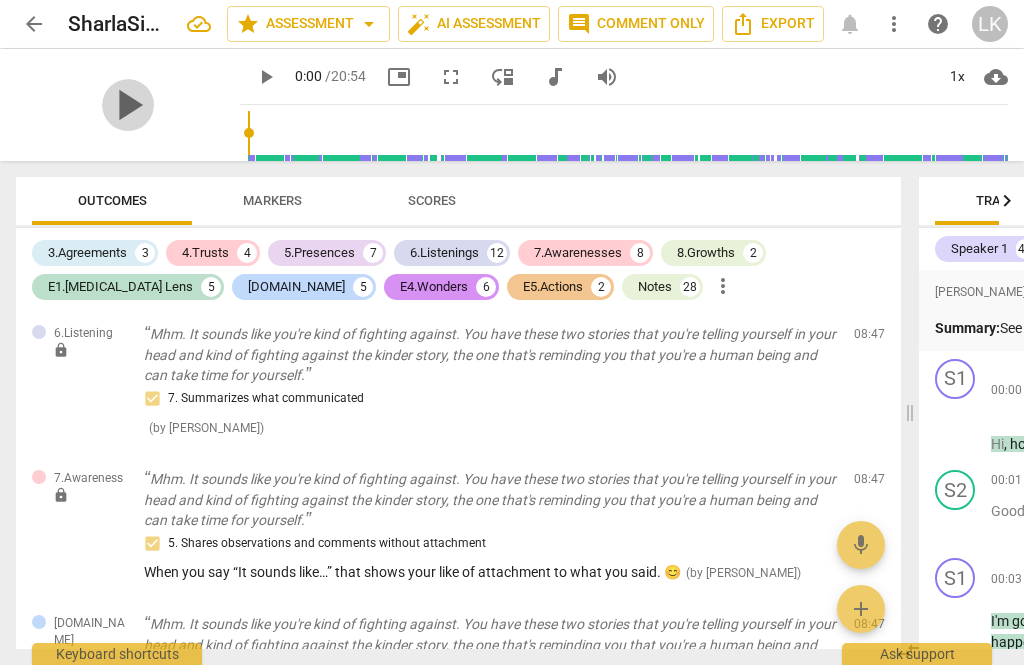 click on "edit" at bounding box center (834, 484) 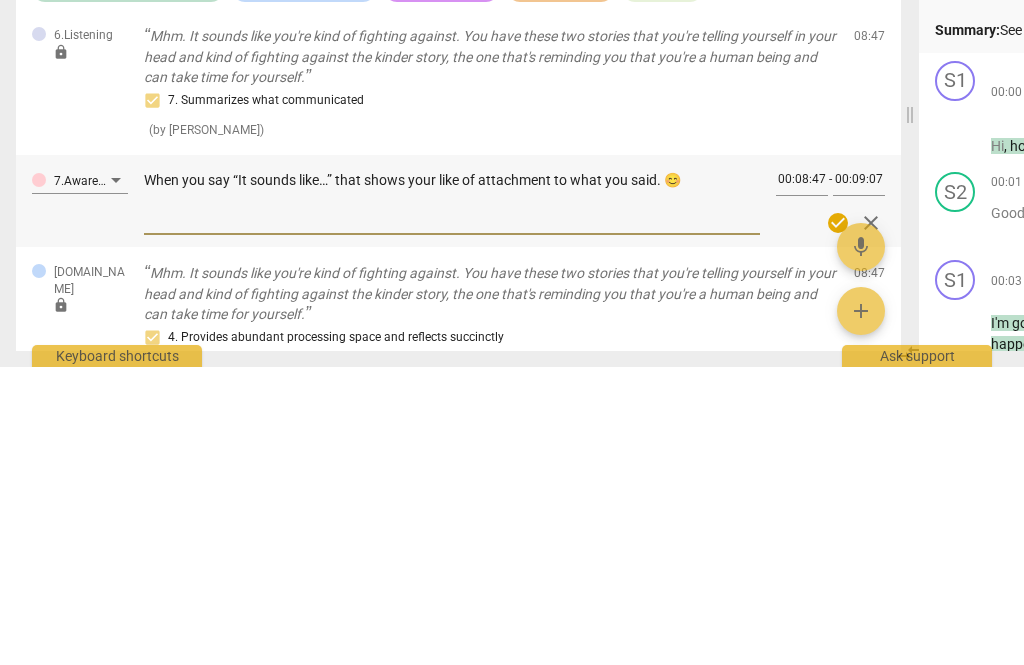 type on "LWhen you say “It sounds like…” that shows your like of attachment to what you said. 😊" 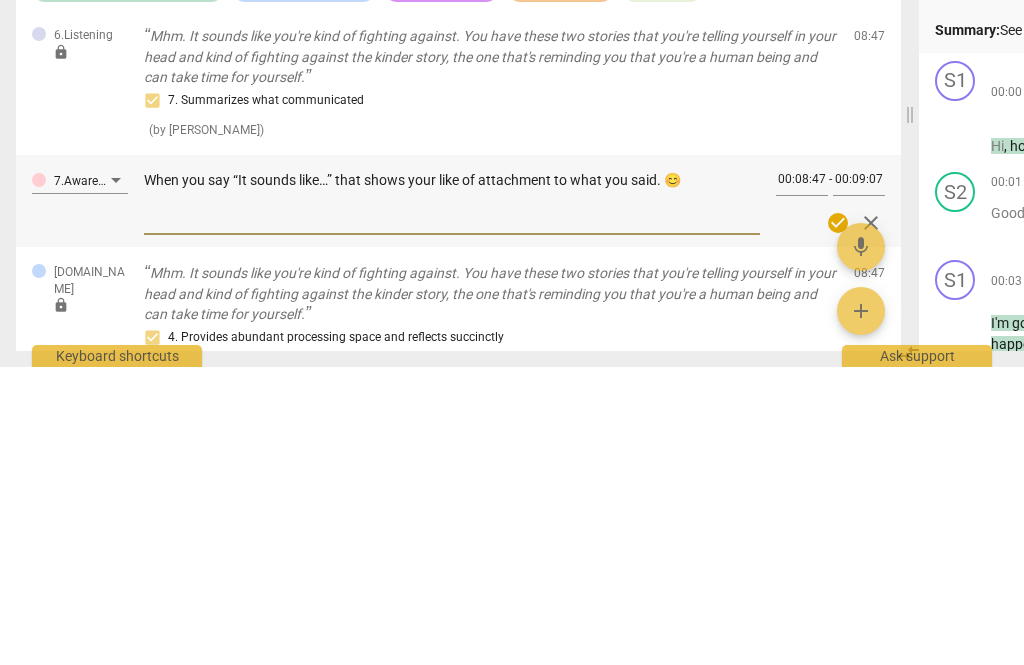 type on "LWhen you say “It sounds like…” that shows your like of attachment to what you said. 😊" 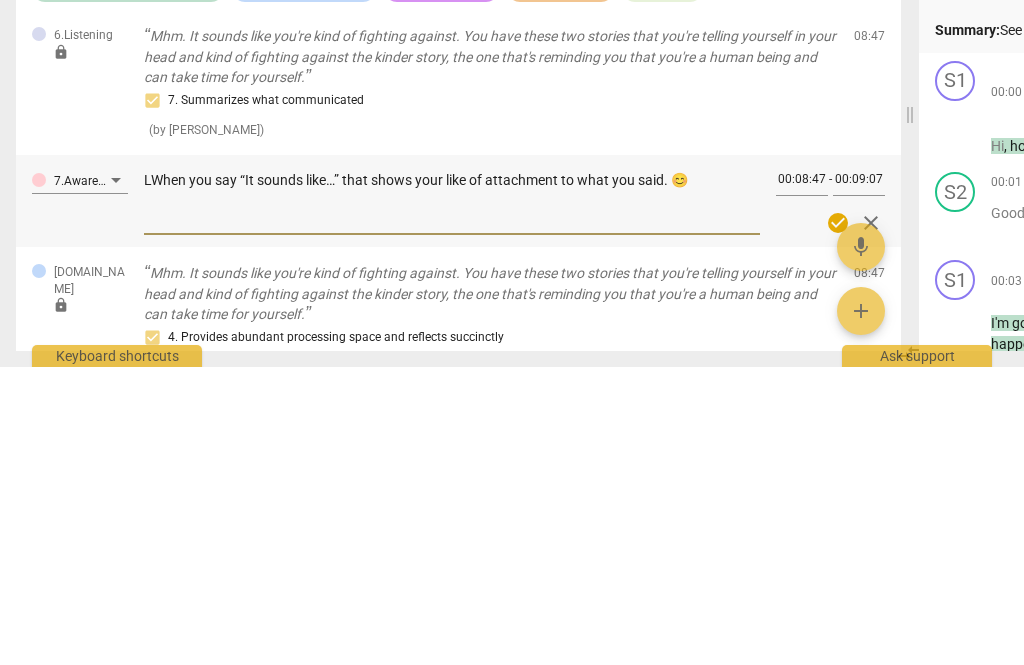 click on "LWhen you say “It sounds like…” that shows your like of attachment to what you said. 😊" at bounding box center [452, 497] 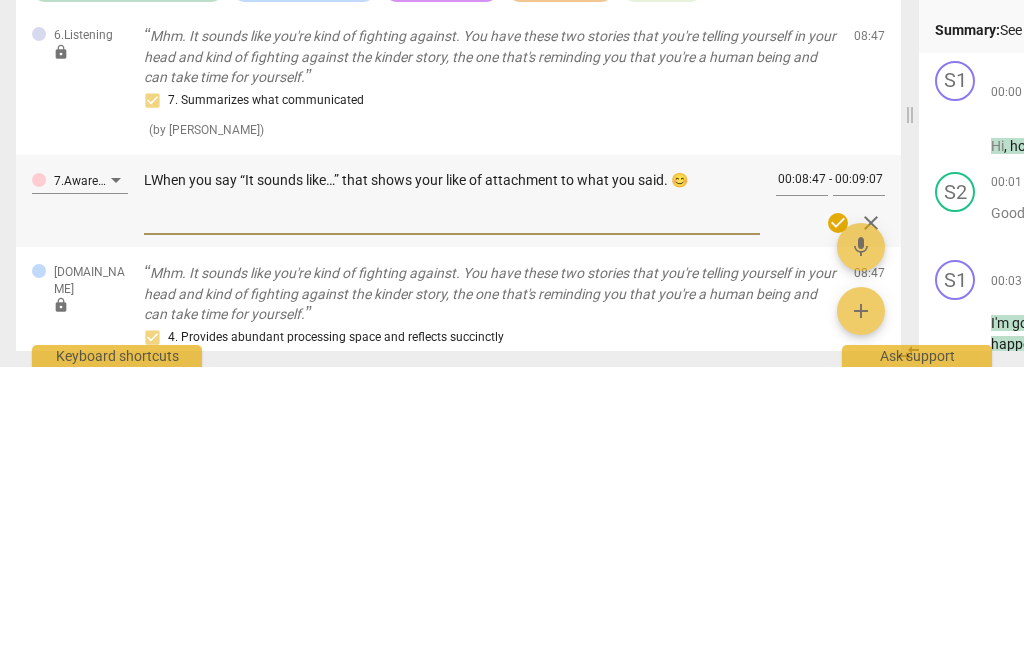 type on "LWhen you say “It sounds like…” that shows your likeof attachment to what you said. 😊" 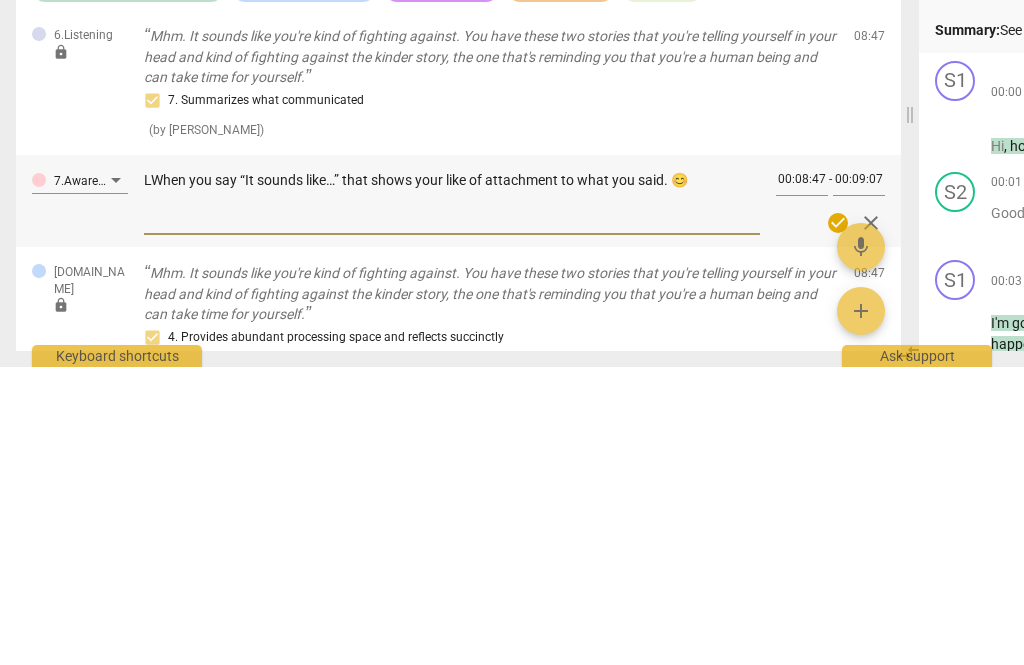 type on "LWhen you say “It sounds like…” that shows your likeof attachment to what you said. 😊" 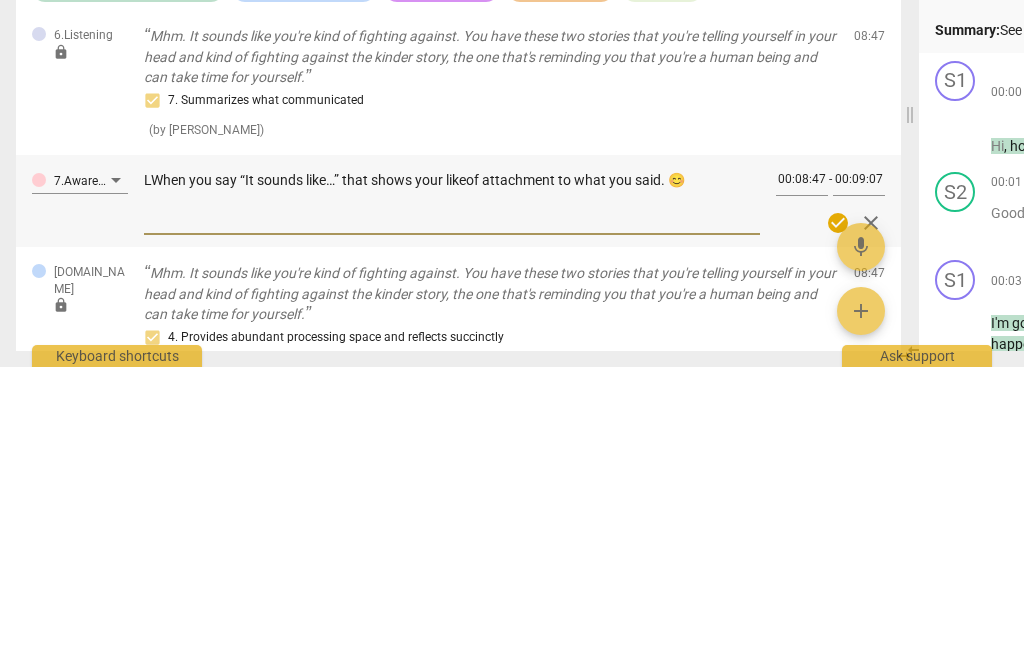 type on "LWhen you say “It sounds like…” that shows your likof attachment to what you said. 😊" 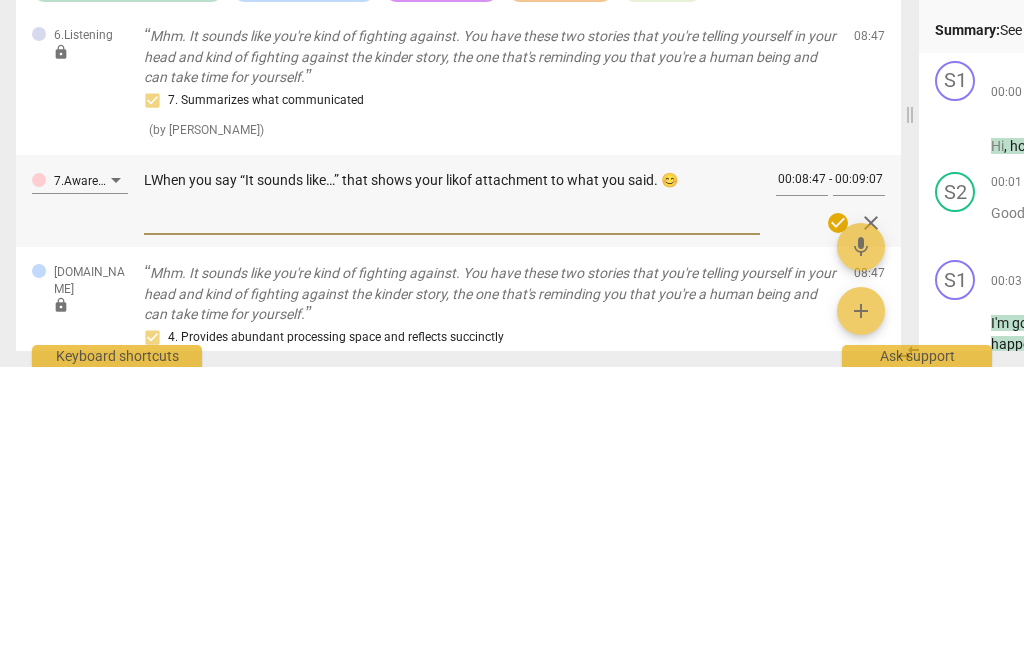 type on "LWhen you say “It sounds like…” that shows your liof attachment to what you said. 😊" 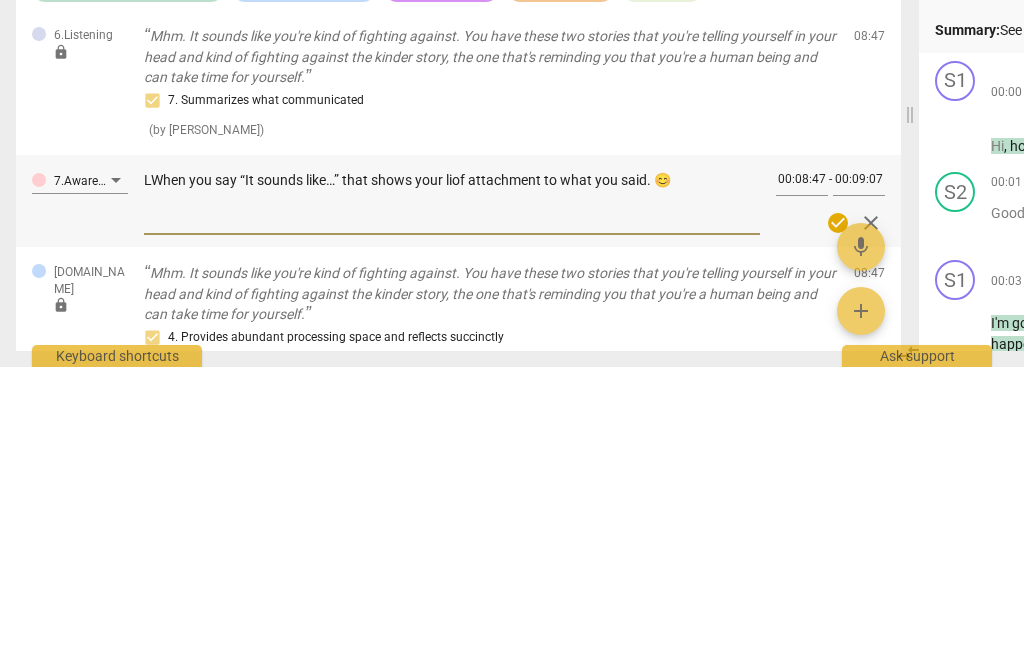 type on "LWhen you say “It sounds like…” that shows your lof attachment to what you said. 😊" 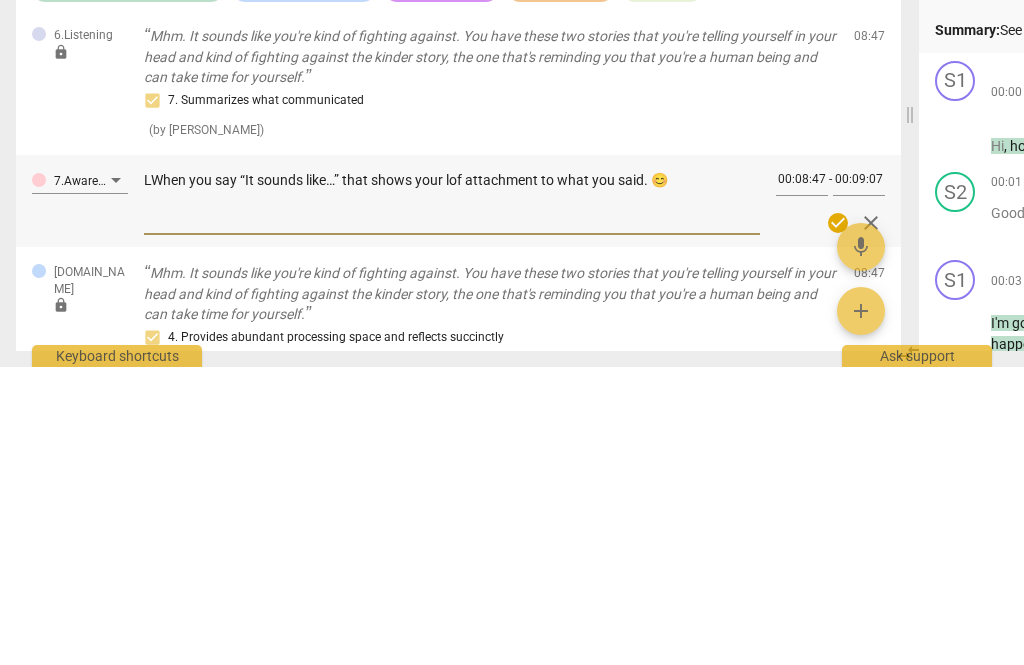 type on "LWhen you say “It sounds like…” that shows your laof attachment to what you said. 😊" 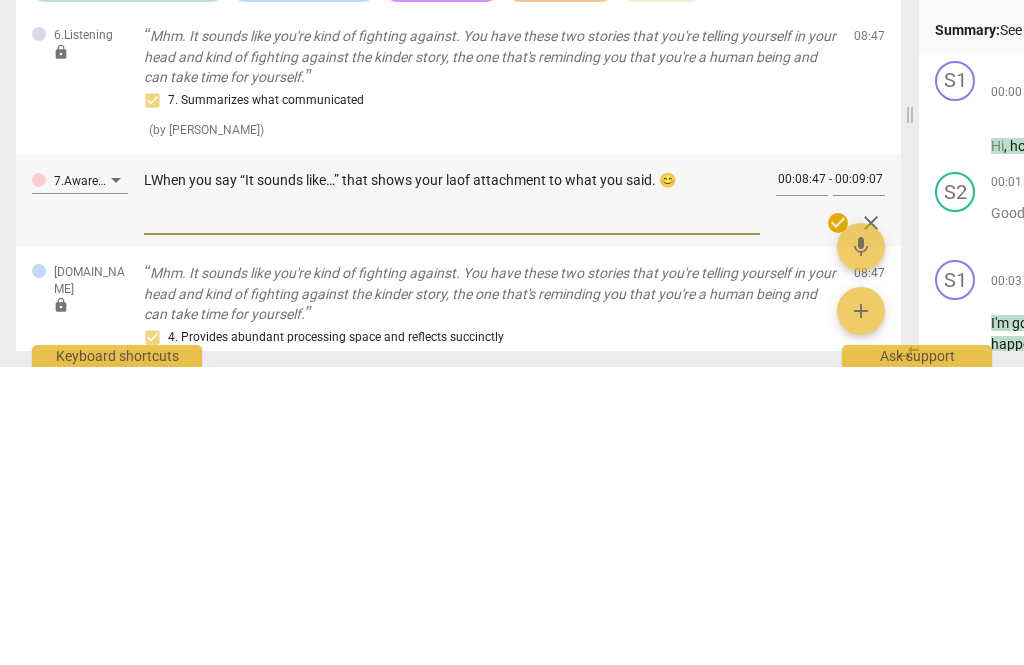 type on "LWhen you say “It sounds like…” that shows your lacof attachment to what you said. 😊" 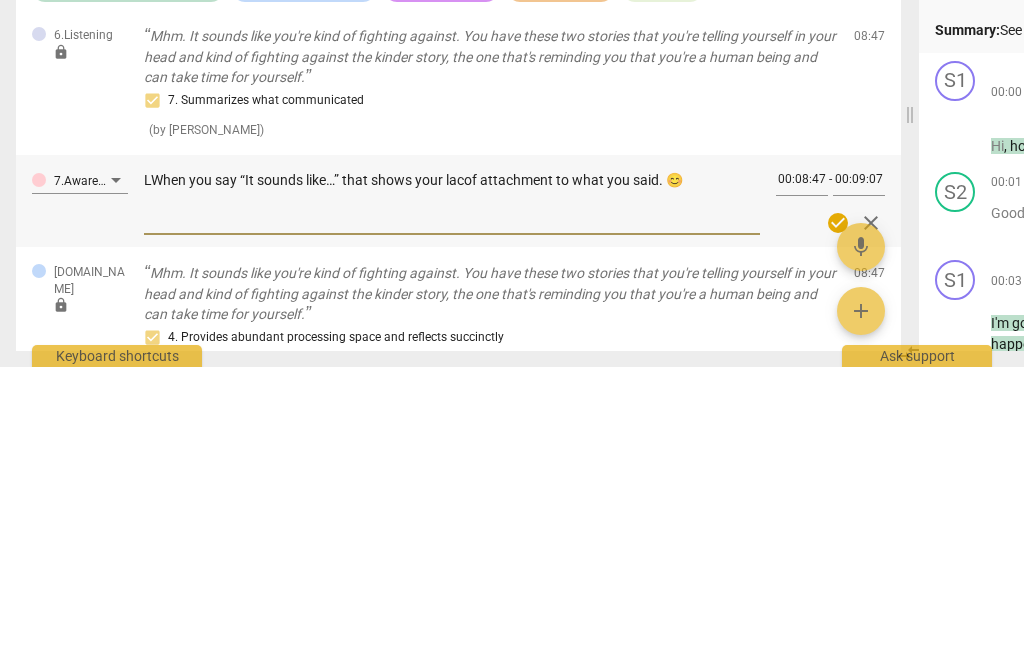 type on "LWhen you say “It sounds like…” that shows your lacjof attachment to what you said. 😊" 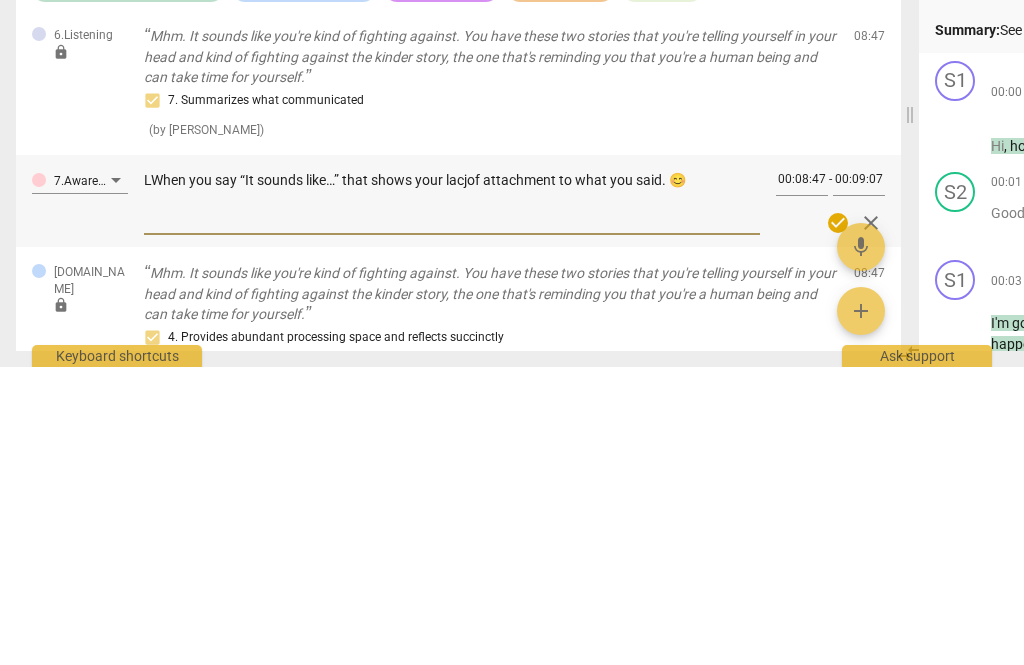 type on "LWhen you say “It sounds like…” that shows your lacof attachment to what you said. 😊" 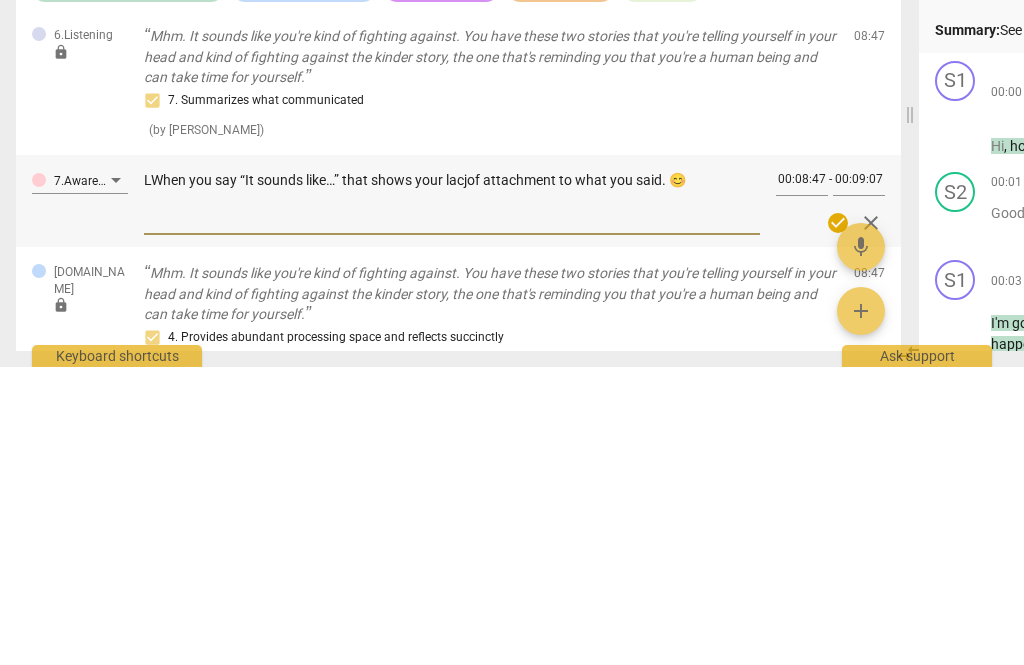 type on "LWhen you say “It sounds like…” that shows your lacof attachment to what you said. 😊" 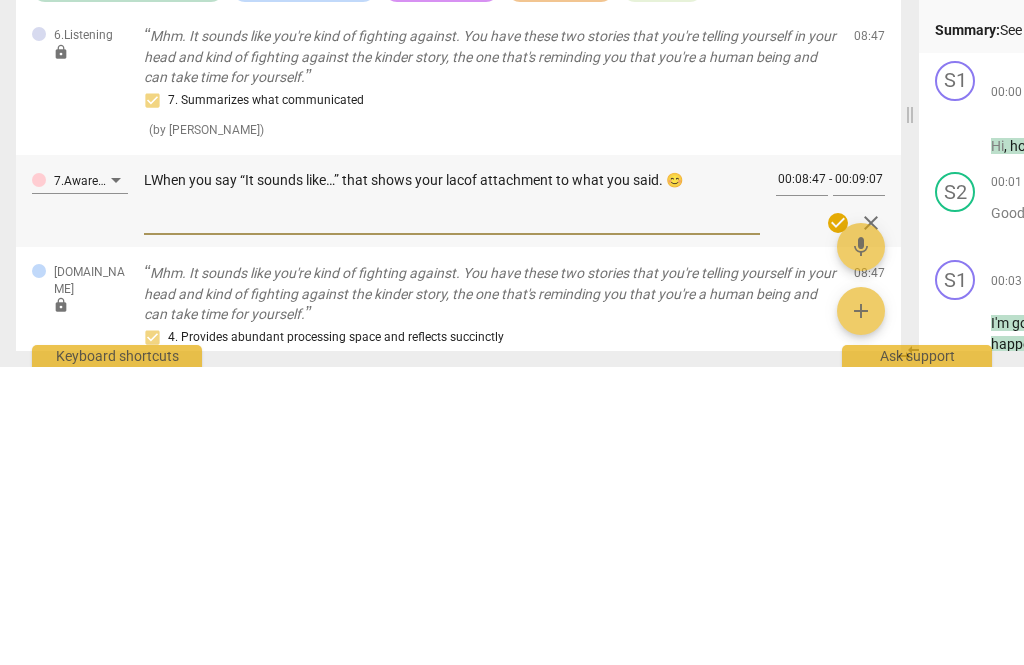 type on "LWhen you say “It sounds like…” that shows your lac of attachment to what you said. 😊" 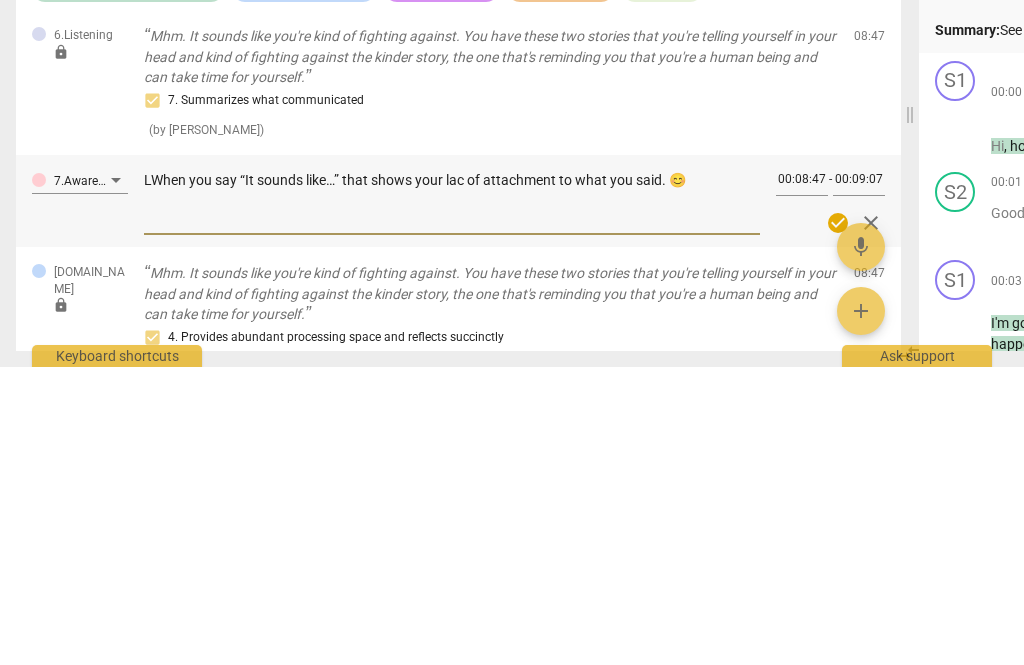 type on "LWhen you say “It sounds like…” that shows your lacof attachment to what you said. 😊" 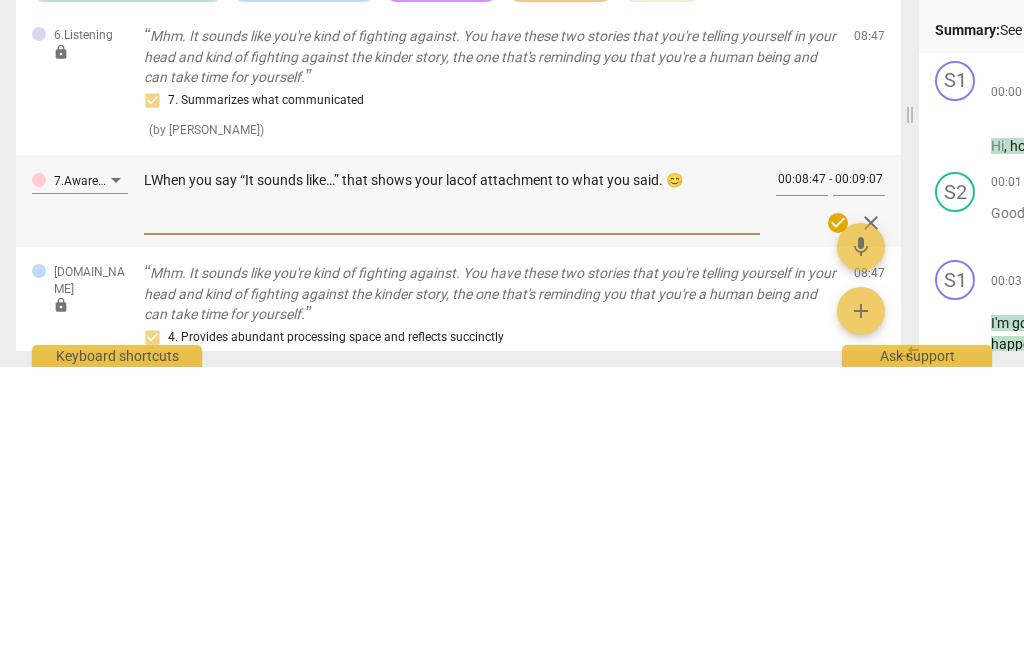 type on "LWhen you say “It sounds like…” that shows your lackof attachment to what you said. 😊" 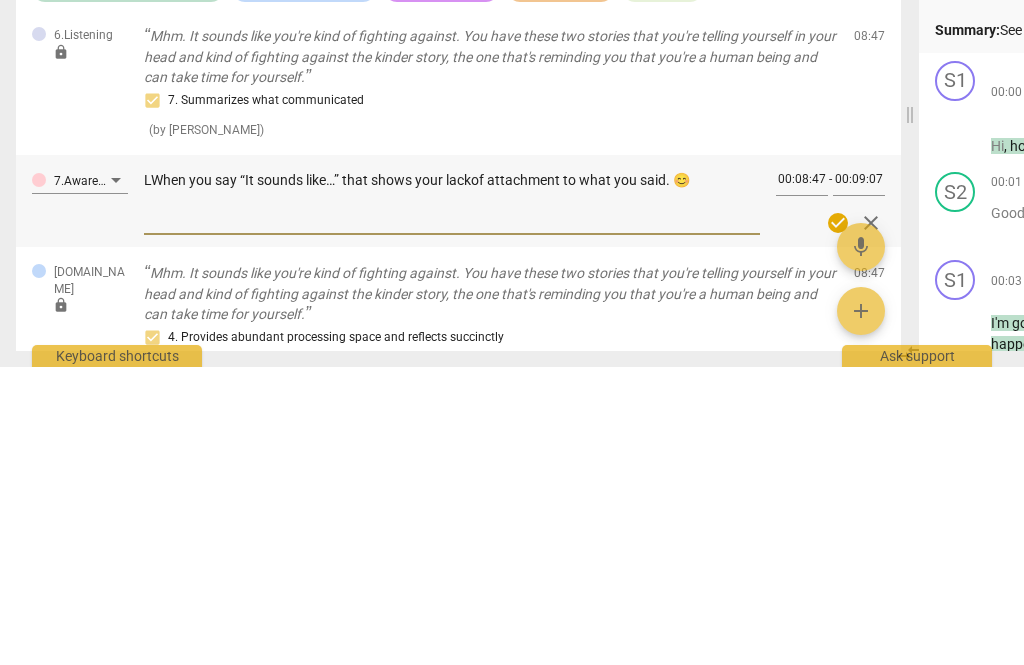 type on "LWhen you say “It sounds like…” that shows your lackof attachment to what you said. 😊" 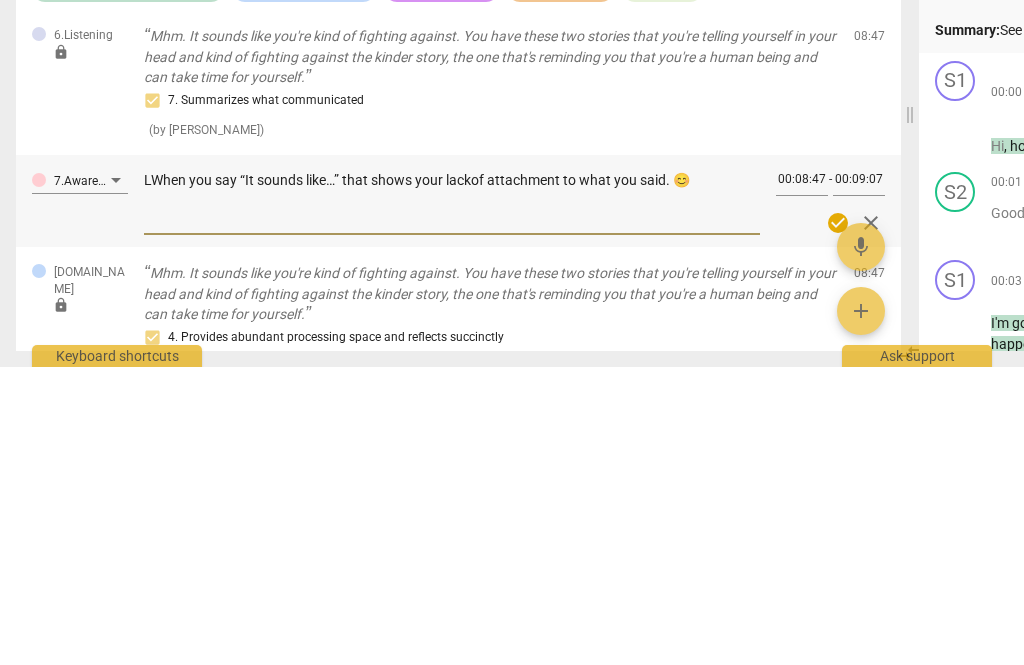 type on "LWhen you say “It sounds like…” that shows your lack of attachment to what you said. 😊" 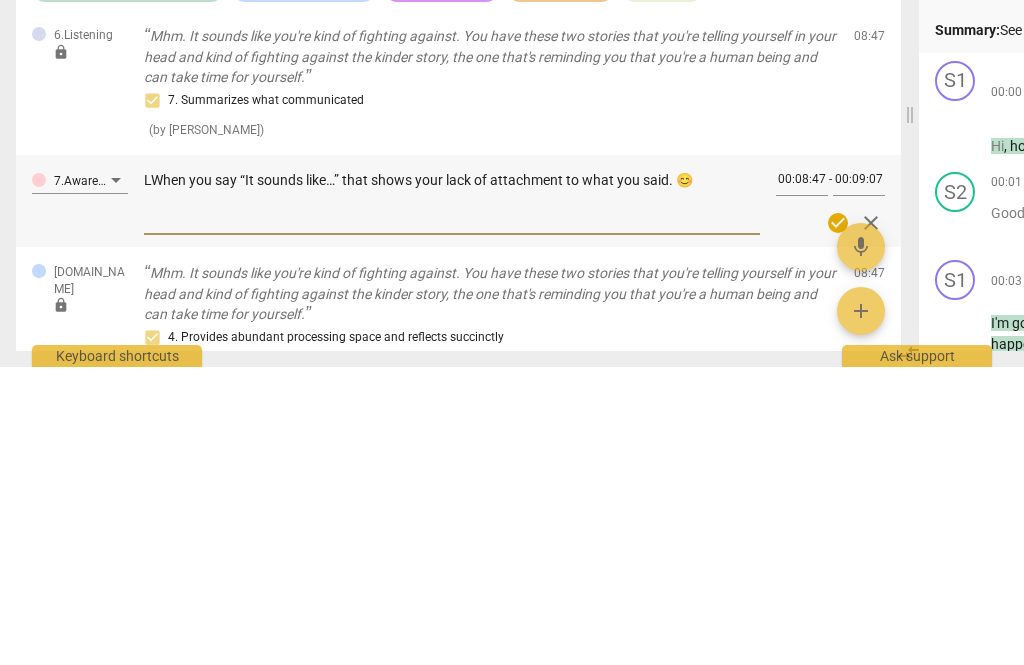 type on "LWhen you say “It sounds like…” that shows your lack of attachment to what you said. 😊" 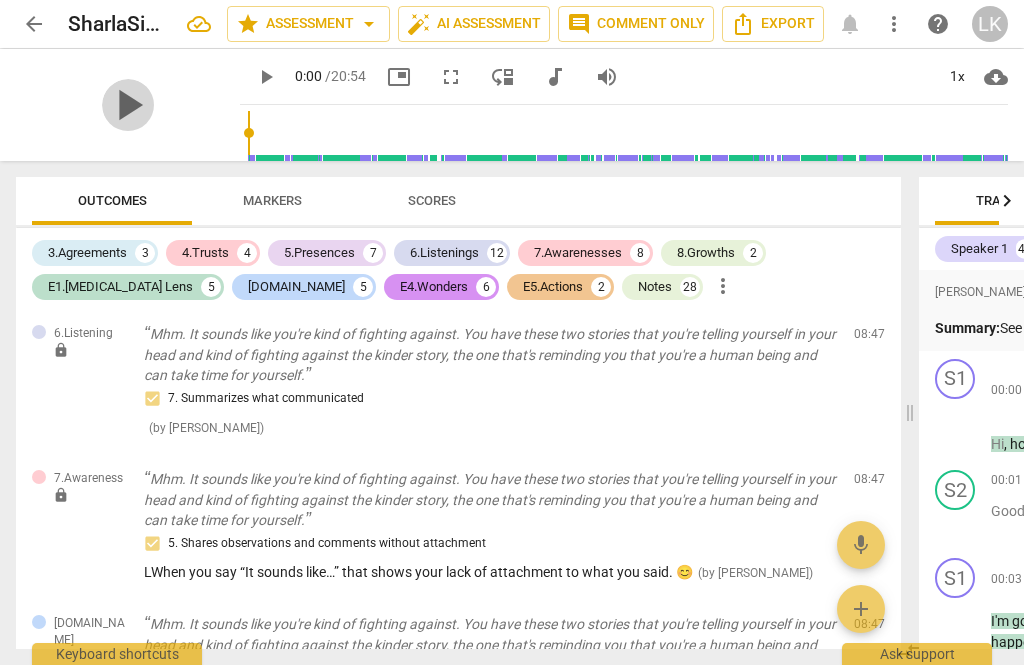 click on "edit" at bounding box center (834, 484) 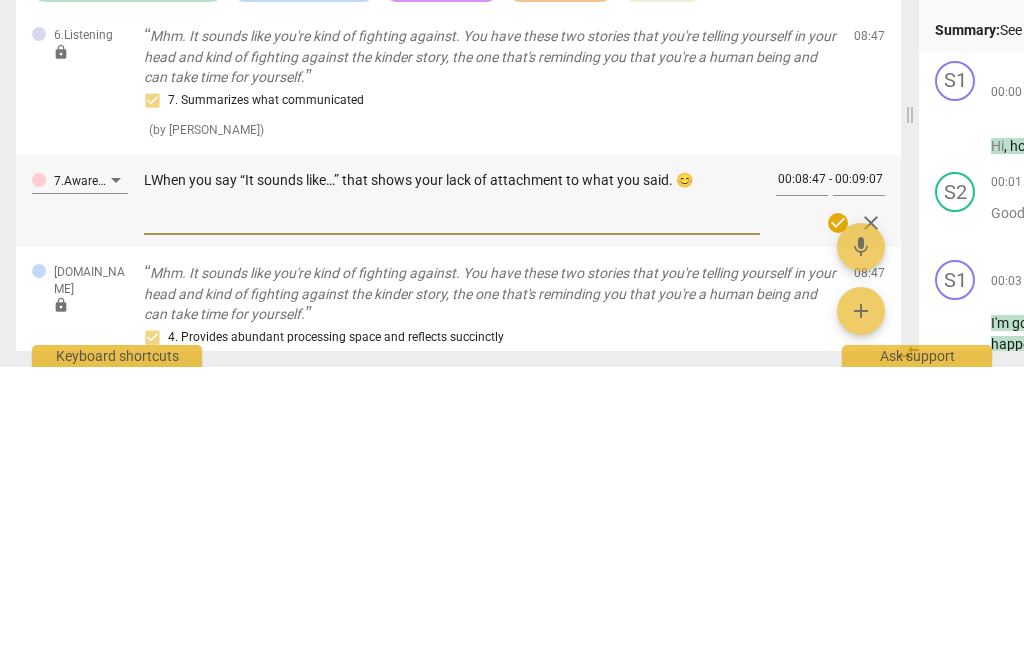 click on "LWhen you say “It sounds like…” that shows your lack of attachment to what you said. 😊" at bounding box center (452, 497) 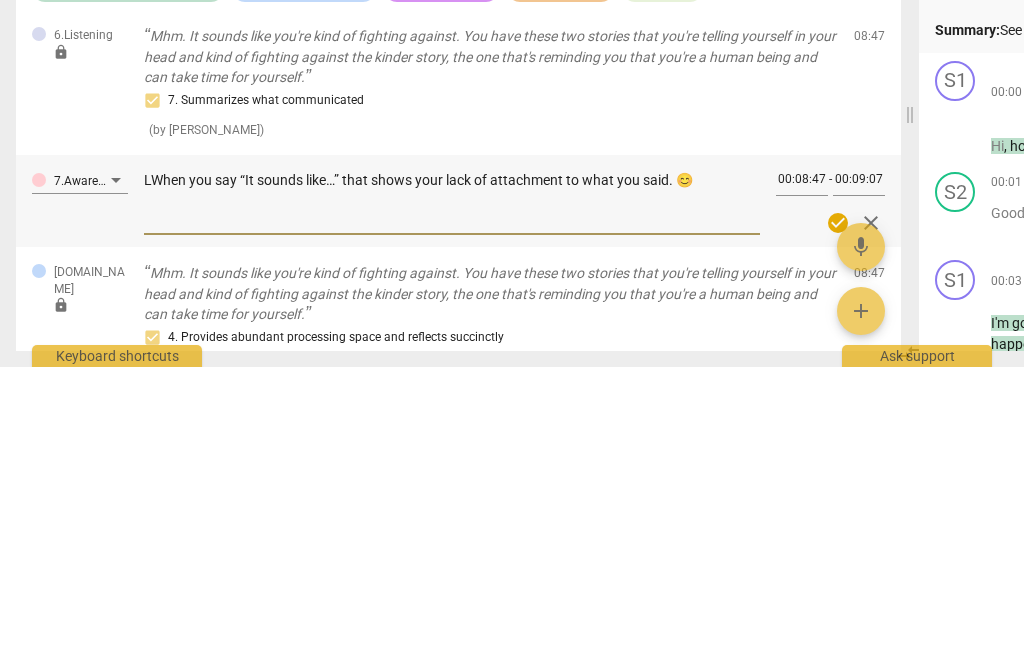 type on "LWhe you say “It sounds like…” that shows your lack of attachment to what you said. 😊" 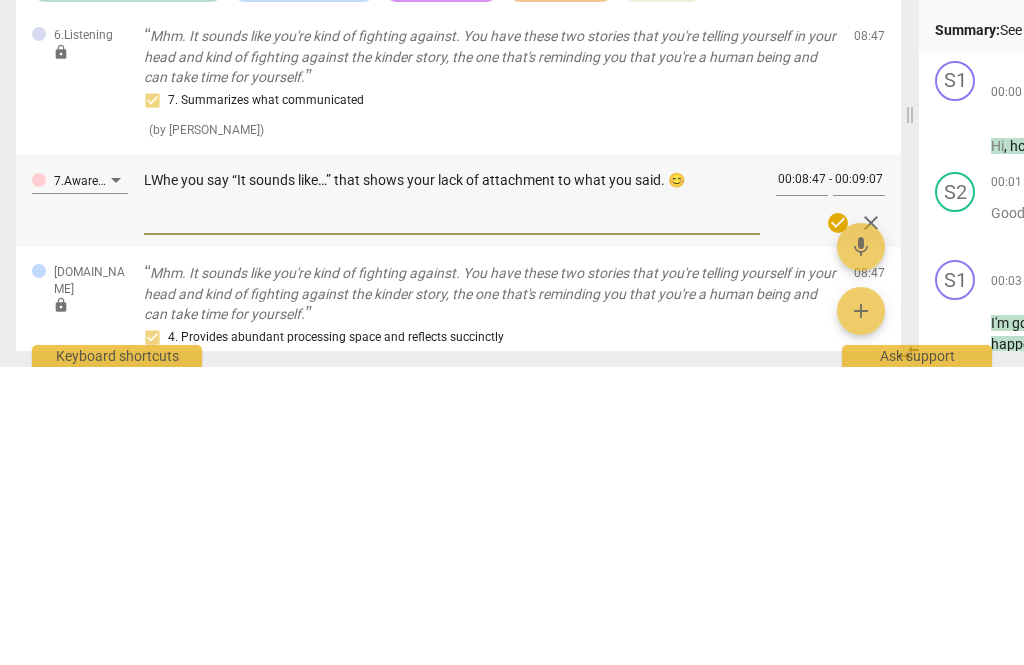 type on "LWh you say “It sounds like…” that shows your lack of attachment to what you said. 😊" 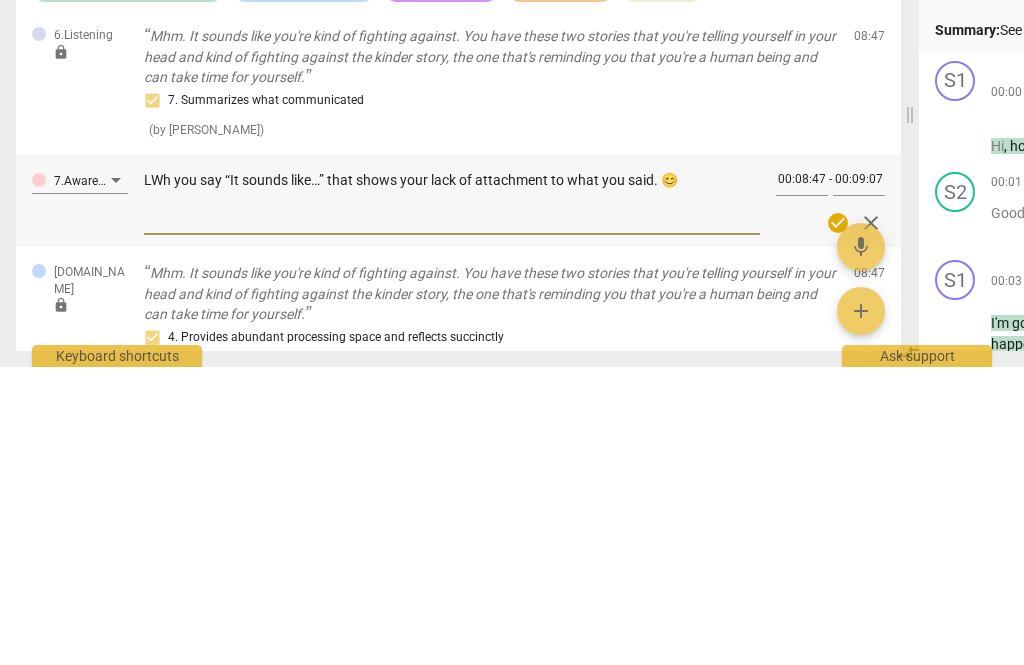 type on "LW you say “It sounds like…” that shows your lack of attachment to what you said. 😊" 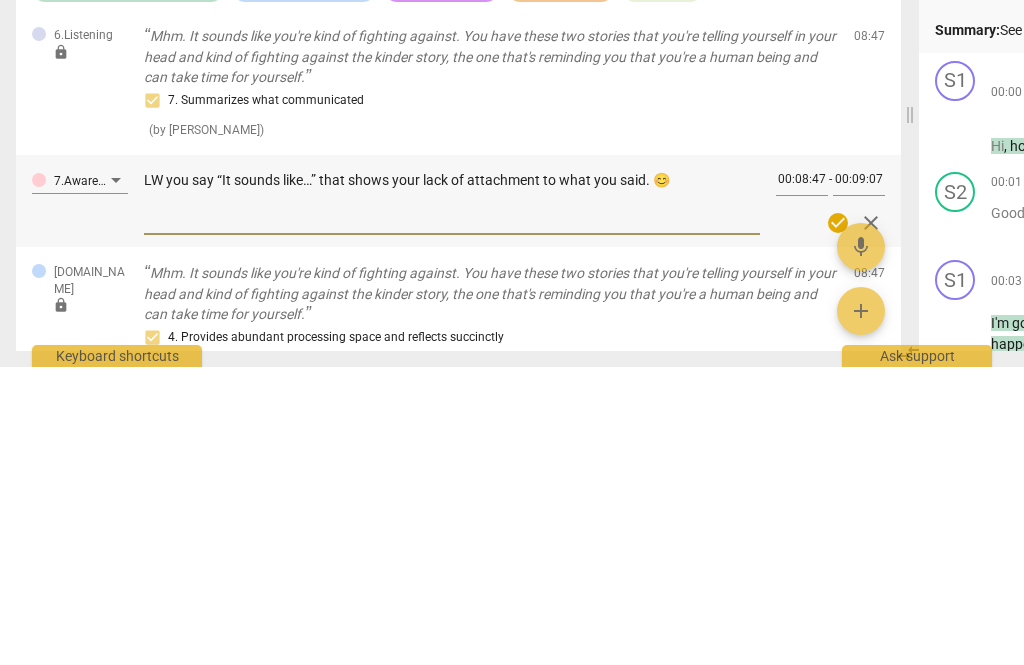 type on "L you say “It sounds like…” that shows your lack of attachment to what you said. 😊" 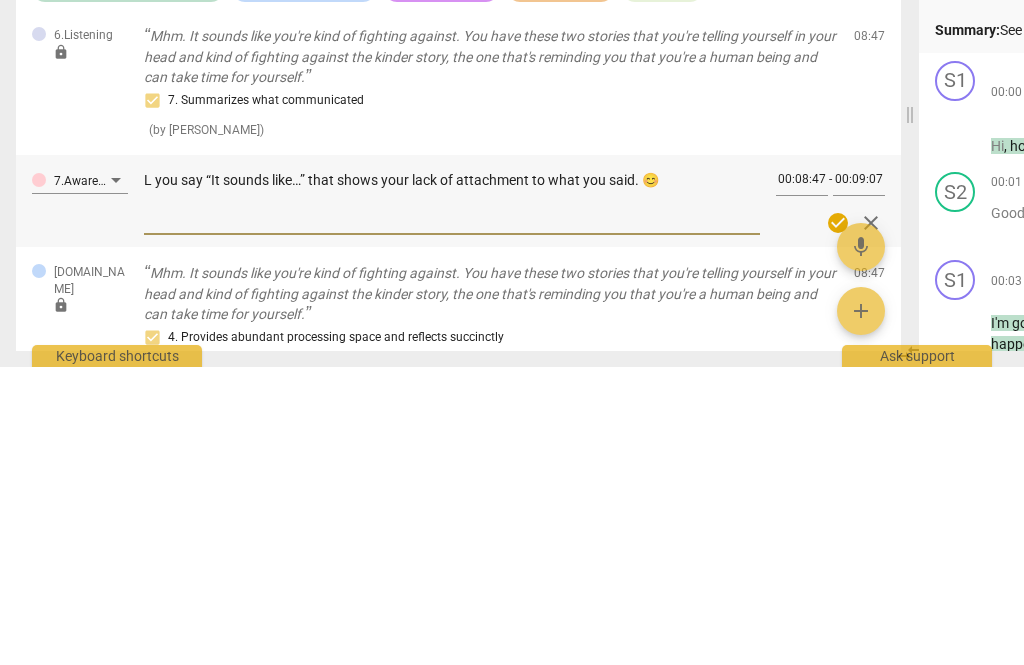 type on "you say “It sounds like…” that shows your lack of attachment to what you said. 😊" 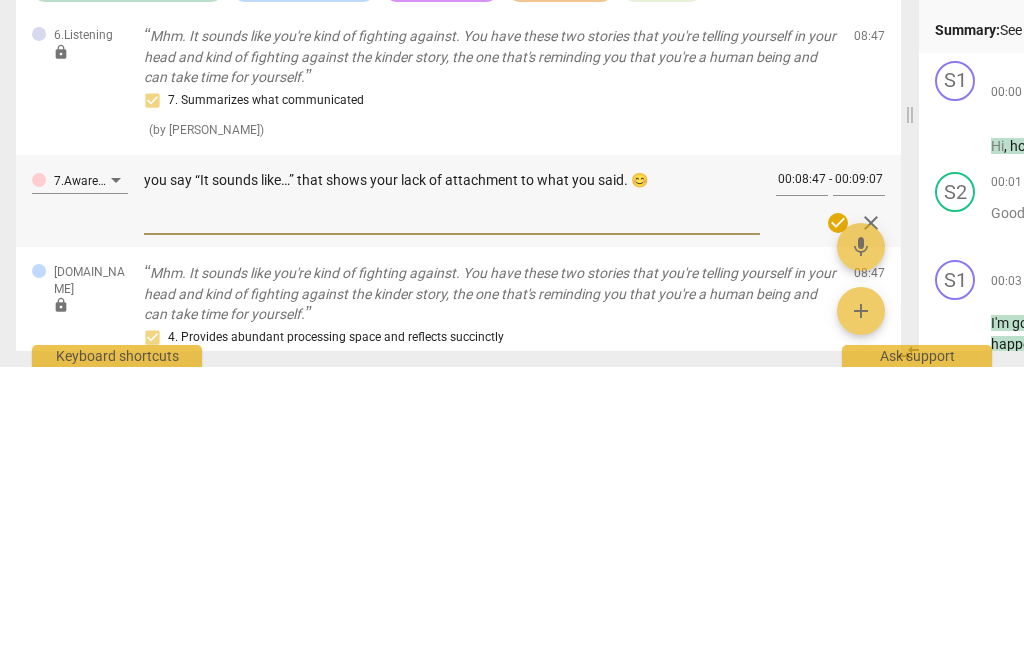 type on "W you say “It sounds like…” that shows your lack of attachment to what you said. 😊" 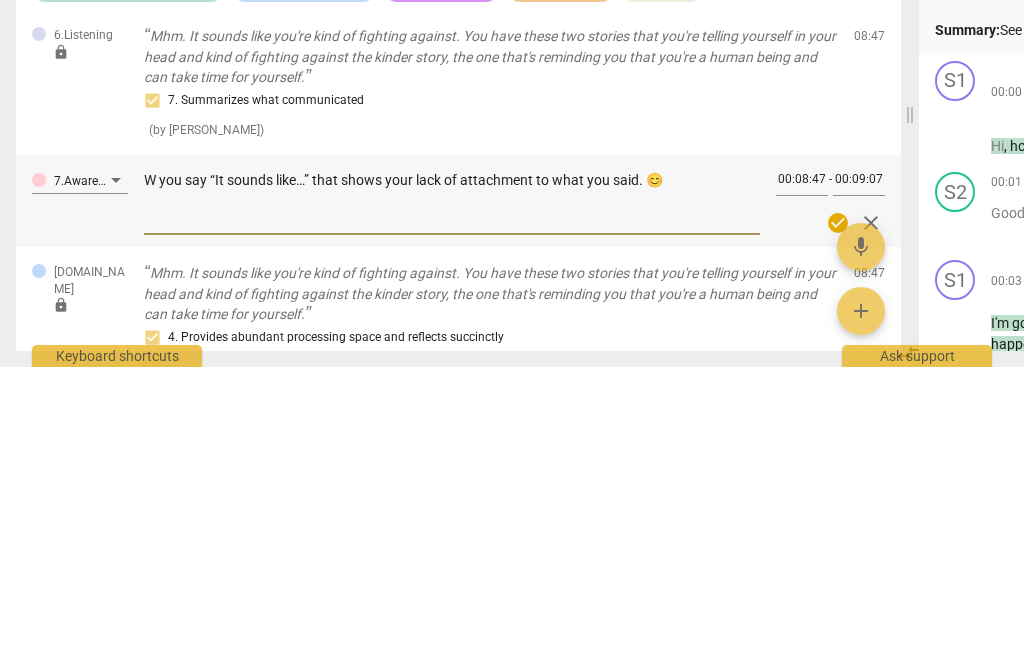 type on "Wh you say “It sounds like…” that shows your lack of attachment to what you said. 😊" 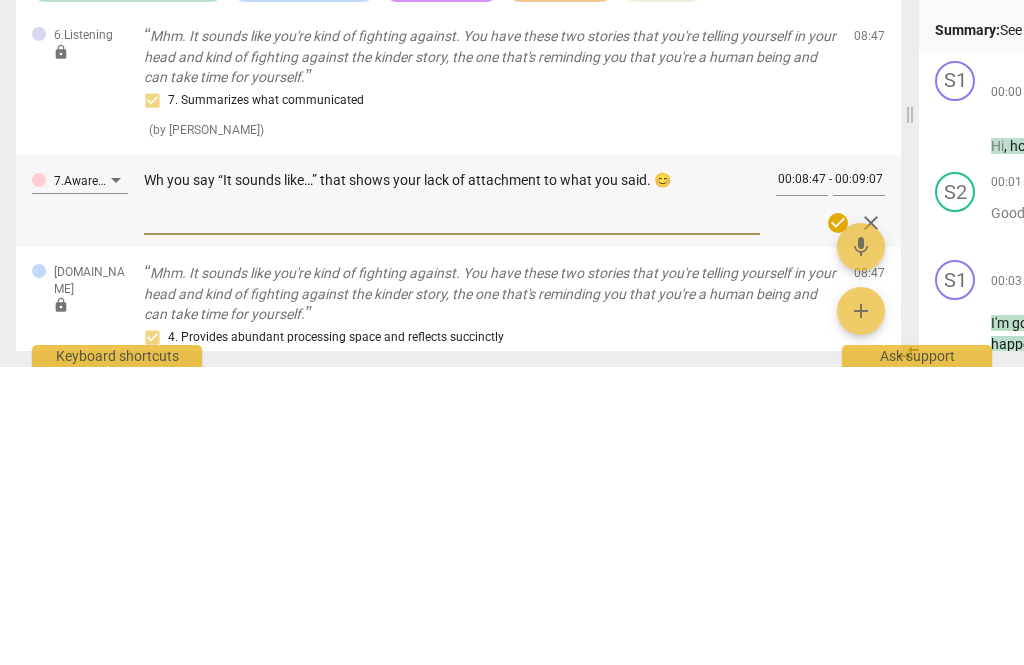 type on "Wh you say “It sounds like…” that shows your lack of attachment to what you said. 😊" 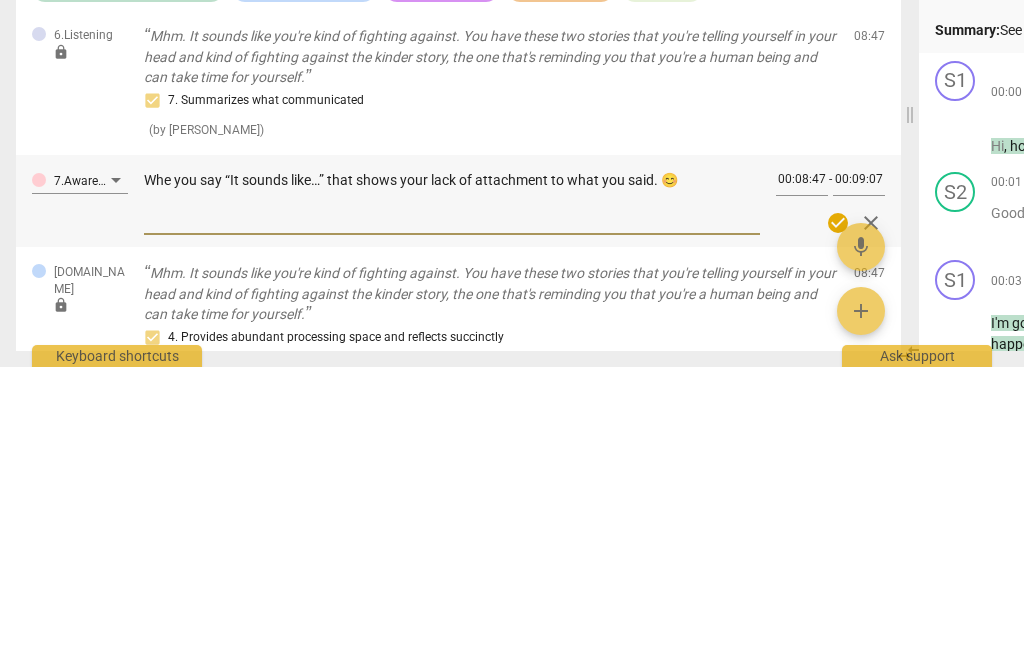 type on "When you say “It sounds like…” that shows your lack of attachment to what you said. 😊" 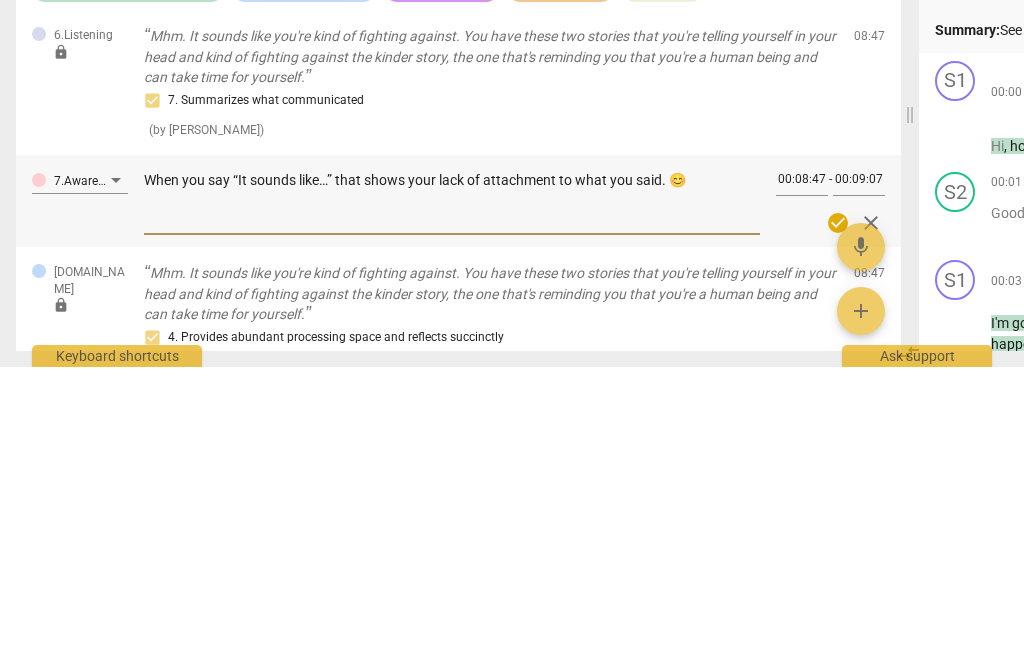 click on "check_circle" at bounding box center (838, 521) 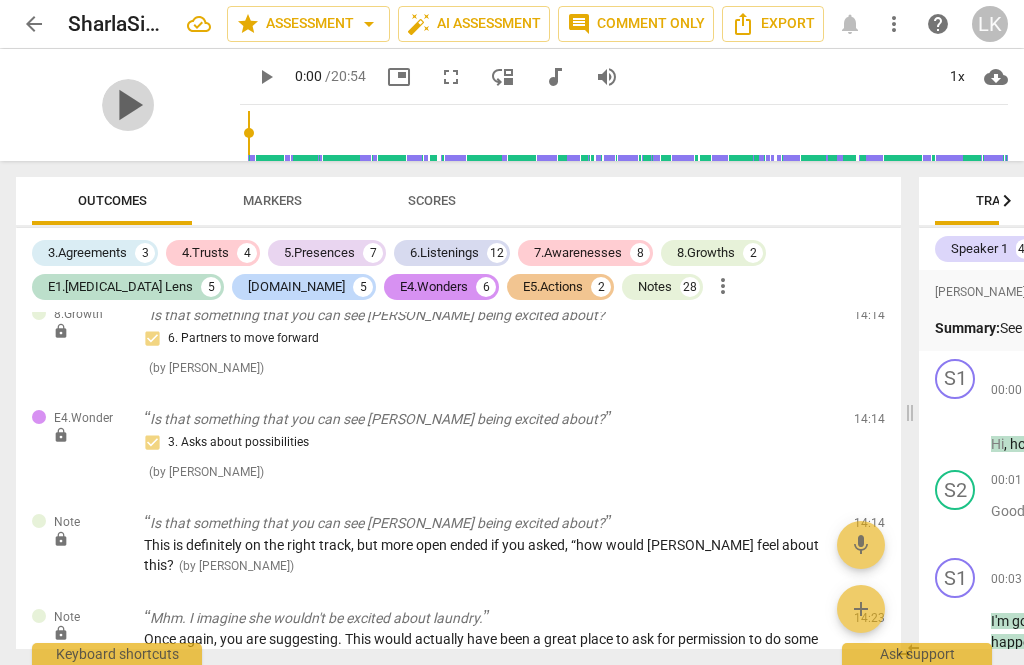 scroll, scrollTop: 7924, scrollLeft: 0, axis: vertical 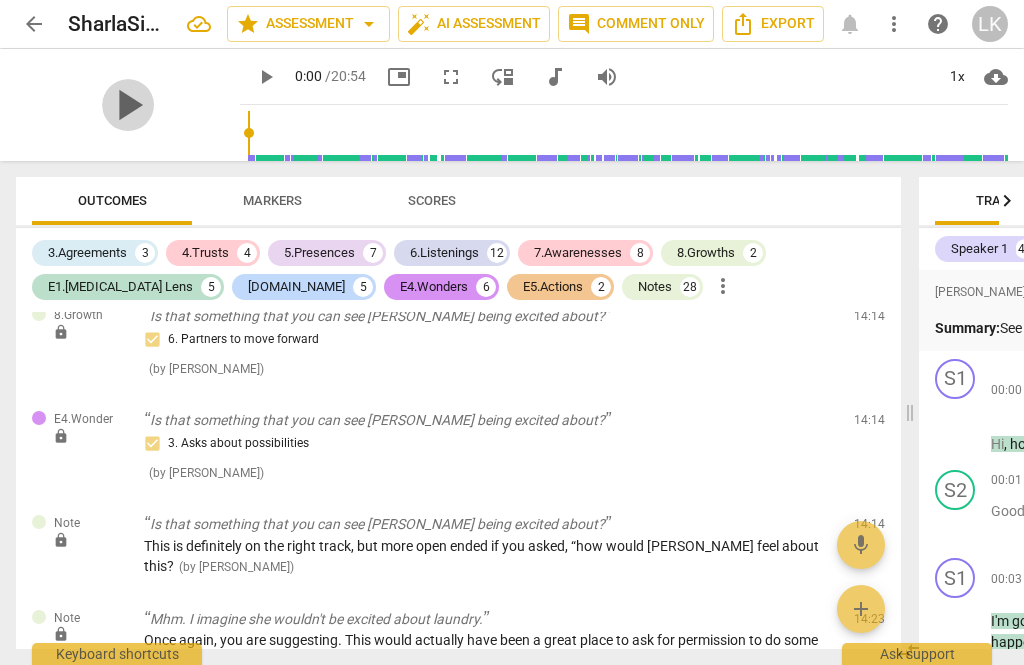 click on "edit" at bounding box center [834, 529] 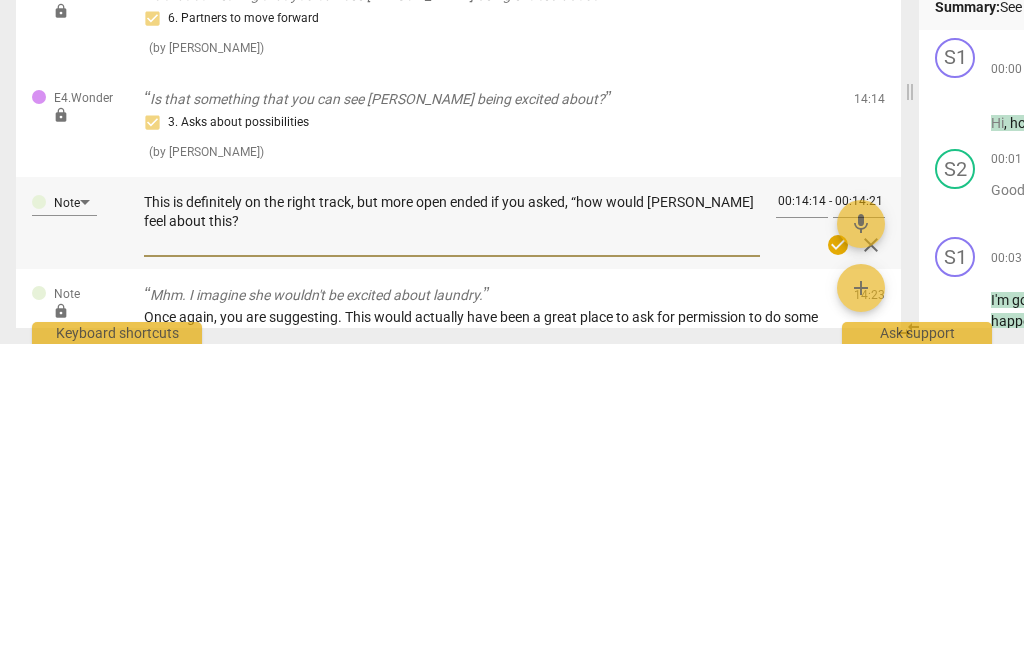 click on "This is definitely on the right track, but more open ended if you asked, “how would [PERSON_NAME] feel about this?" at bounding box center [452, 542] 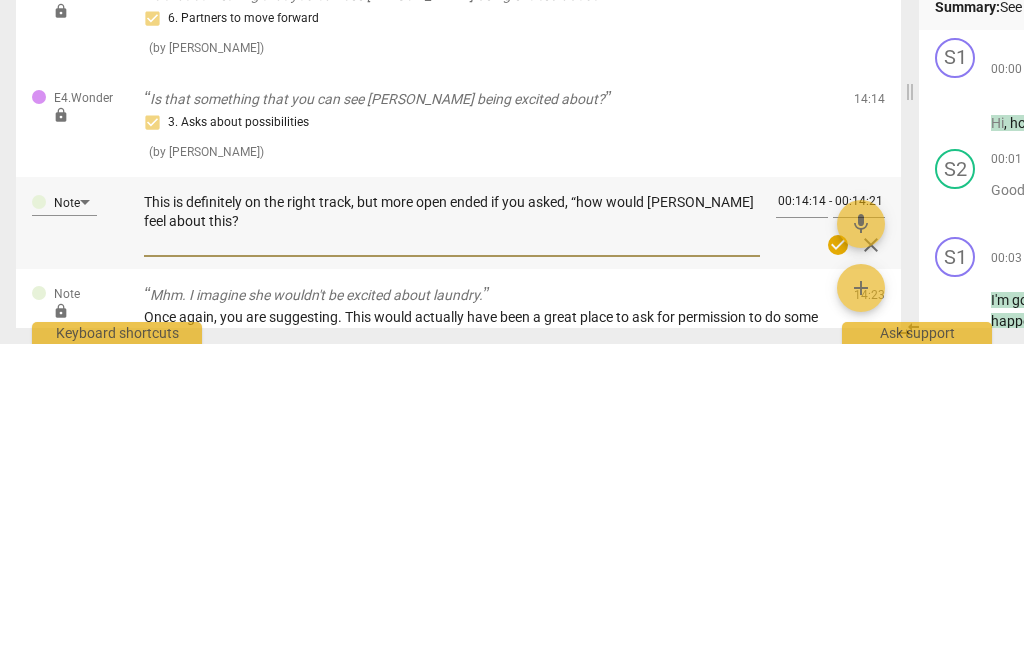 type on "This is definitely on the right track, but more open ended if you asked, “howwould [PERSON_NAME] feel about this?" 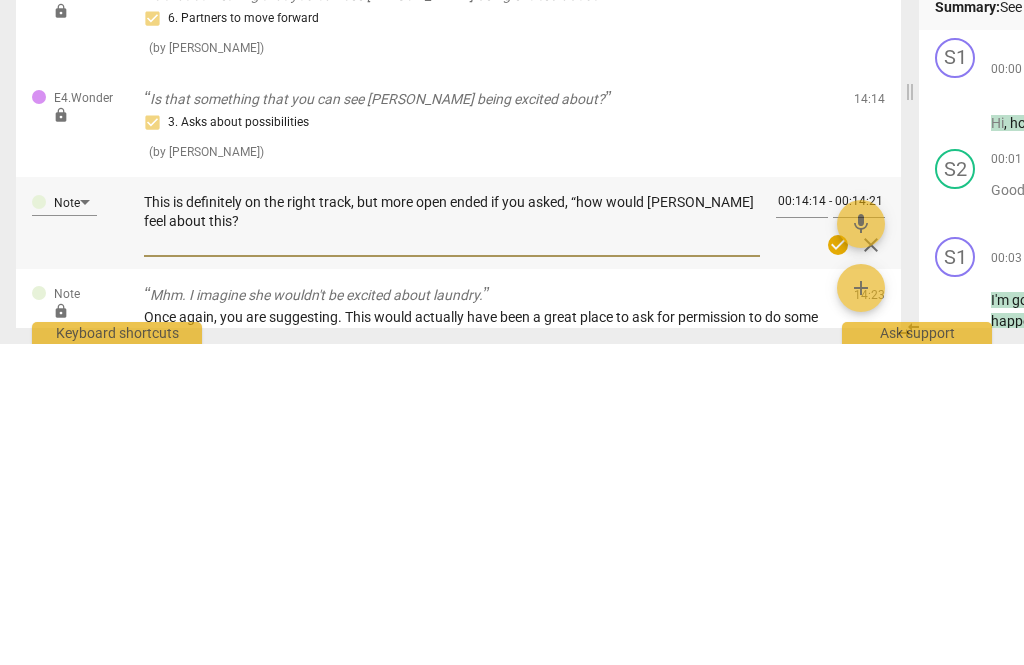 type on "This is definitely on the right track, but more open ended if you asked, “howwould [PERSON_NAME] feel about this?" 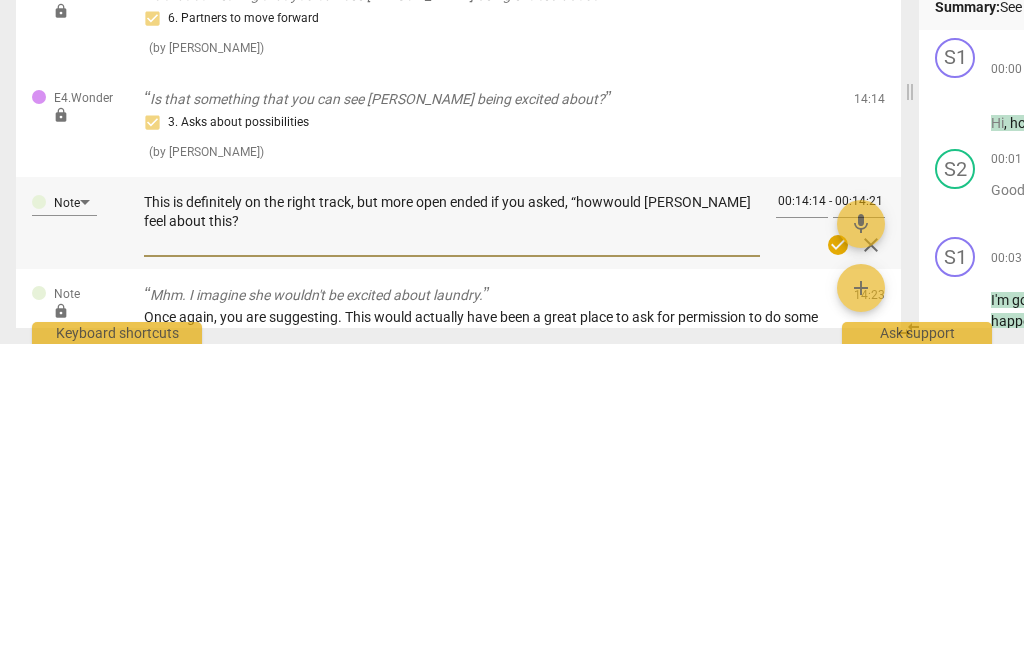 type on "This is definitely on the right track, but more open ended if you asked, “howould [PERSON_NAME] feel about this?" 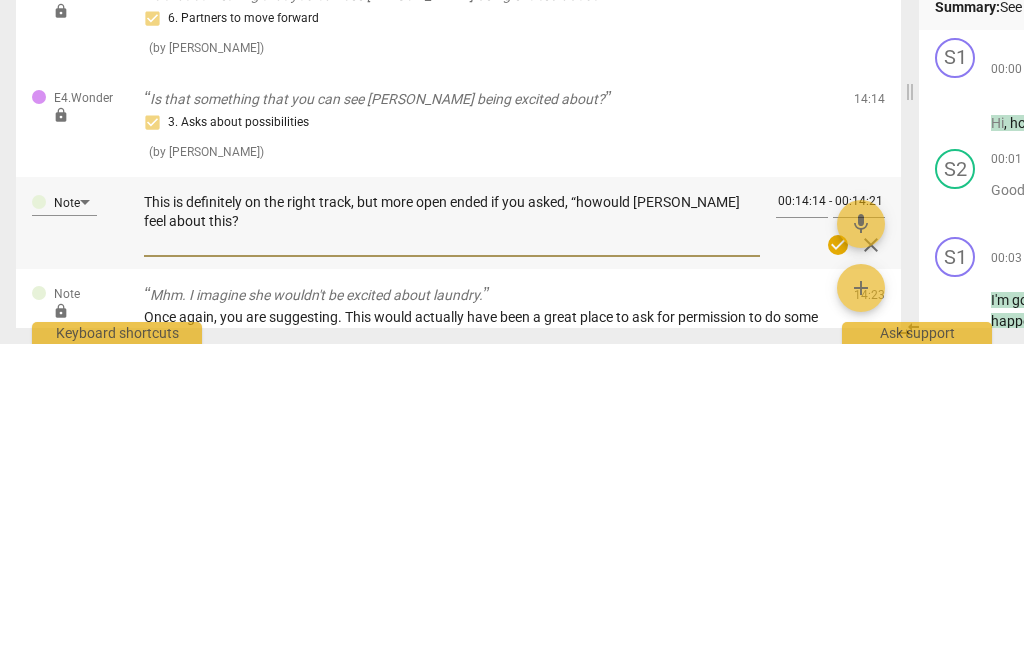 type on "This is definitely on the right track, but more open ended if you asked, “hwould [PERSON_NAME] feel about this?" 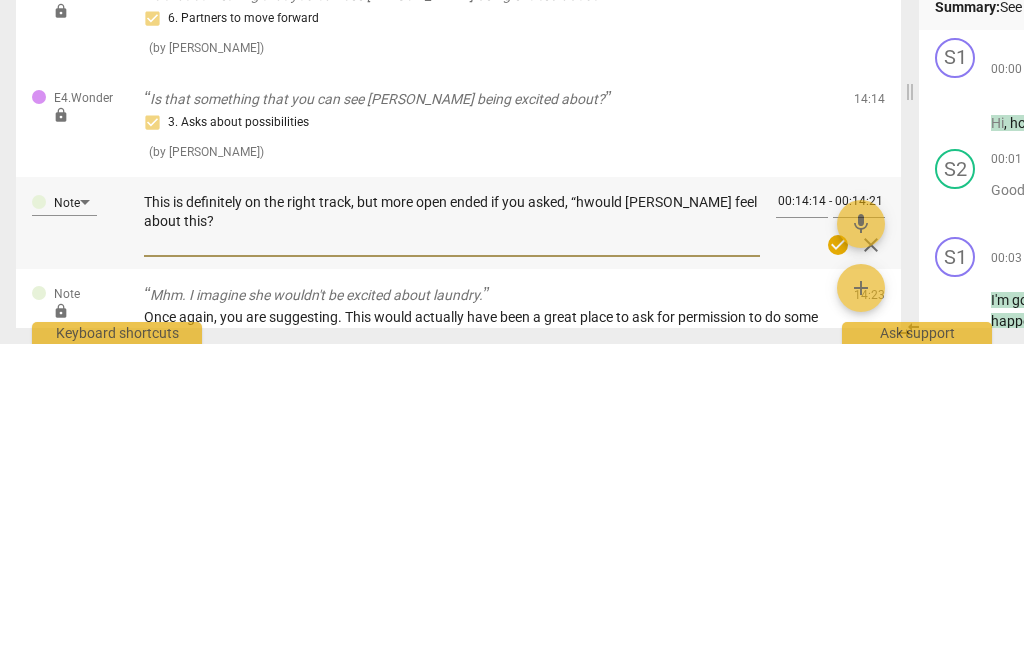 type on "This is definitely on the right track, but more open ended if you asked, “would [PERSON_NAME] feel about this?" 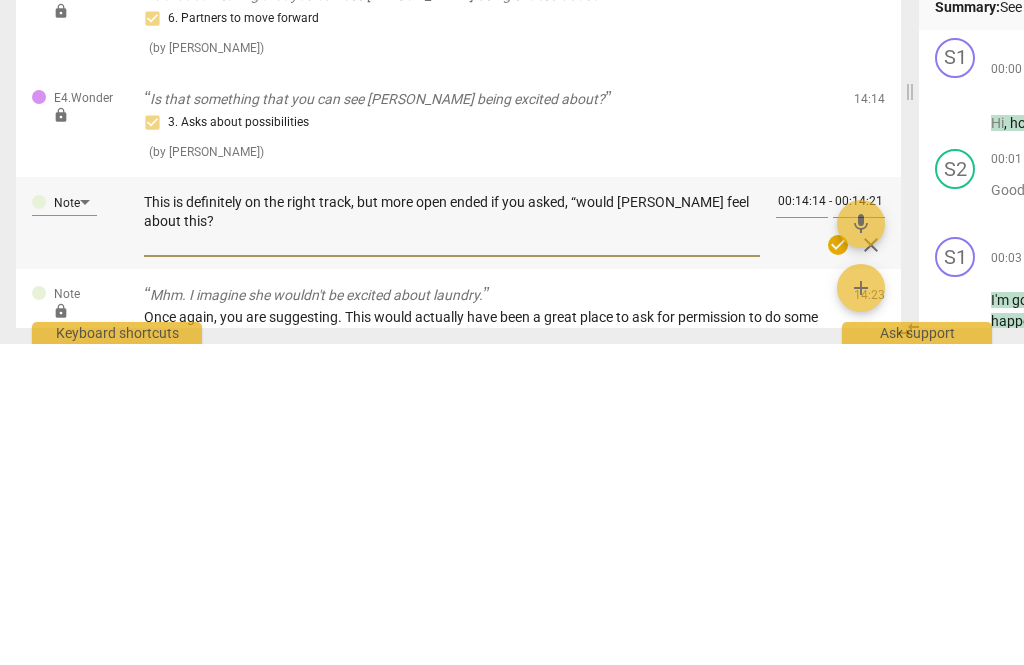 type on "This is definitely on the right track, but more open ended if you asked, “Hwould [PERSON_NAME] feel about this?" 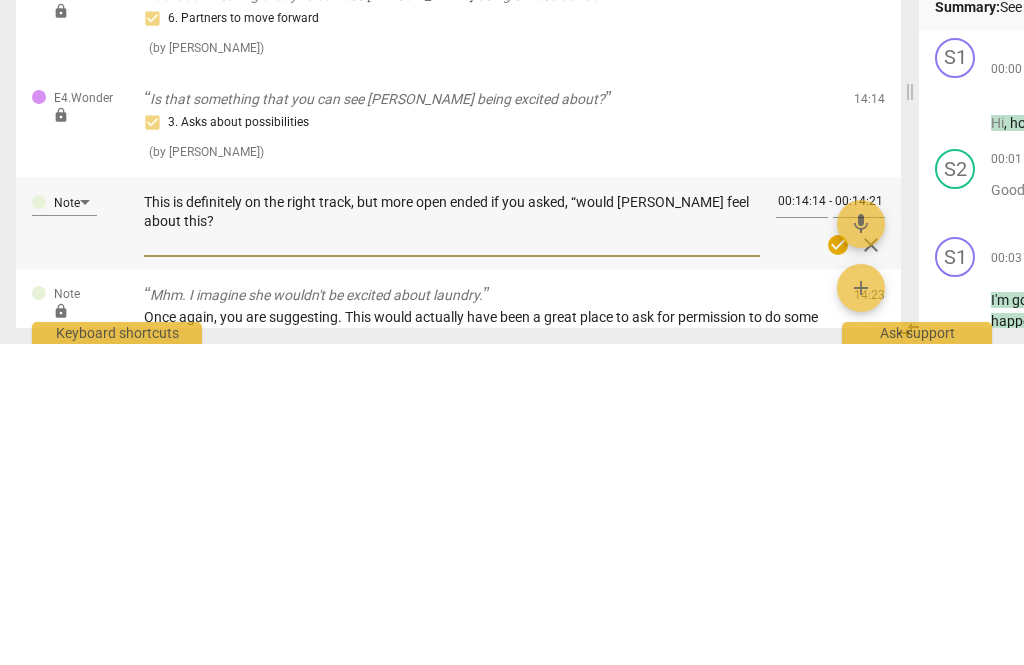 type on "This is definitely on the right track, but more open ended if you asked, “Hwould [PERSON_NAME] feel about this?" 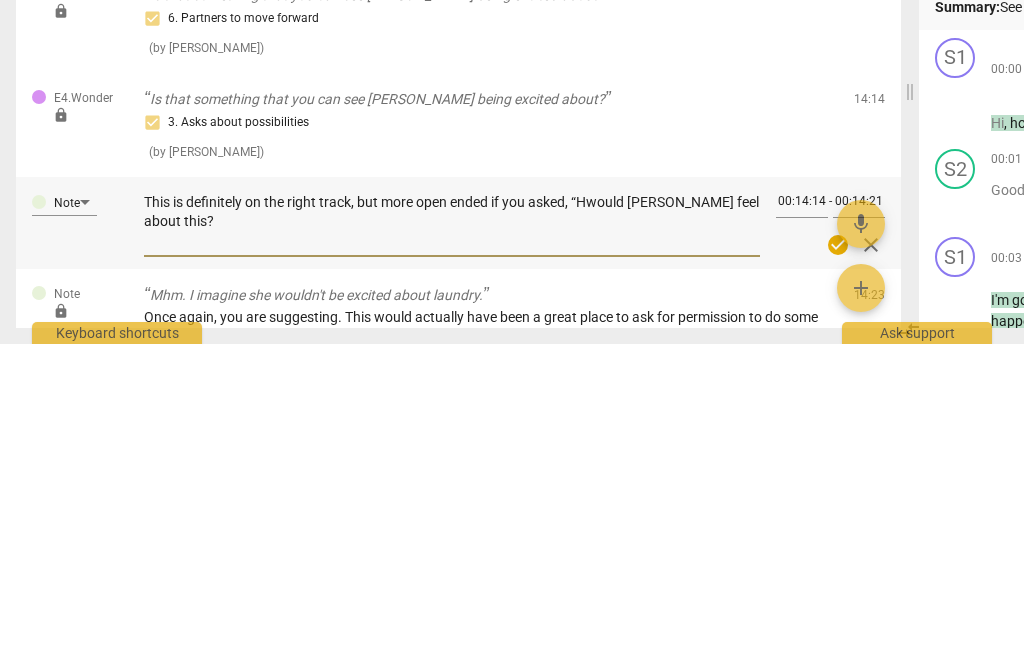 type on "This is definitely on the right track, but more open ended if you asked, “Howould [PERSON_NAME] feel about this?" 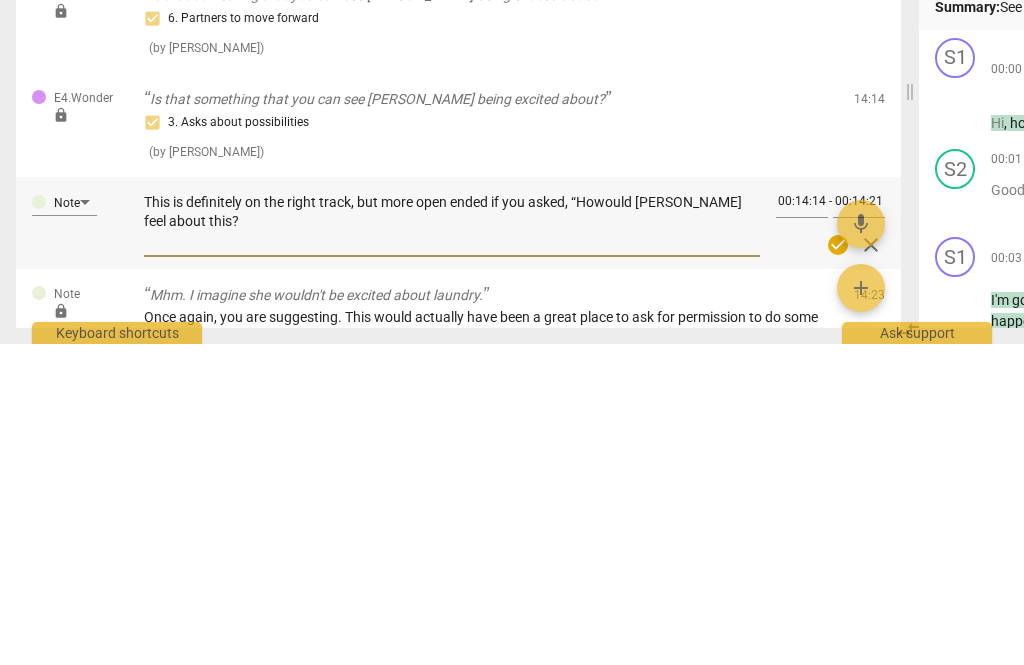 type on "This is definitely on the right track, but more open ended if you asked, “Howwould [PERSON_NAME] feel about this?" 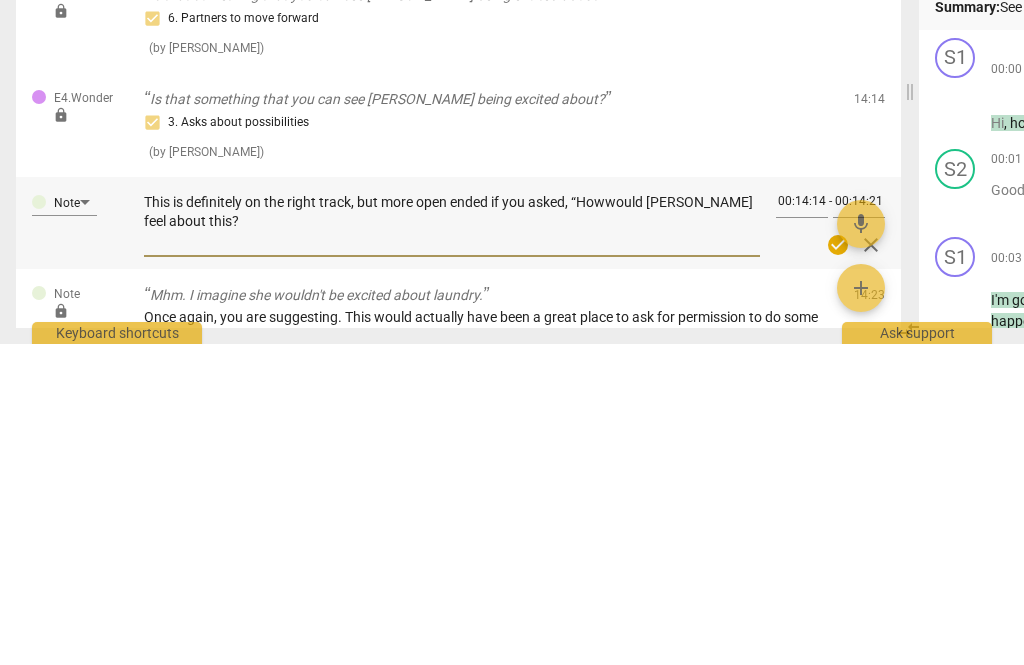 type on "This is definitely on the right track, but more open ended if you asked, “How would [PERSON_NAME] feel about this?" 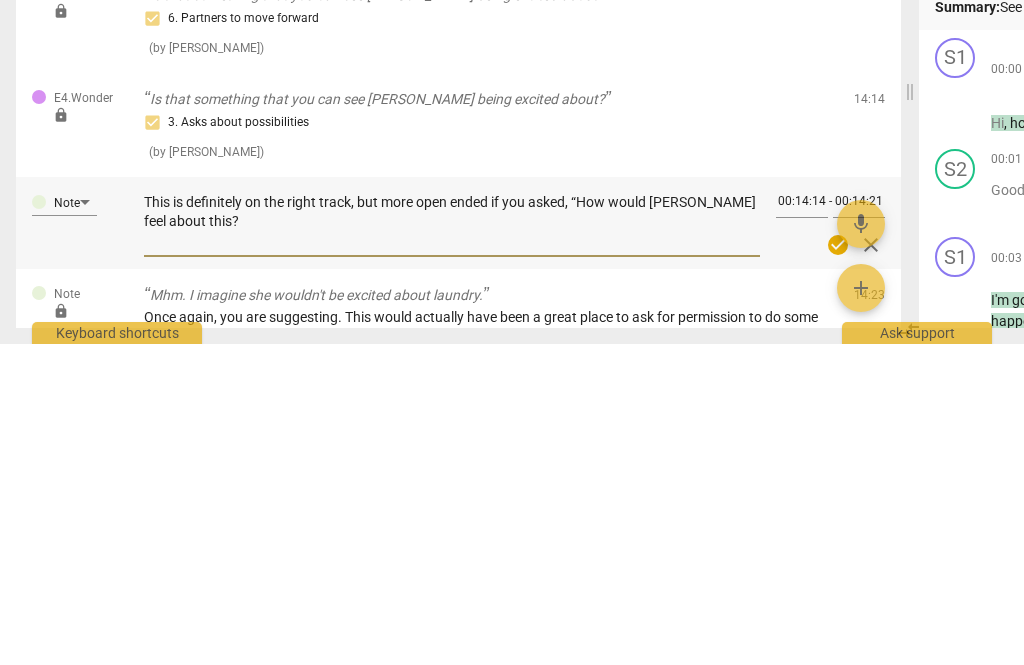 click on "check_circle" at bounding box center [838, 566] 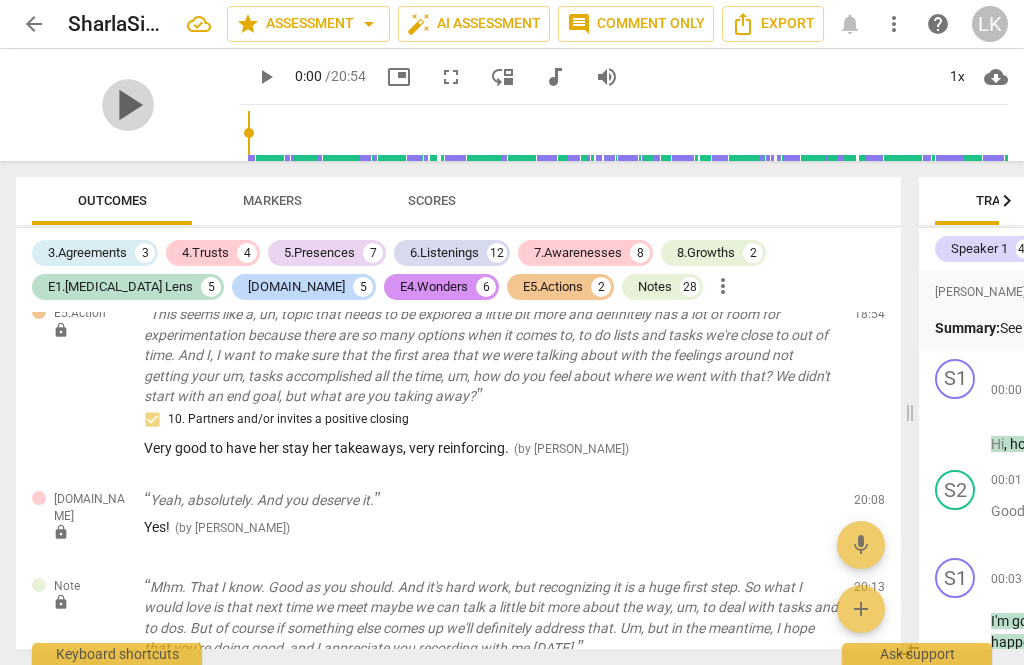 scroll, scrollTop: 10903, scrollLeft: 0, axis: vertical 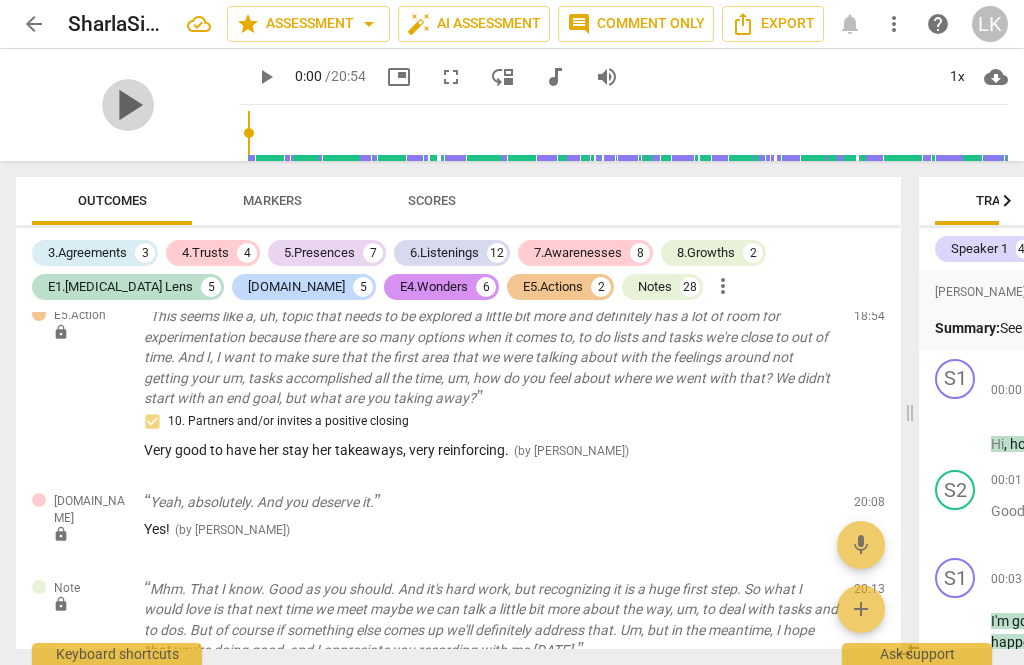 click on "edit" at bounding box center [834, 593] 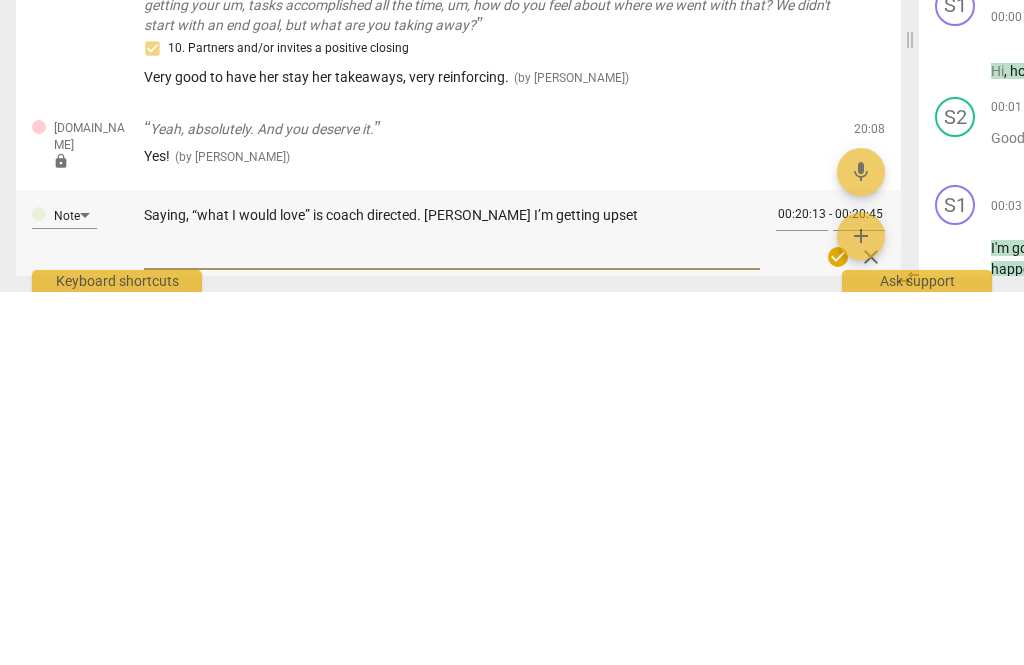 scroll, scrollTop: 10862, scrollLeft: 0, axis: vertical 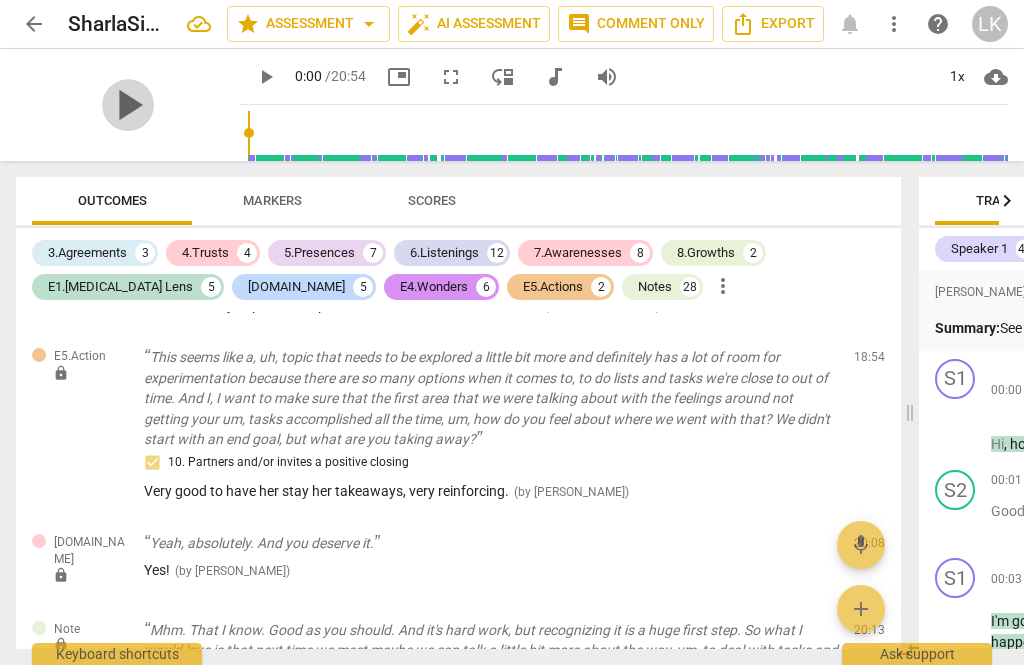 click on "edit" at bounding box center (834, 548) 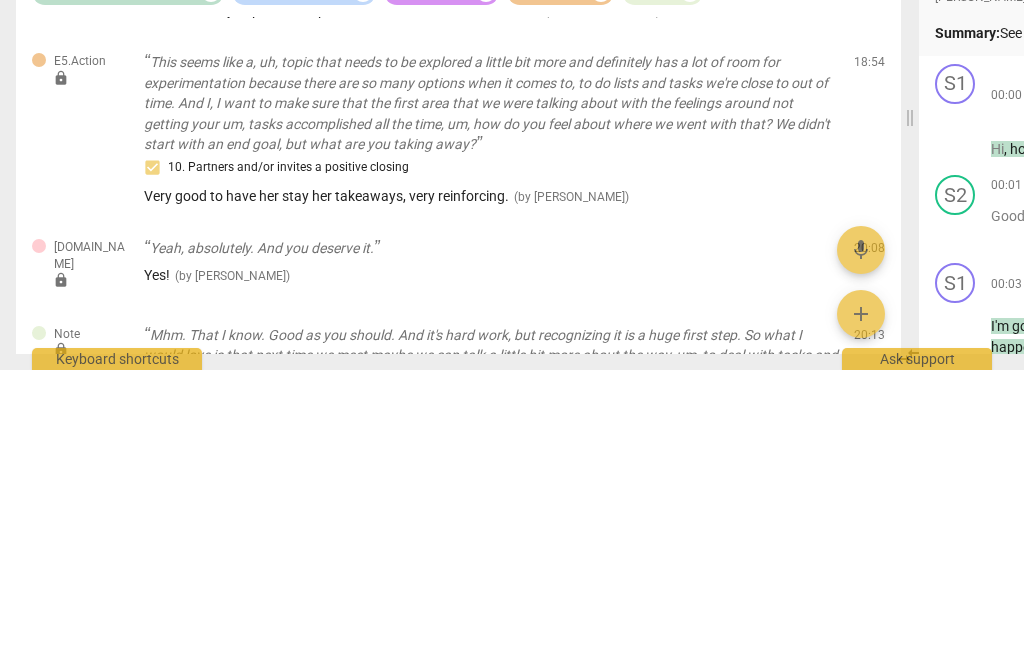 scroll, scrollTop: 10917, scrollLeft: 0, axis: vertical 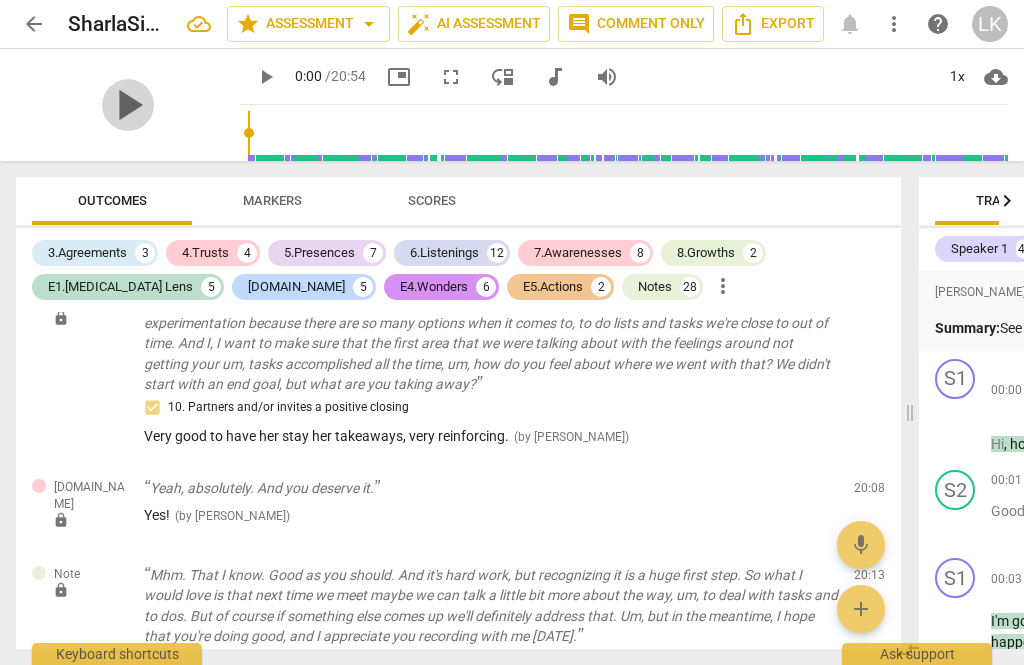 click on "edit" at bounding box center [834, 579] 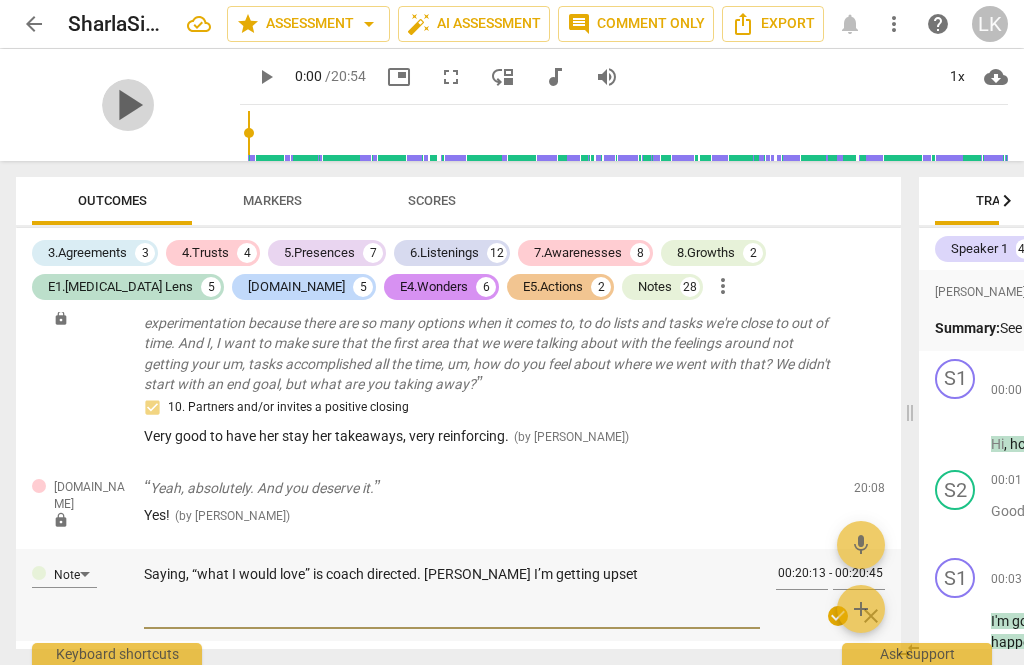 scroll, scrollTop: 10862, scrollLeft: 0, axis: vertical 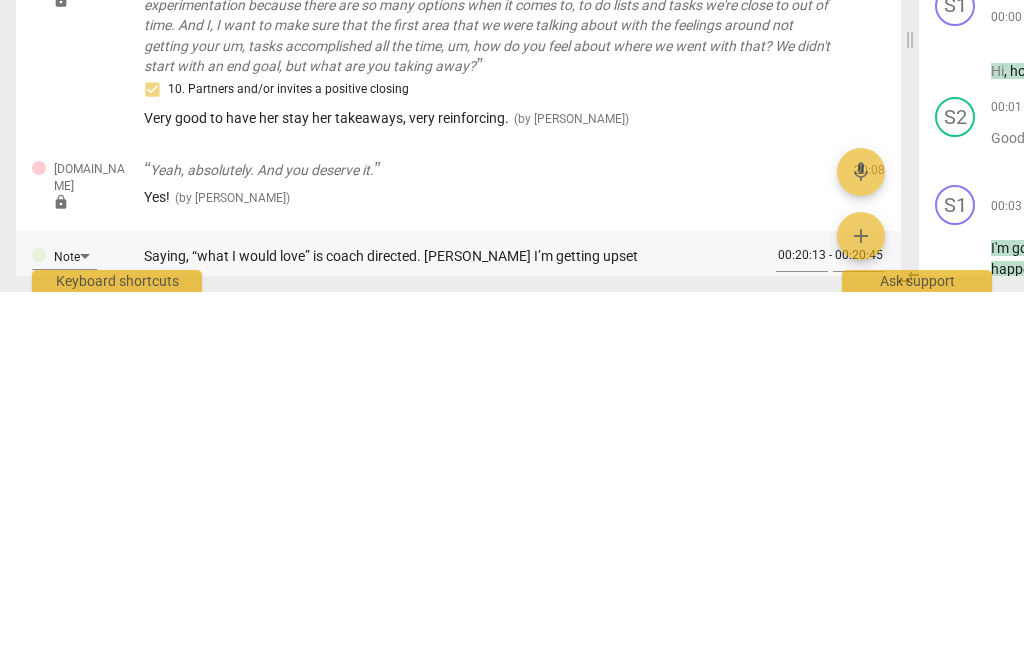 click on "Saying, “what I would love” is coach directed. [PERSON_NAME] I’m getting upset" at bounding box center [452, 648] 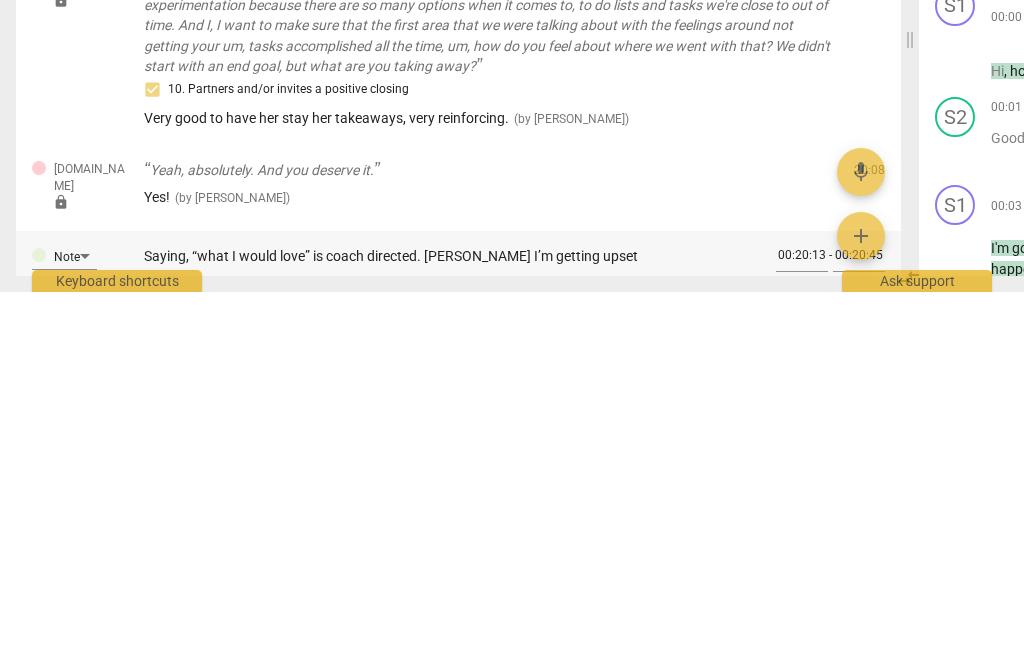 type on "Saying, “what I would love” is coach directed. [PERSON_NAME] I’m getting upse" 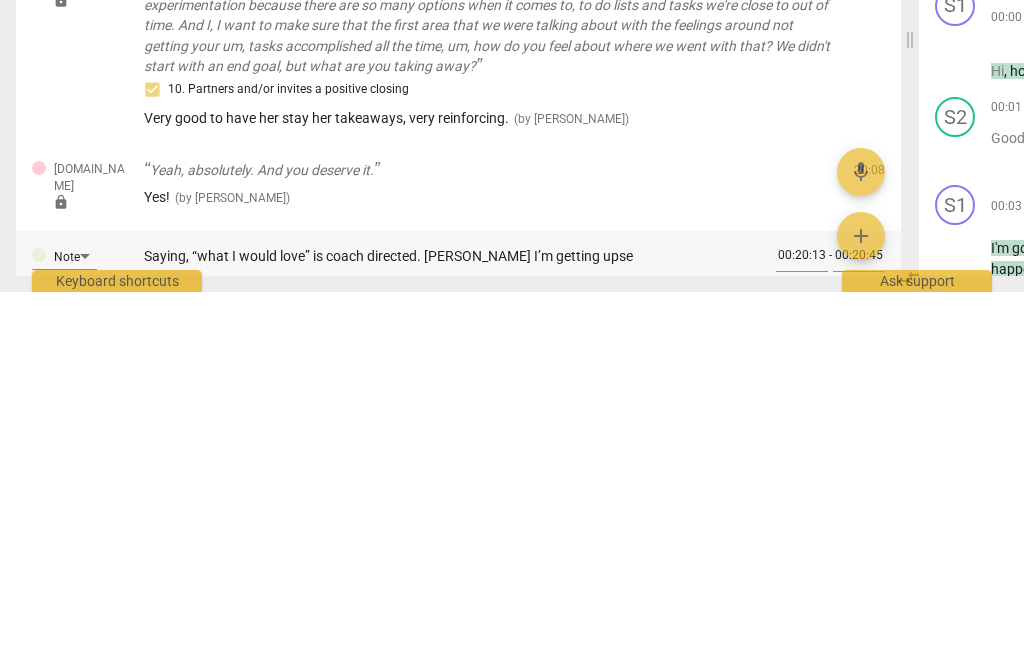 type on "Saying, “what I would love” is coach directed. [PERSON_NAME] I’m getting ups" 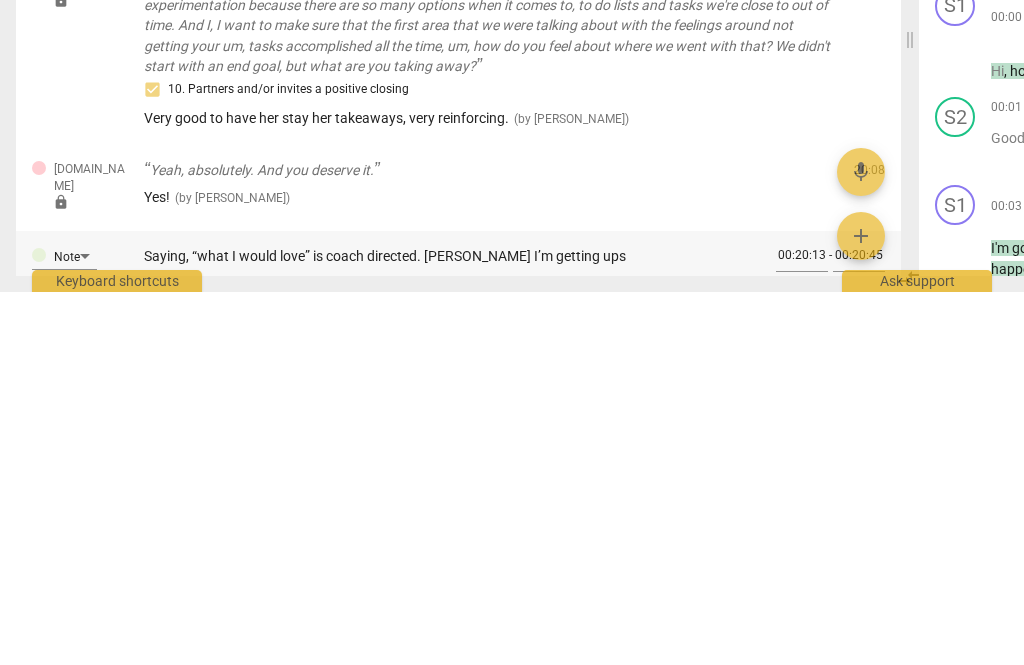 type on "Saying, “what I would love” is coach directed. [PERSON_NAME] I’m getting up" 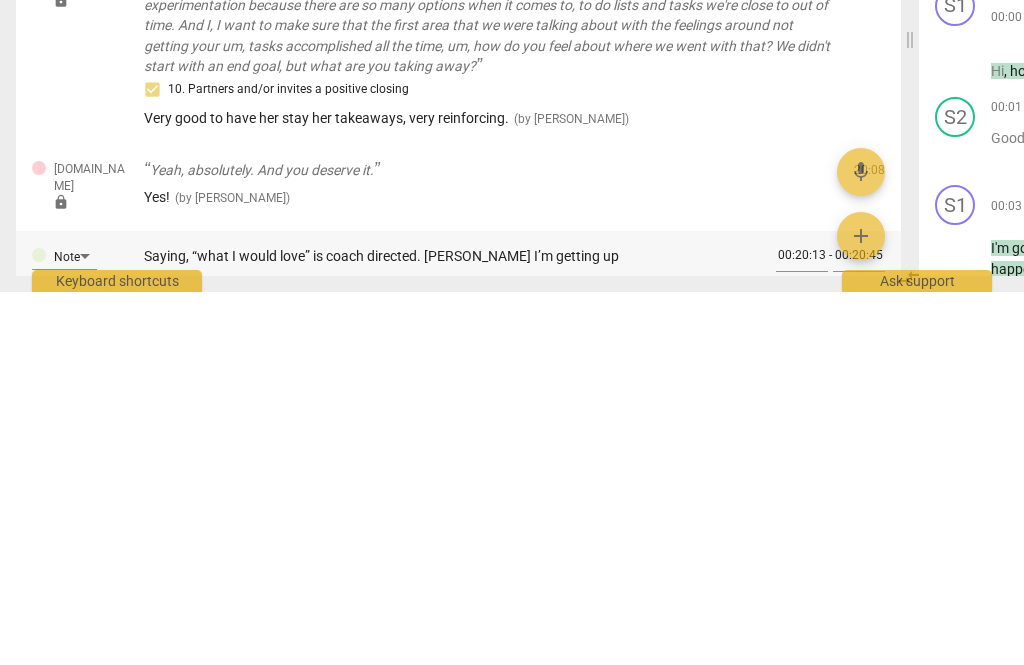 type on "Saying, “what I would love” is coach directed. [PERSON_NAME] I’m getting u" 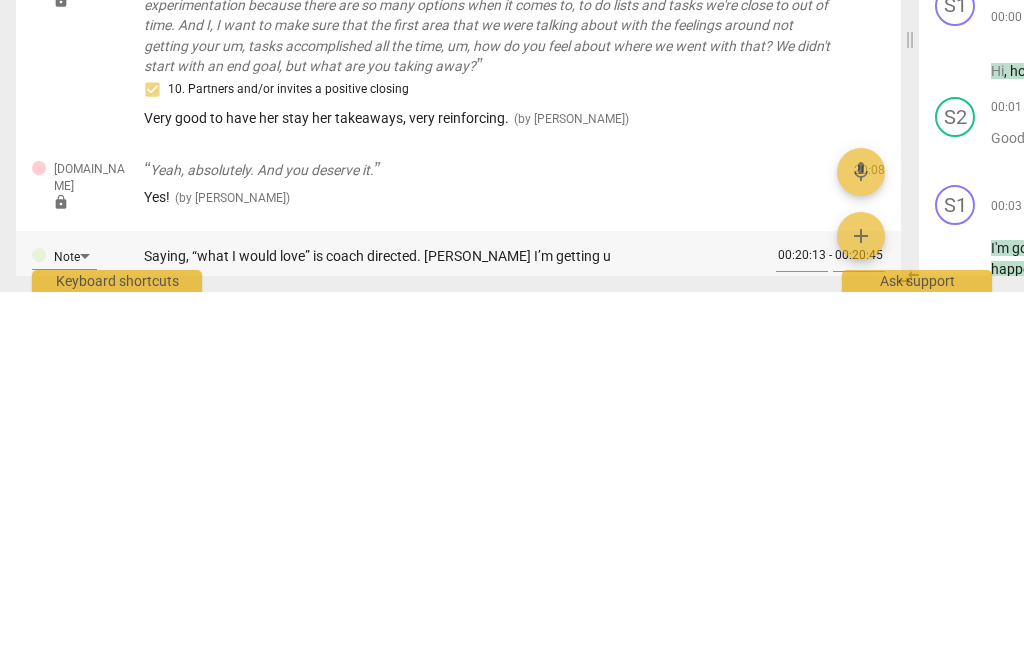 type on "Saying, “what I would love” is coach directed. [PERSON_NAME] I’m getting" 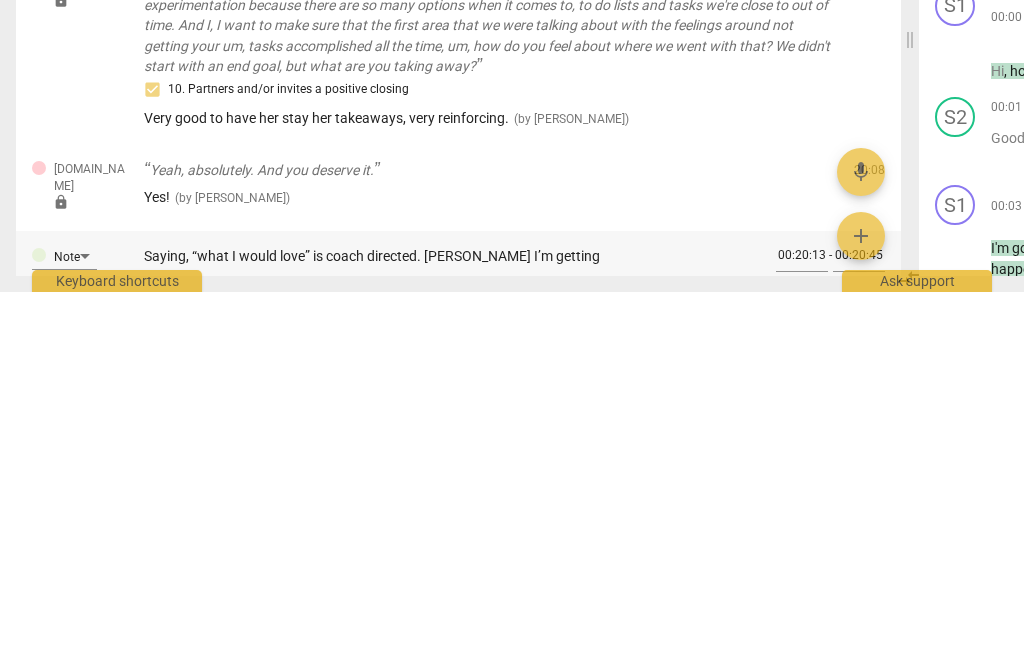 type on "Saying, “what I would love” is coach directed. [PERSON_NAME] I’m getting" 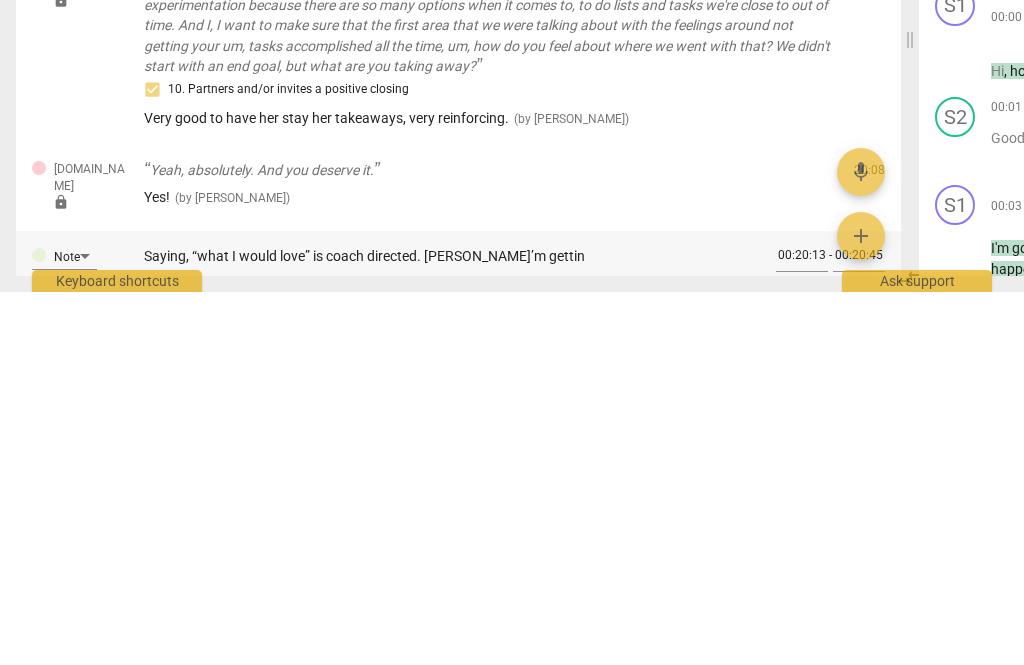 type on "Saying, “what I would love” is coach directed. [PERSON_NAME]’m getti" 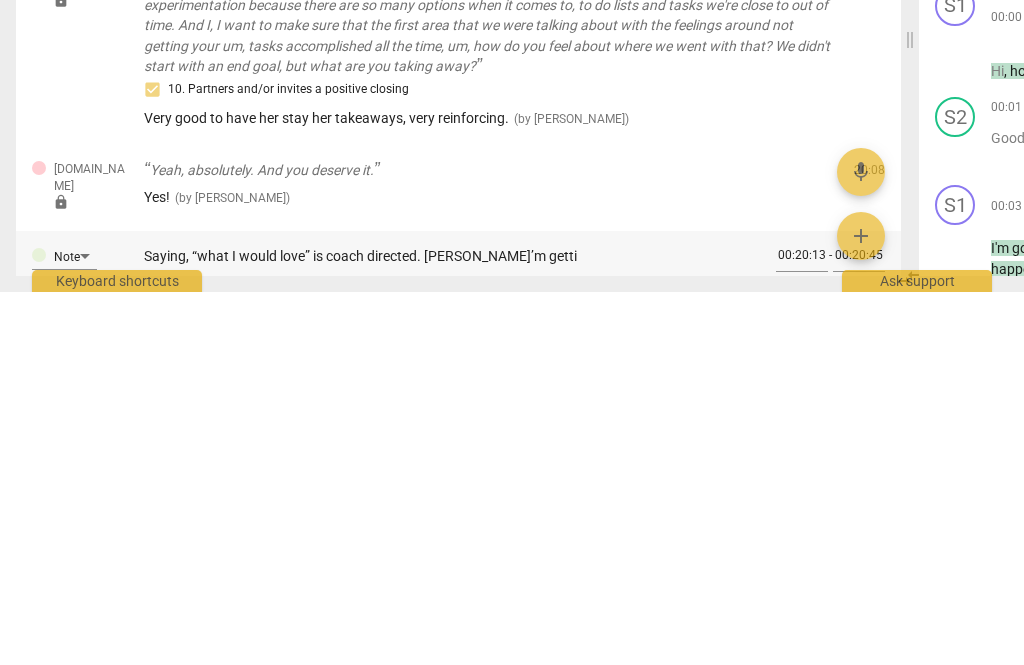 type on "Saying, “what I would love” is coach directed. [PERSON_NAME]’m gett" 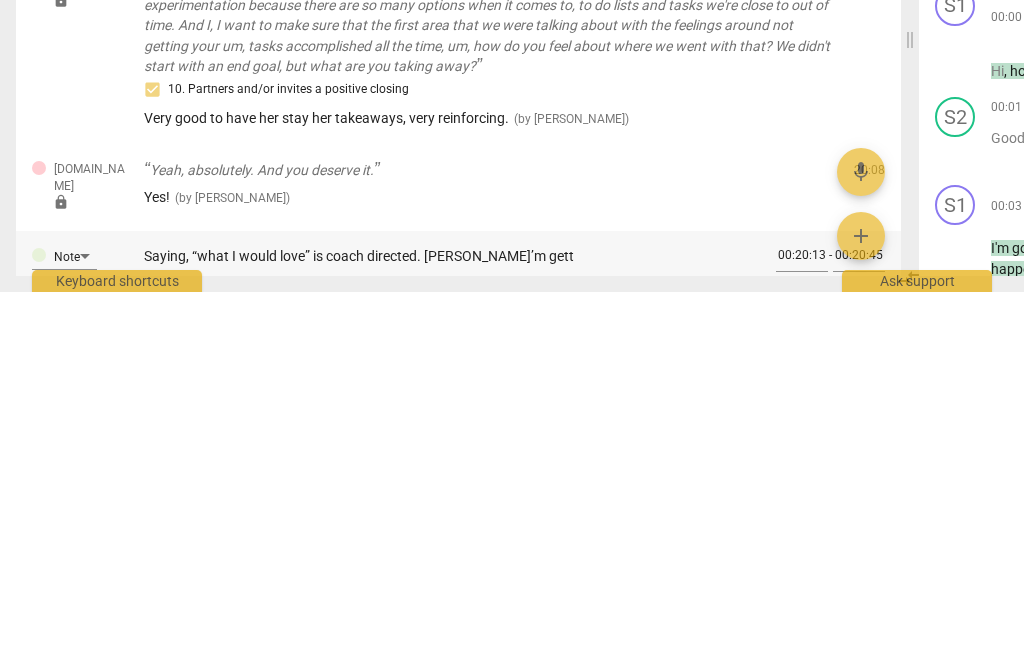 type on "Saying, “what I would love” is coach directed. [PERSON_NAME]’m get" 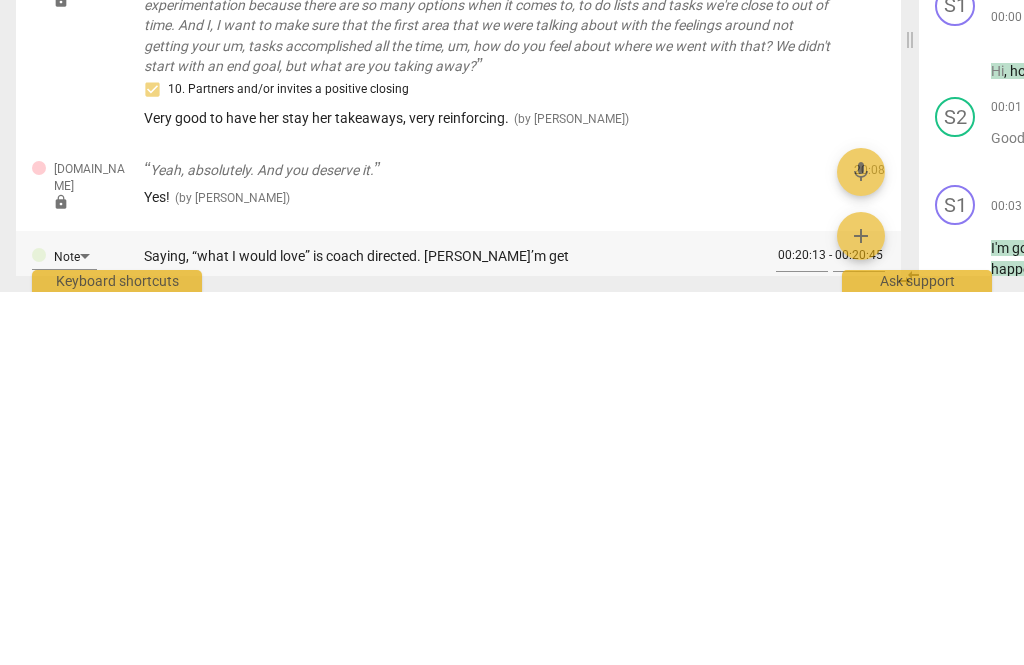type on "Saying, “what I would love” is coach directed. [PERSON_NAME]’m ge" 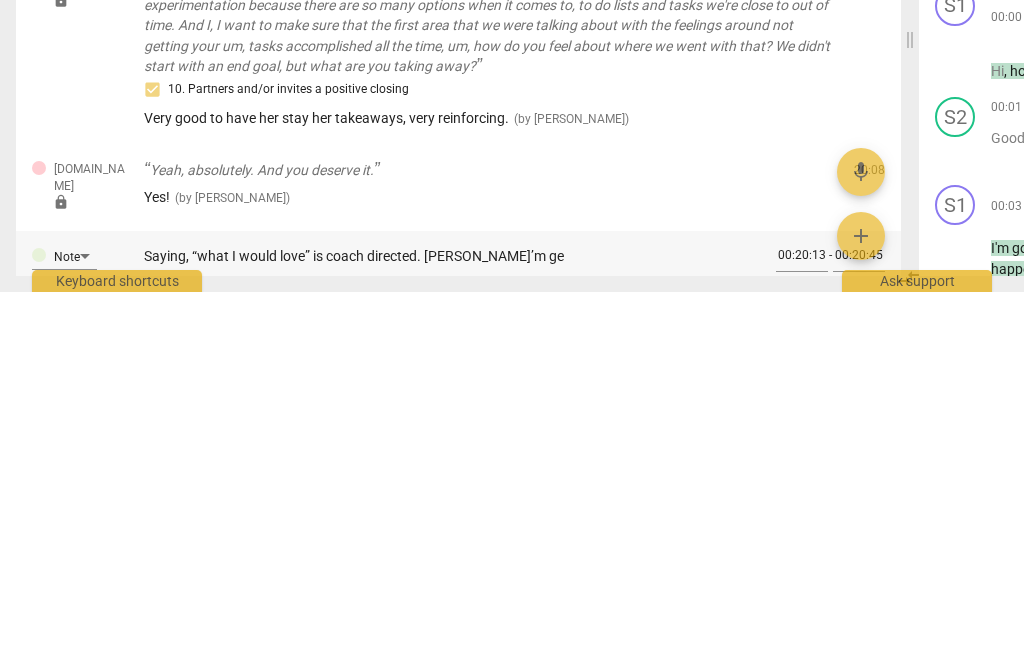 type on "Saying, “what I would love” is coach directed. [PERSON_NAME]’m g" 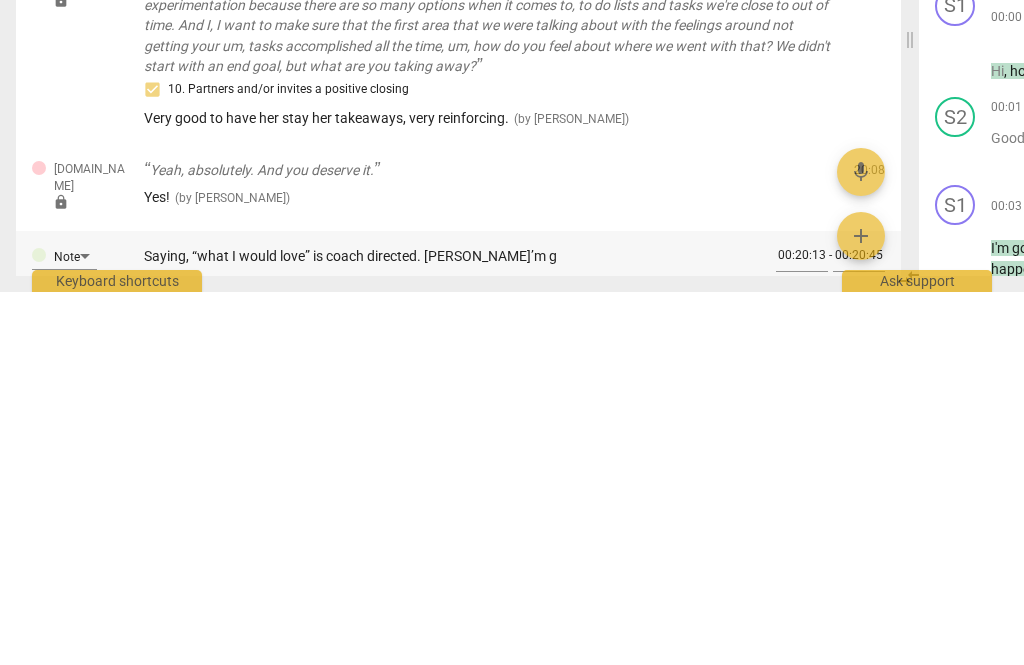 type on "Saying, “what I would love” is coach directed. [PERSON_NAME]’m" 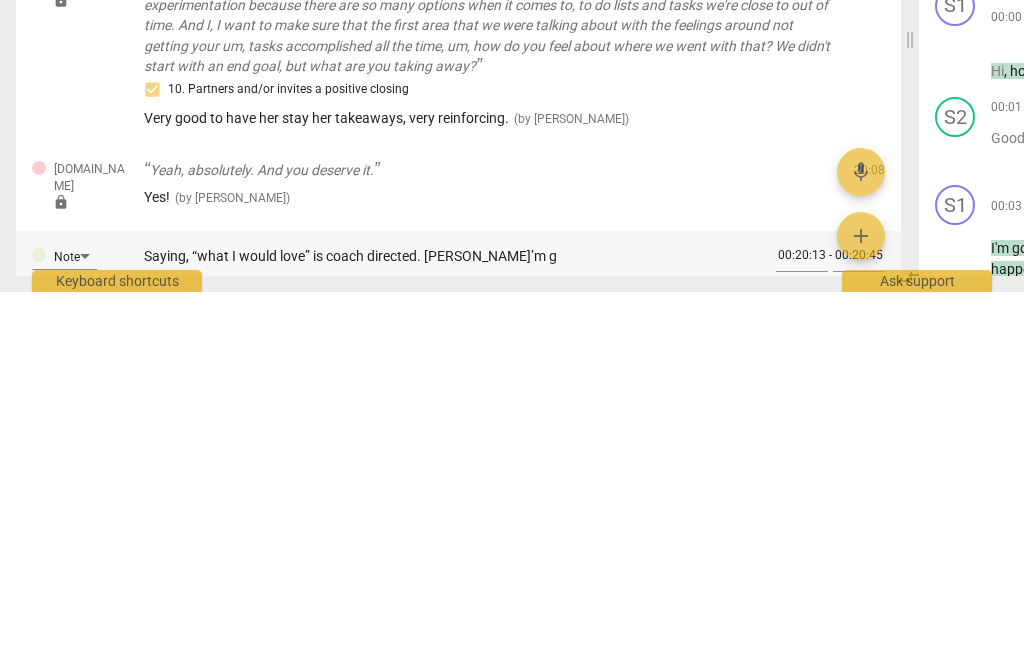 type on "Saying, “what I would love” is coach directed. [PERSON_NAME]’m" 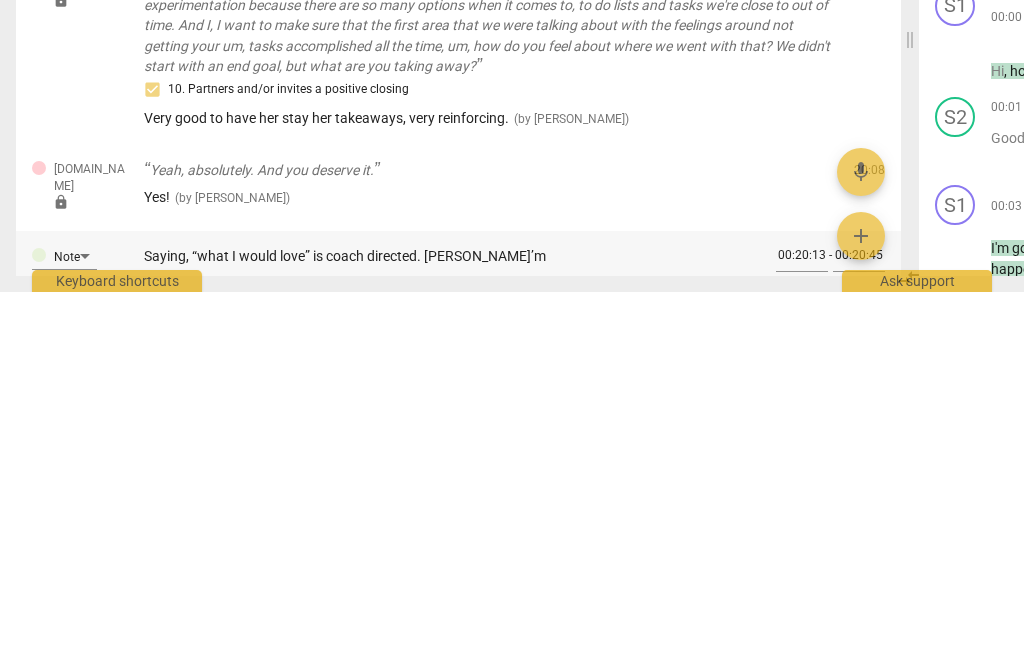 type on "Saying, “what I would love” is coach directed. [PERSON_NAME]’m" 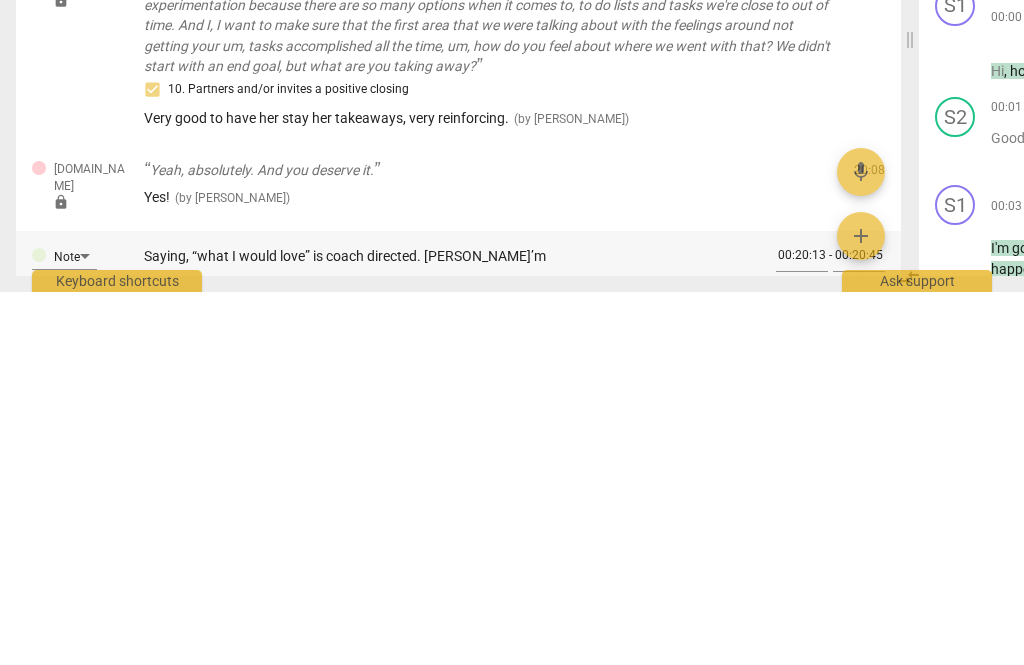 type on "Saying, “what I would love” is coach directed. [PERSON_NAME]’m" 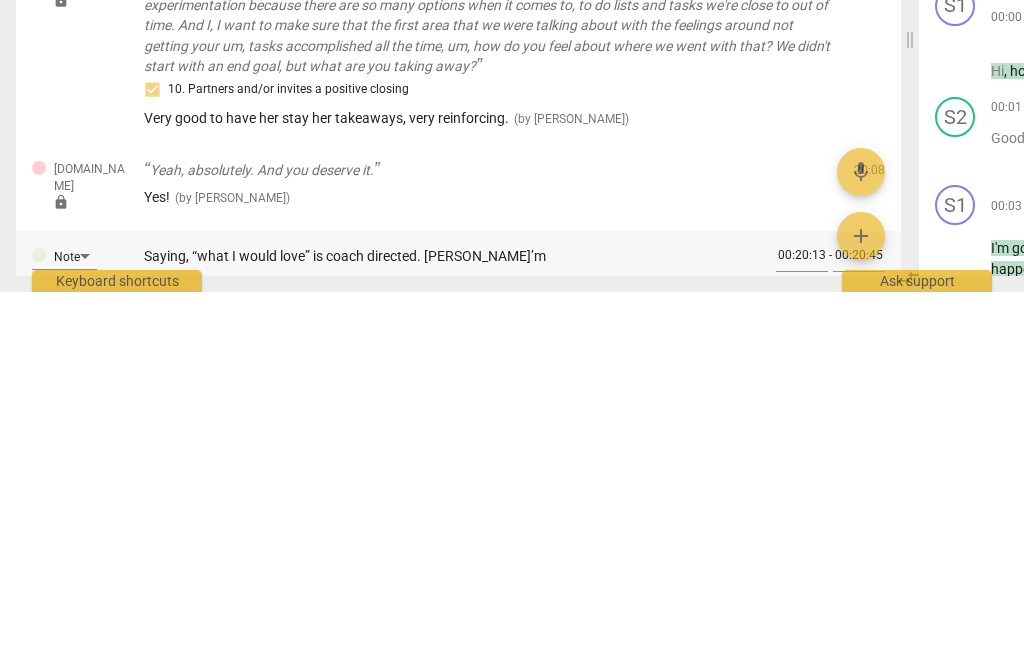 type on "Saying, “what I would love” is coach directed. [PERSON_NAME]’" 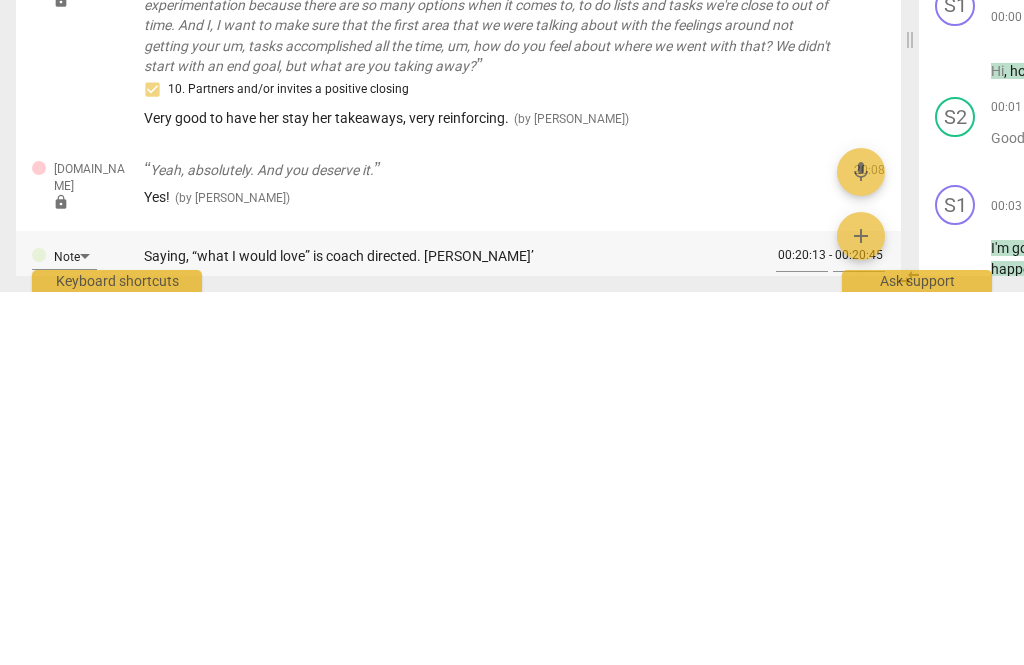 type on "Saying, “what I would love” is coach directed. [PERSON_NAME]" 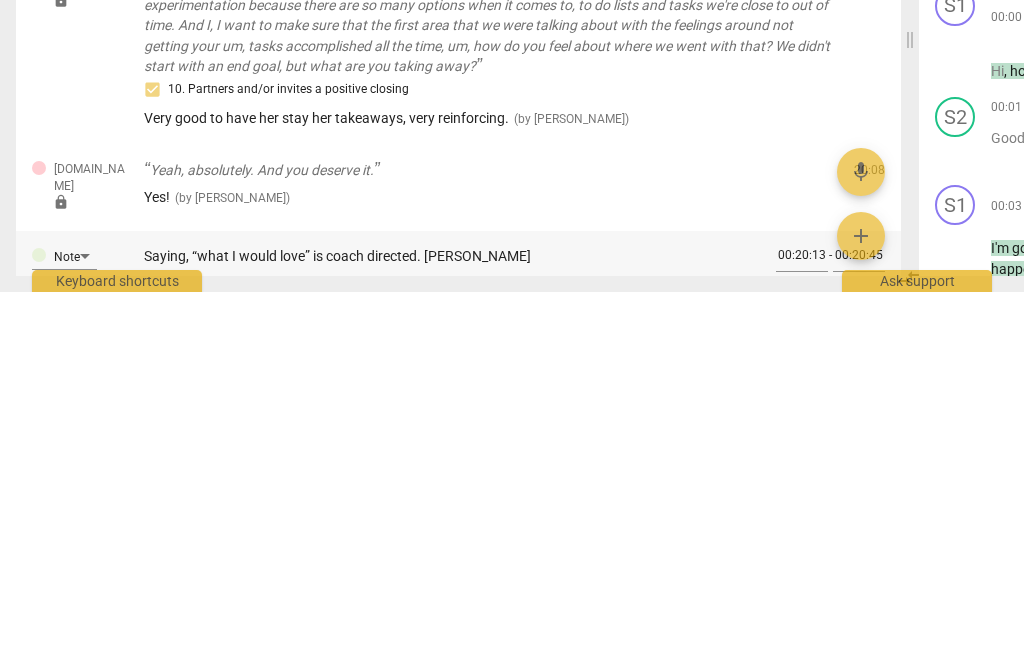 type on "Saying, “what I would love” is coach directed. [PERSON_NAME]" 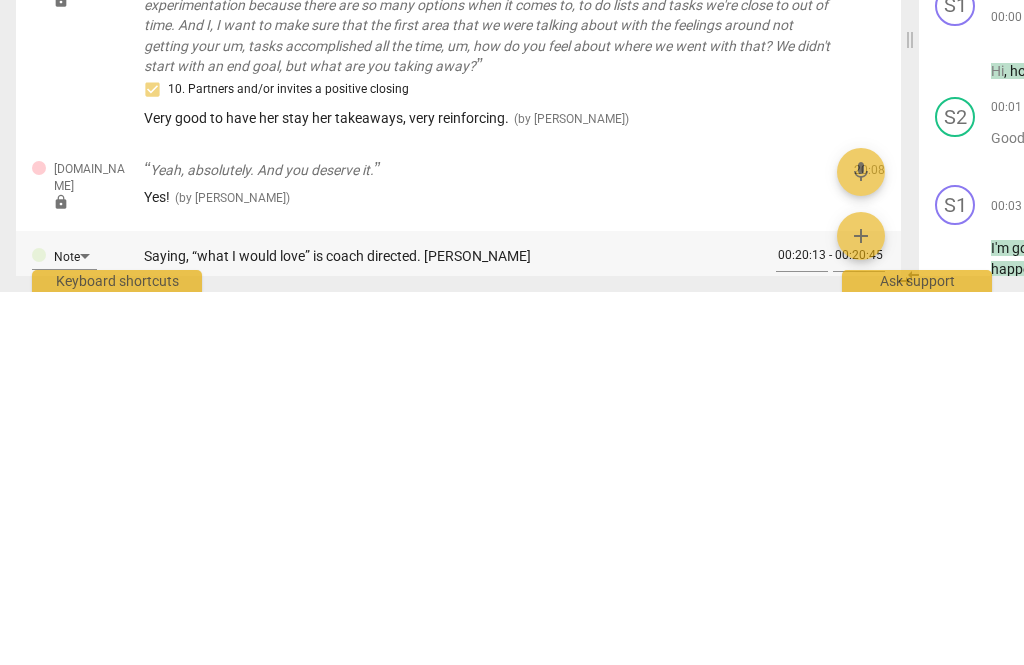 type on "Saying, “what I would love” is coach directed. [PERSON_NAME]" 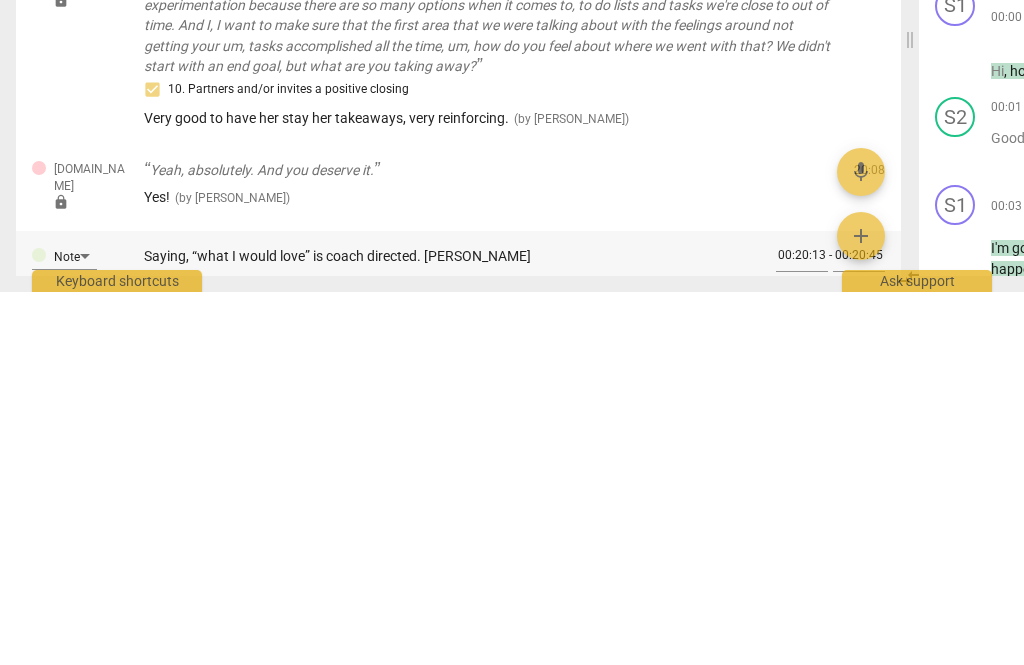 type on "Saying, “what I would love” is coach directed. [PERSON_NAME]" 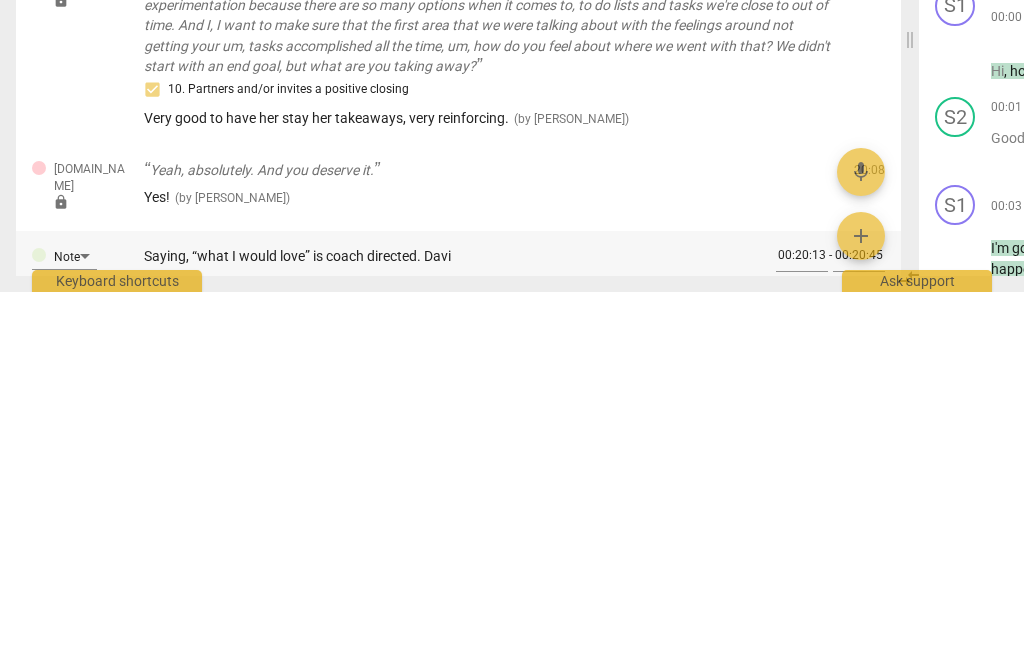 type on "Saying, “what I would love” is coach directed. Dav" 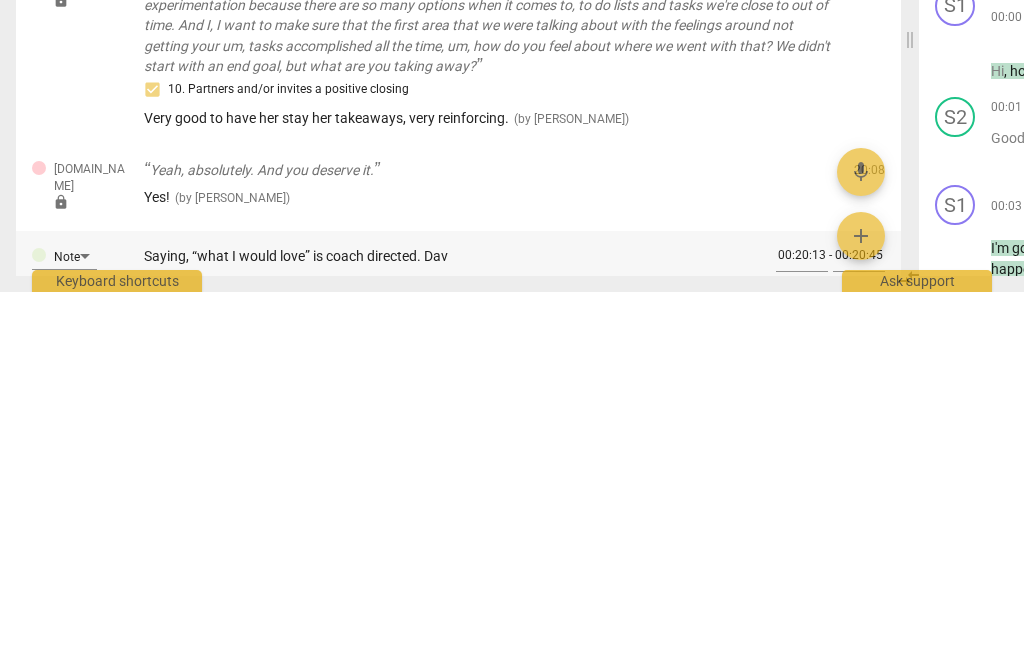 type on "Saying, “what I would love” is coach directed. Da" 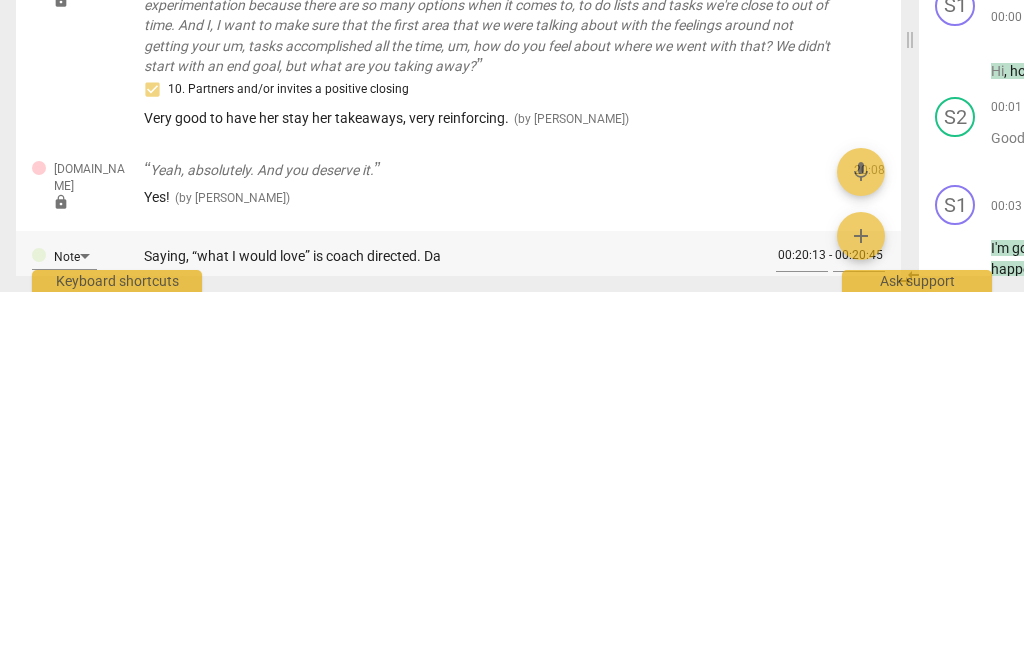 type on "Saying, “what I would love” is coach directed. D" 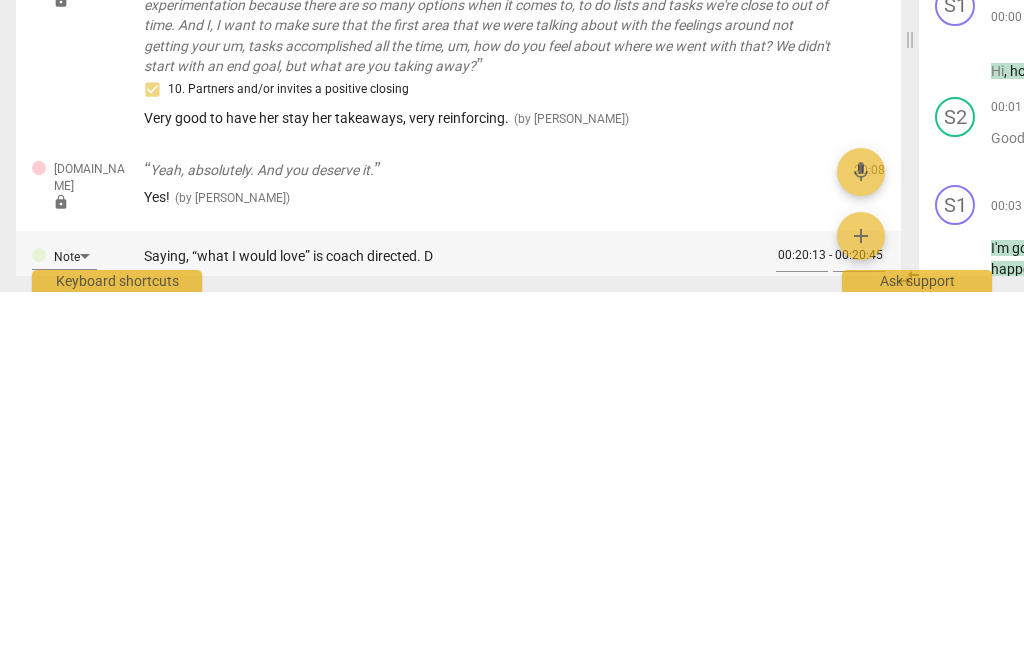 type on "Saying, “what I would love” is coach directed." 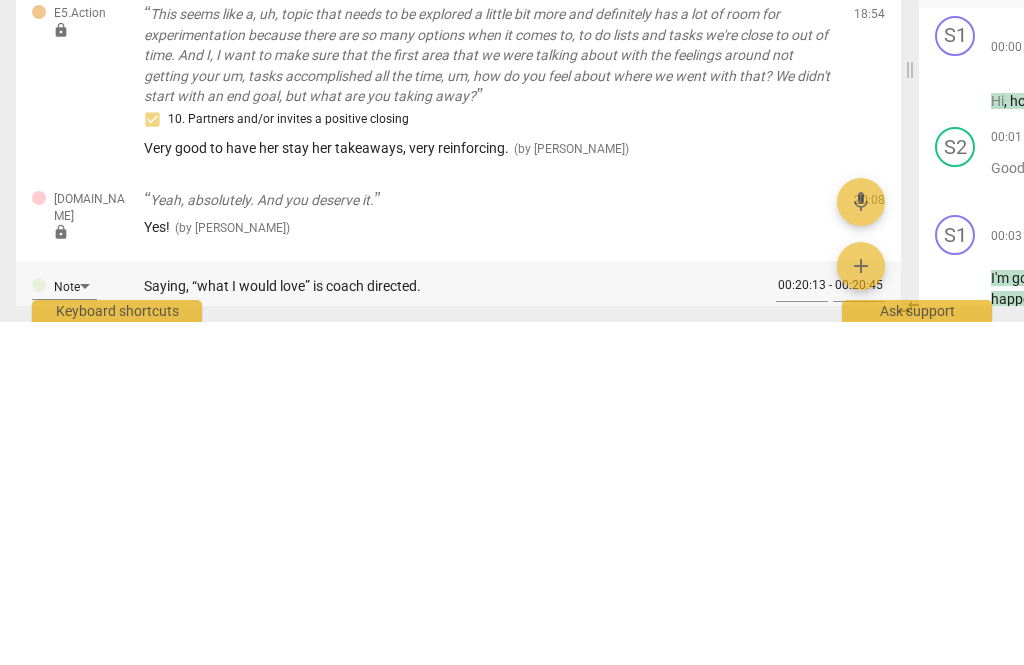 type on "Saying, “what I would love” is coach directed. But" 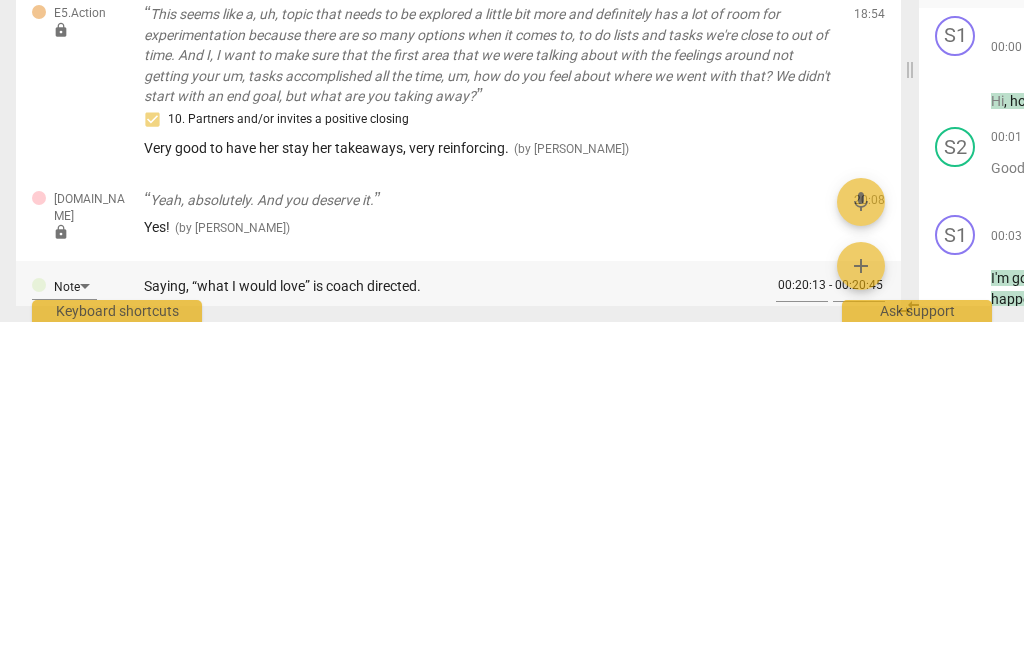type on "Saying, “what I would love” is coach directed. But" 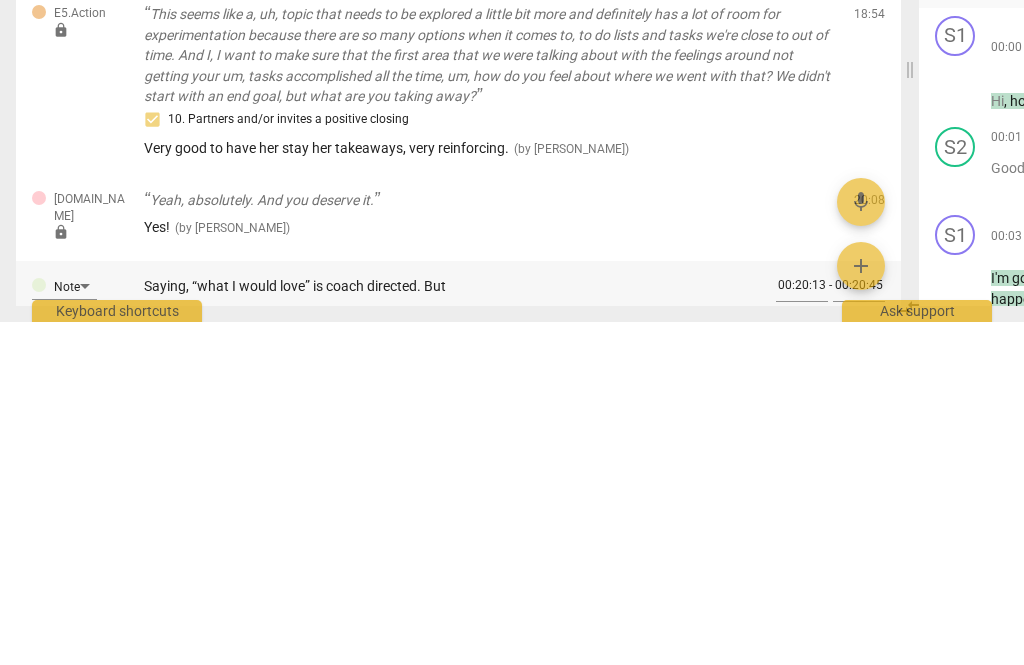type on "Saying, “what I would love” is coach directed. But glad that" 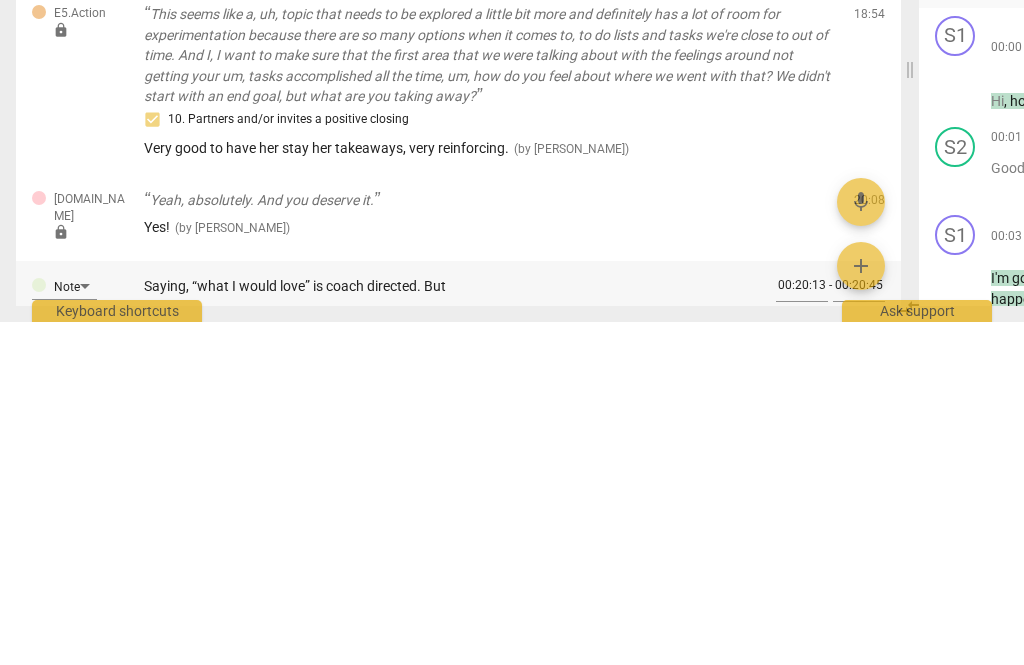 type on "Saying, “what I would love” is coach directed. But glad that" 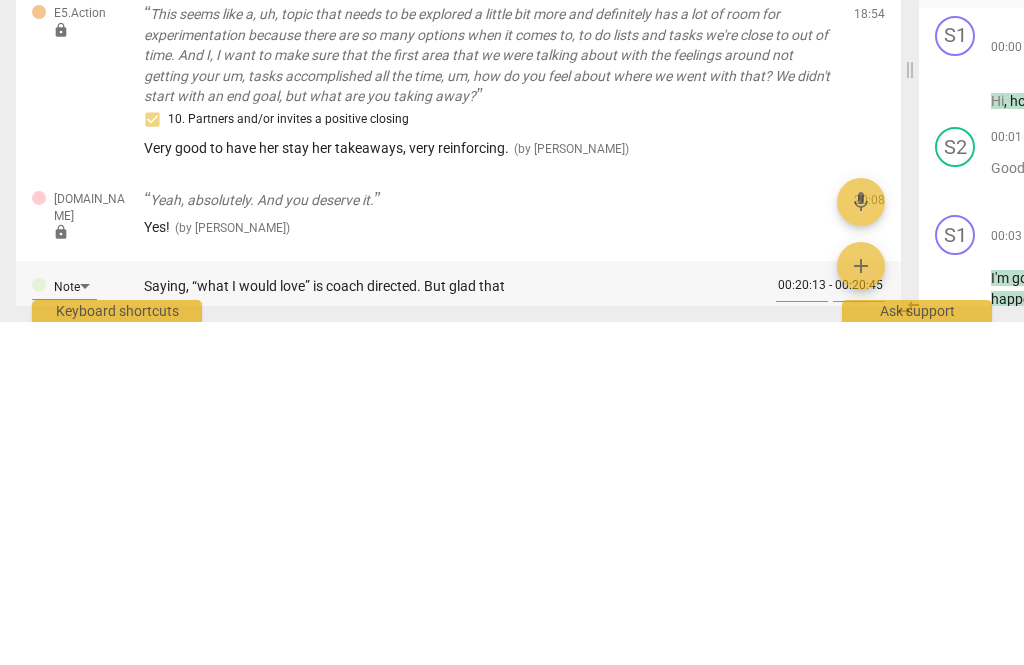 type on "Saying, “what I would love” is coach directed. But glad that you" 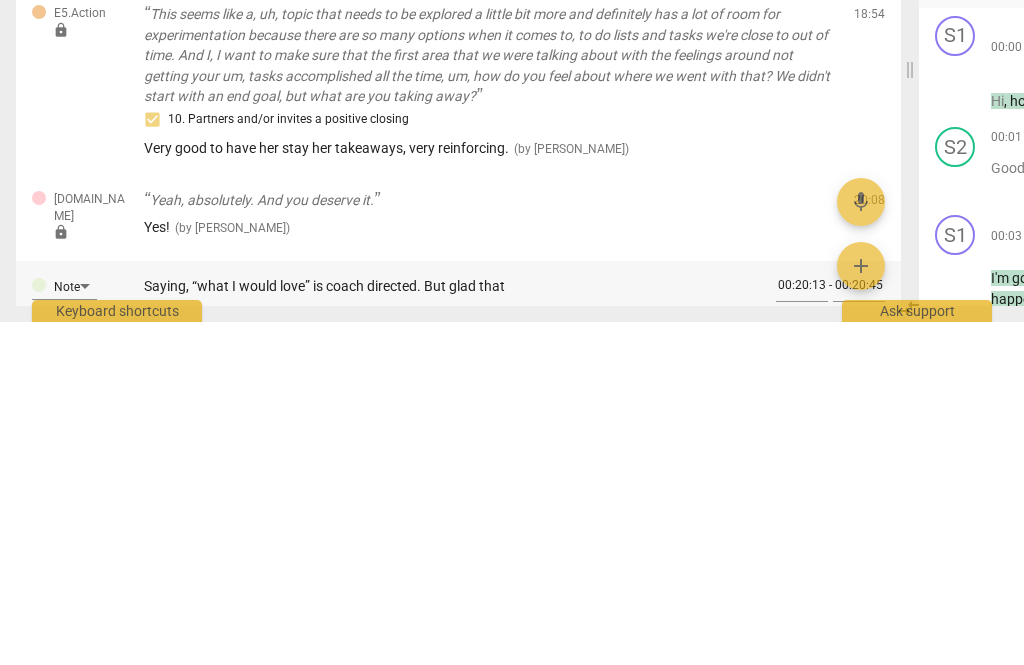 type on "Saying, “what I would love” is coach directed. But glad that you" 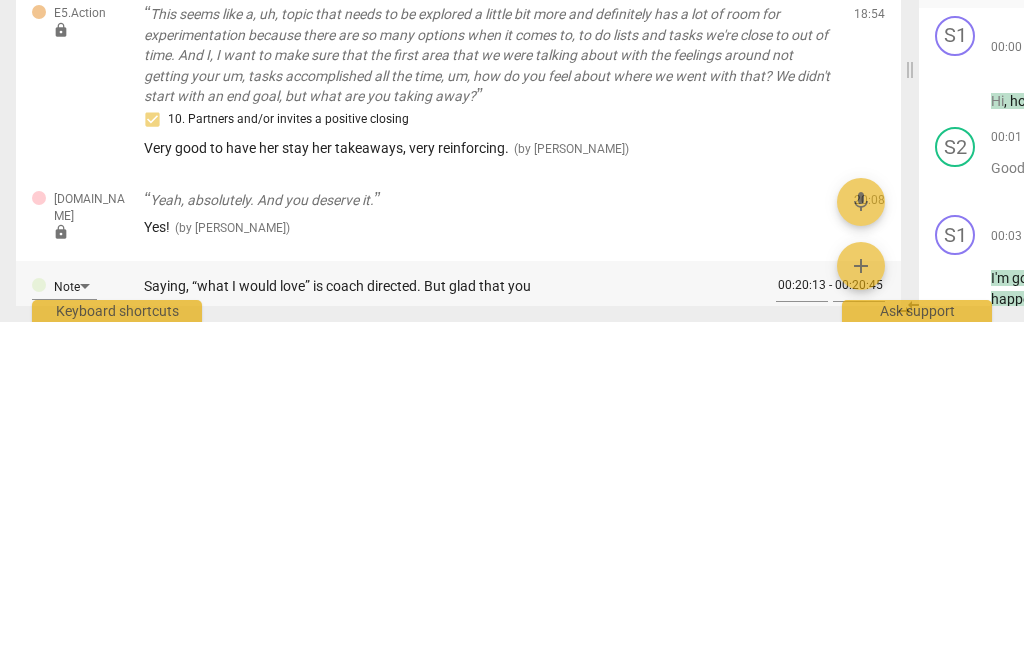 type on "Saying, “what I would love” is coach directed. But glad that you added" 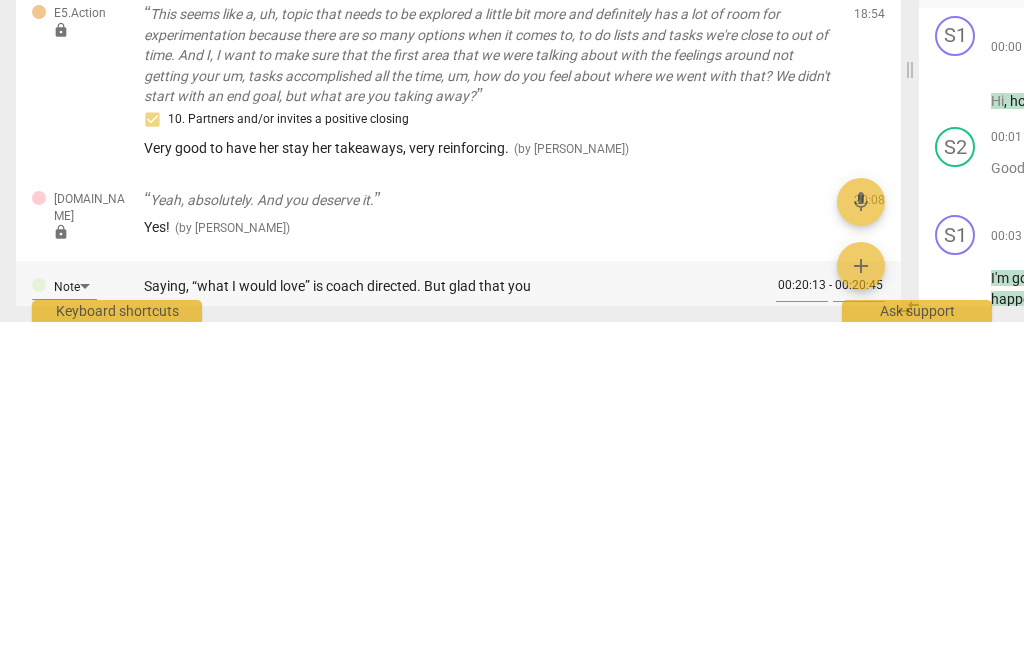 type on "Saying, “what I would love” is coach directed. But glad that you added" 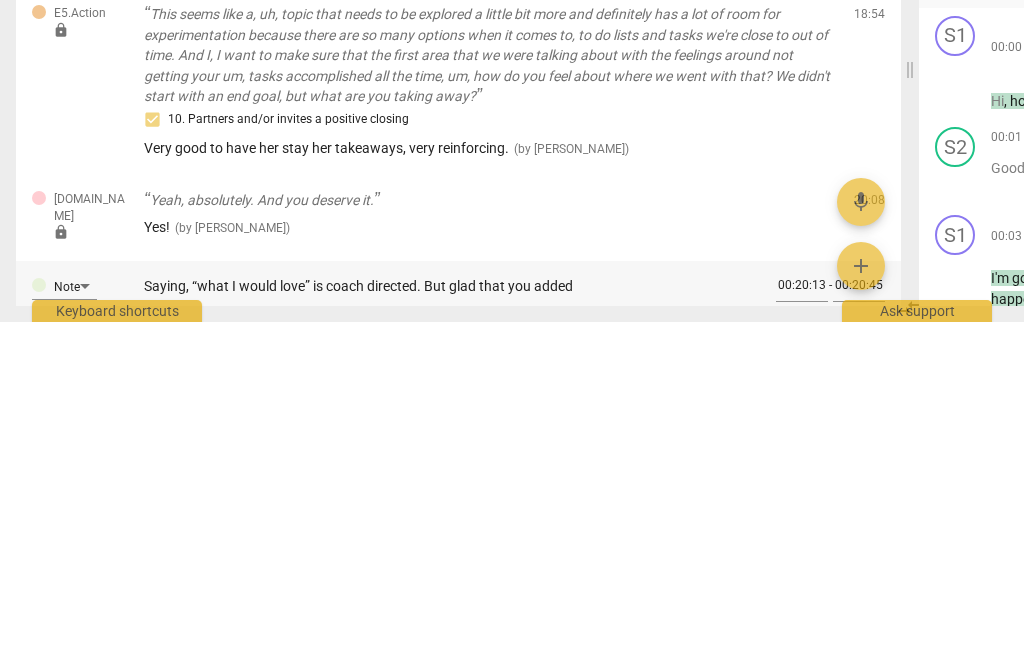 type on "Saying, “what I would love” is coach directed. But glad that you added that" 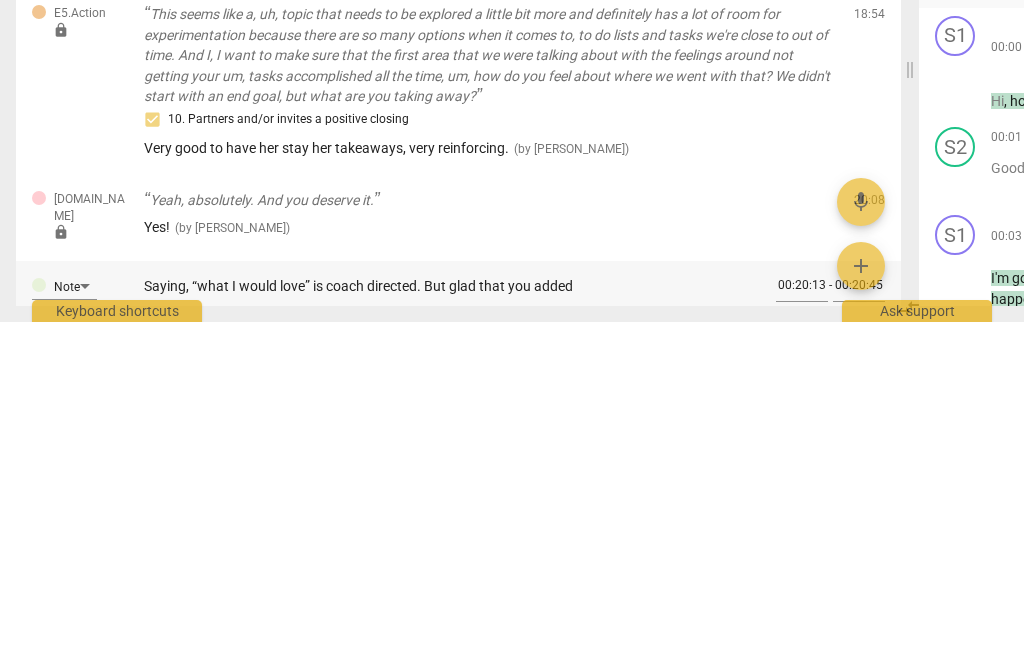 type on "Saying, “what I would love” is coach directed. But glad that you added that" 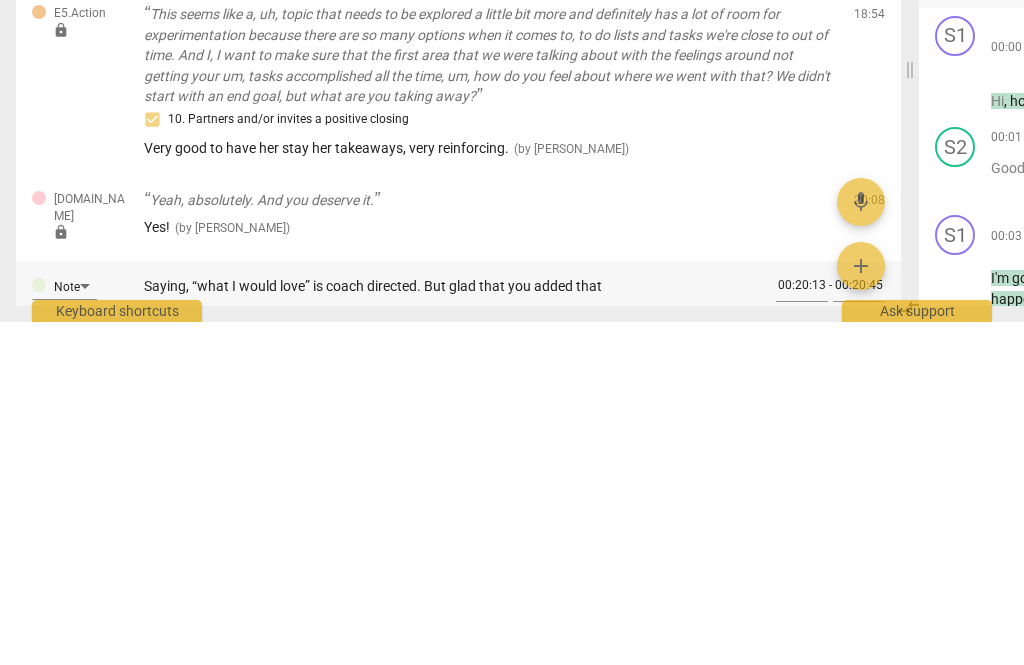 type on "Saying, “what I would love” is coach directed. But glad that you added that she" 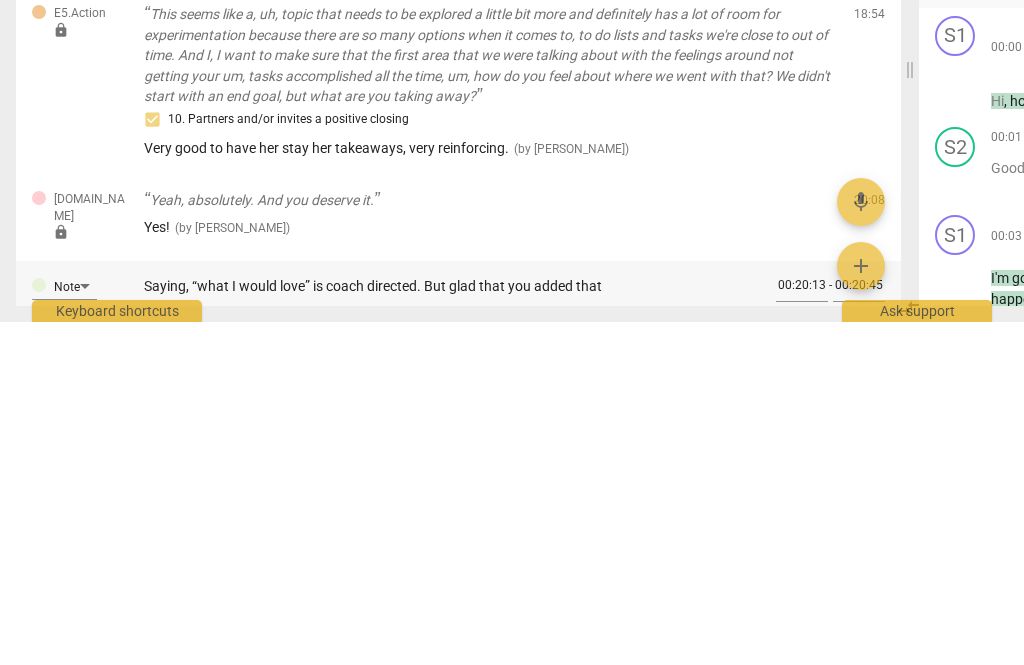 type on "Saying, “what I would love” is coach directed. But glad that you added that she" 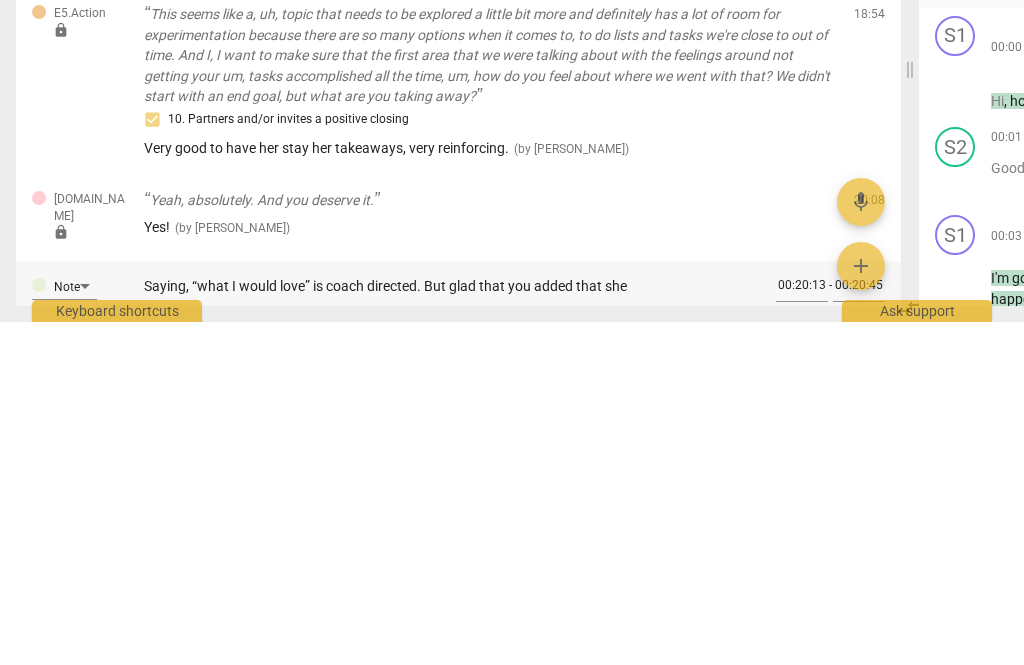type on "Saying, “what I would love” is coach directed. But glad that you added that she could" 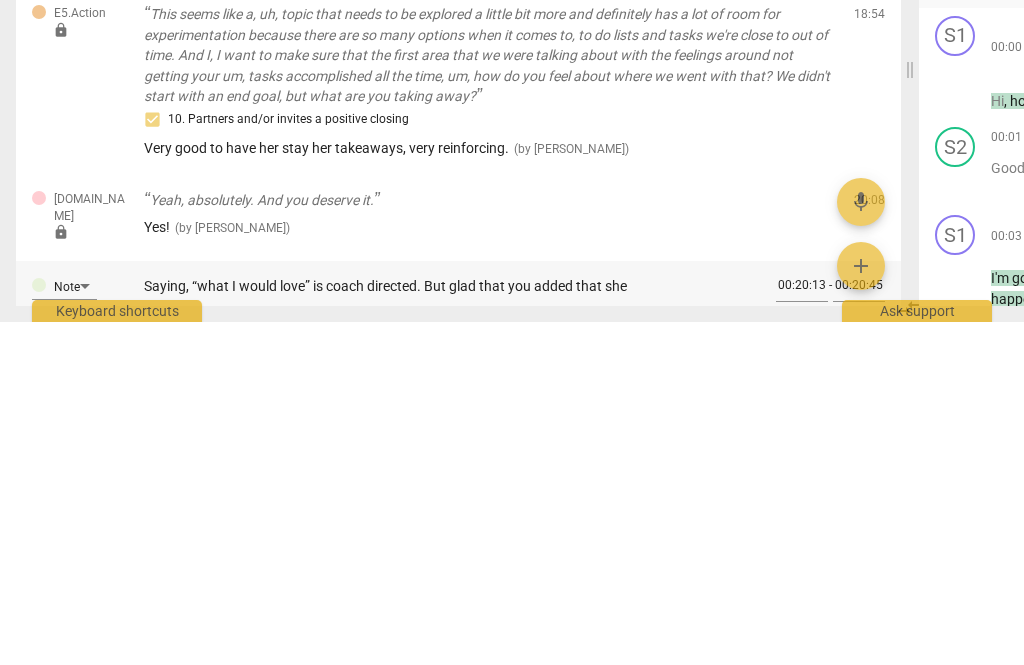 type on "Saying, “what I would love” is coach directed. But glad that you added that she could" 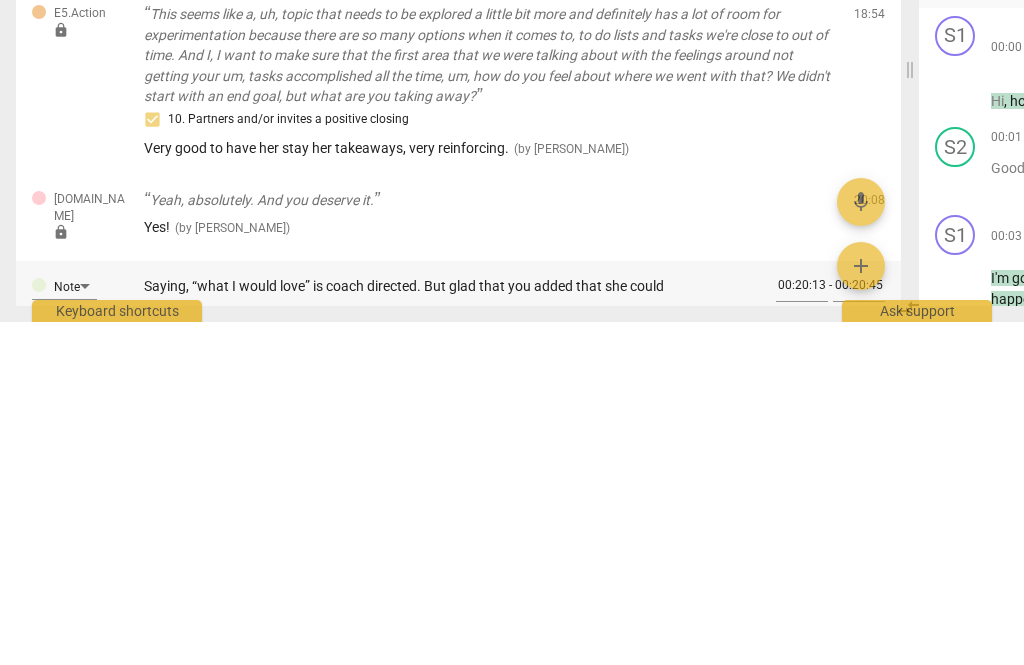 type on "Saying, “what I would love” is coach directed. But glad that you added that she could talk" 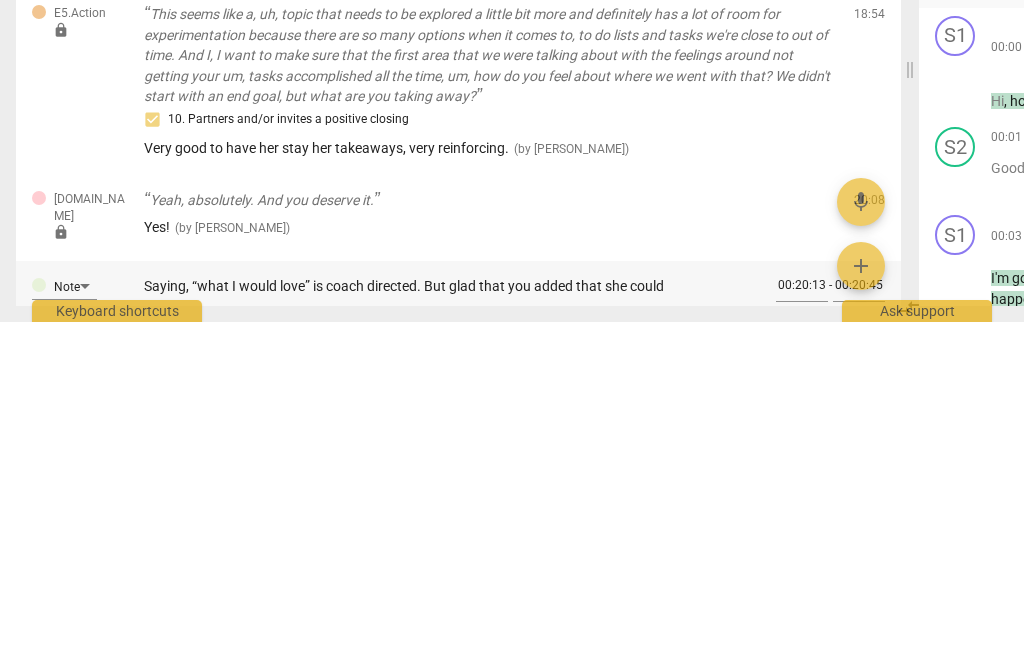 type on "Saying, “what I would love” is coach directed. But glad that you added that she could talk" 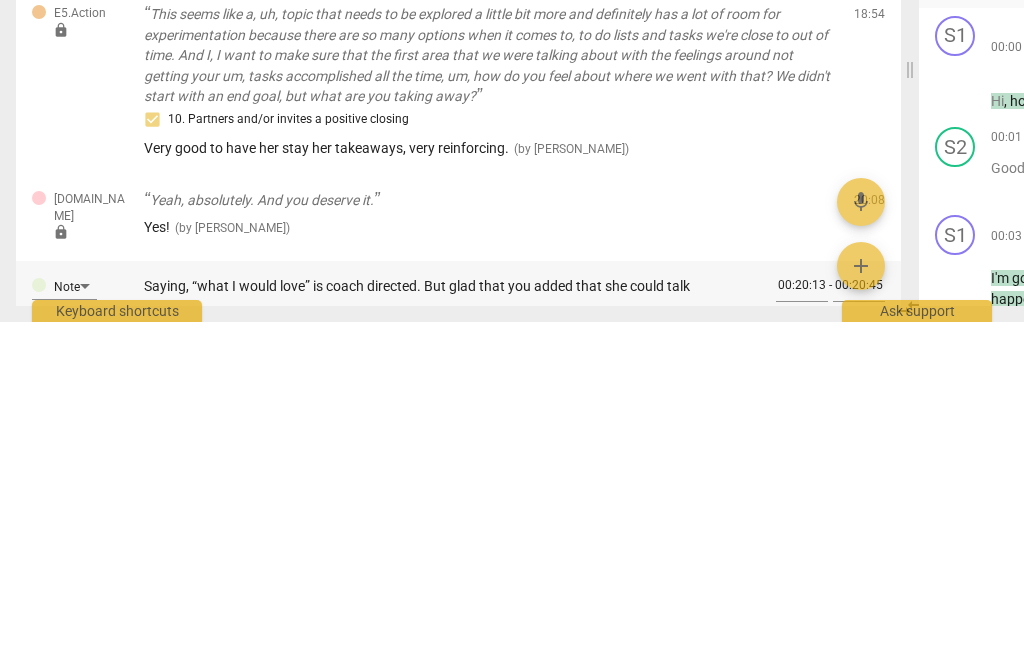 type on "Saying, “what I would love” is coach directed. But glad that you added that she could talk about" 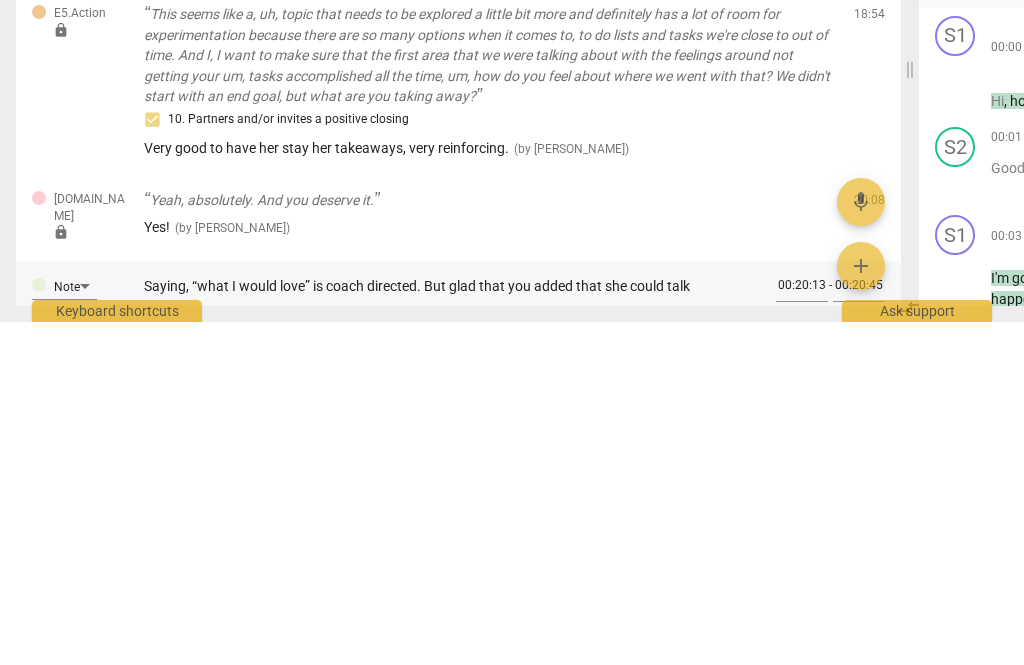 type on "Saying, “what I would love” is coach directed. But glad that you added that she could talk about" 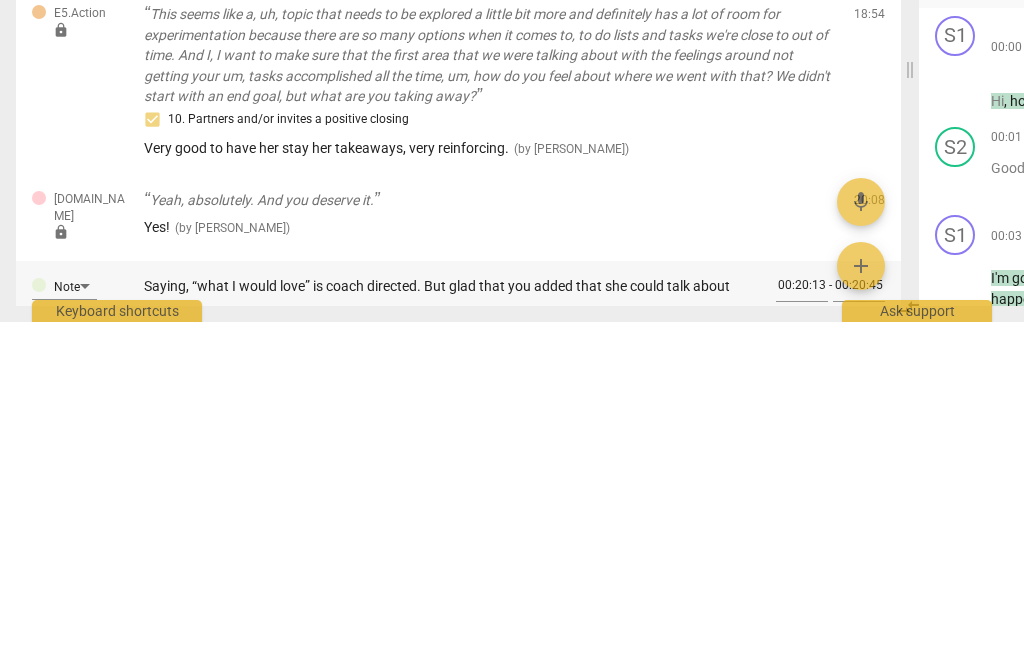 type on "Saying, “what I would love” is coach directed. But glad that you added that she could talk about something" 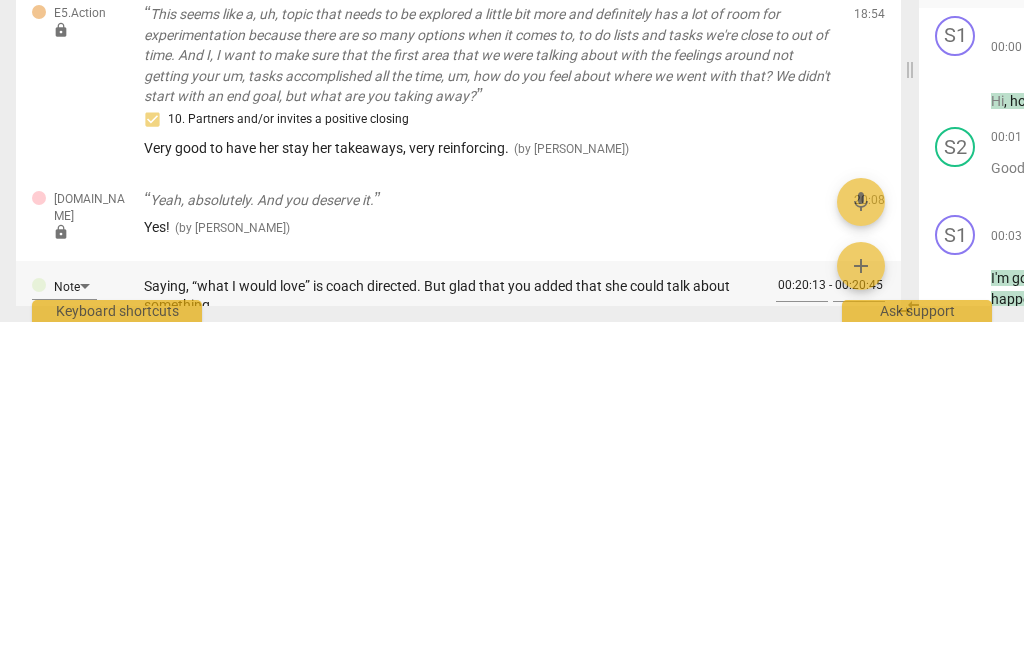 type on "Saying, “what I would love” is coach directed. But glad that you added that she could talk about something else" 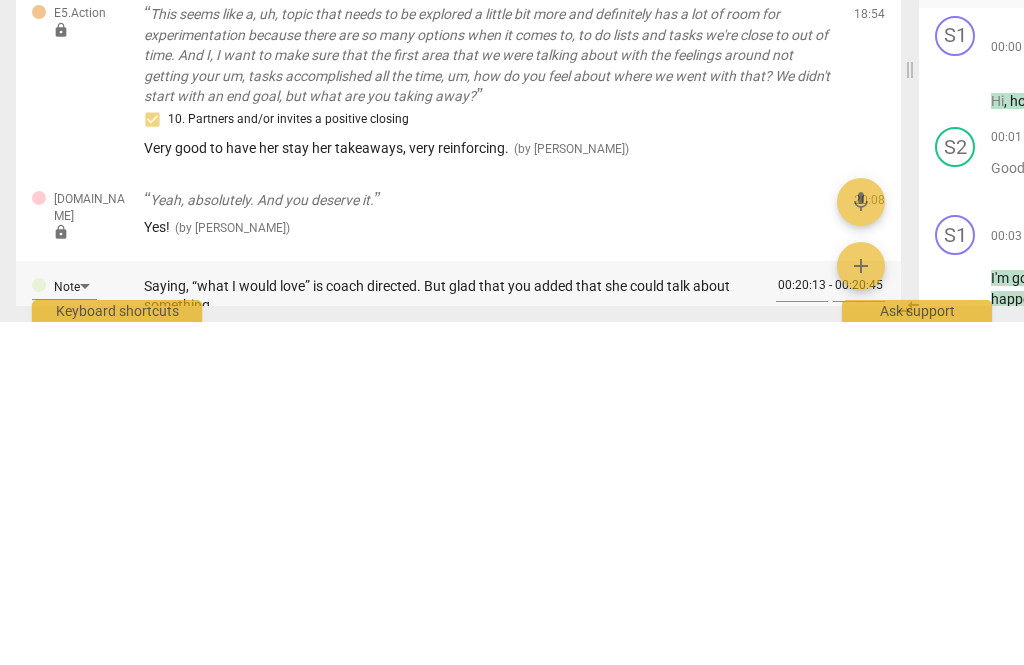 type on "Saying, “what I would love” is coach directed. But glad that you added that she could talk about something else" 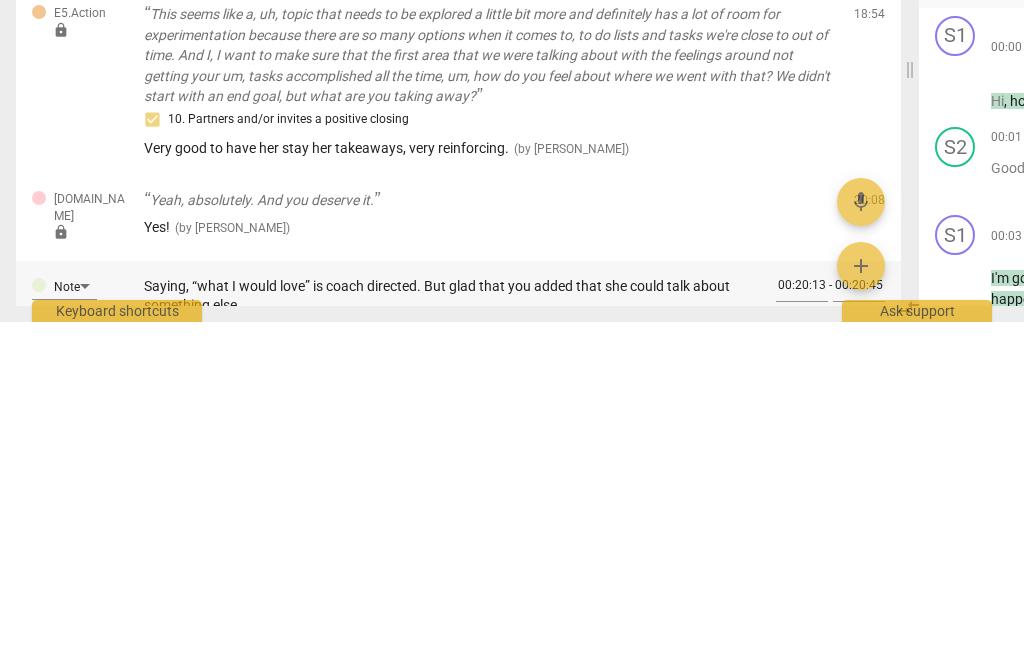 type on "Saying, “what I would love” is coach directed. But glad that you added that she could talk about something else next week" 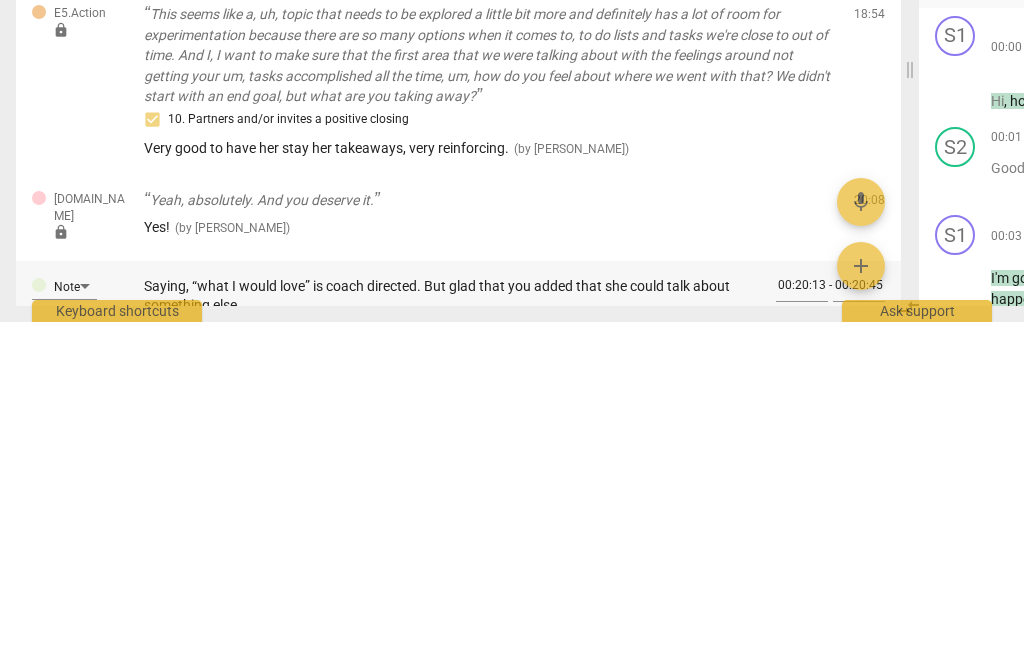 type on "Saying, “what I would love” is coach directed. But glad that you added that she could talk about something else next week" 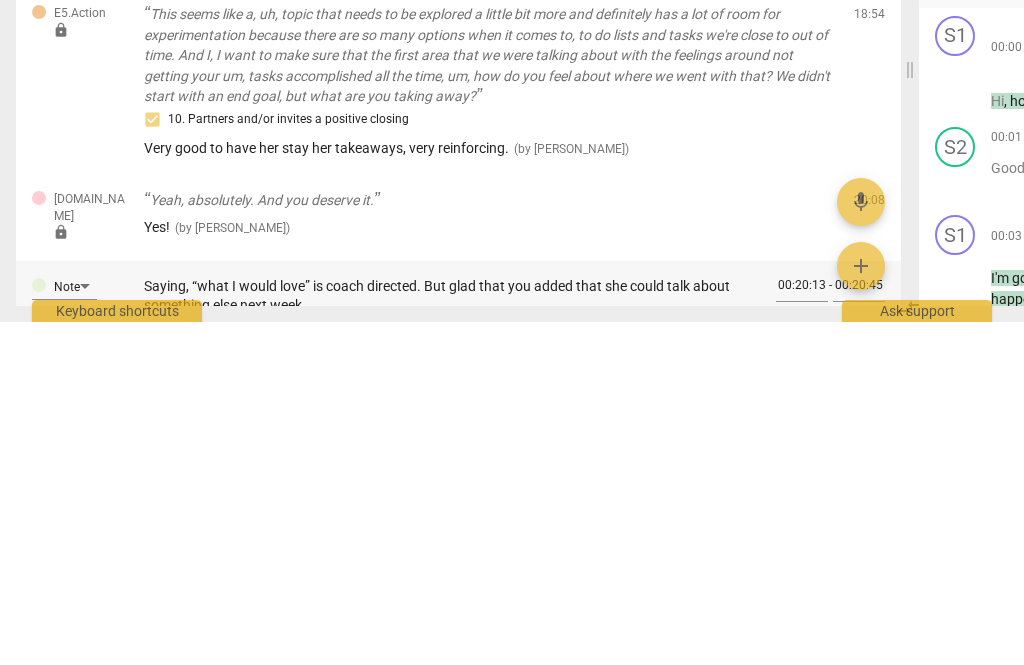 type on "Saying, “what I would love” is coach directed. But glad that you added that she could talk about something else next week if" 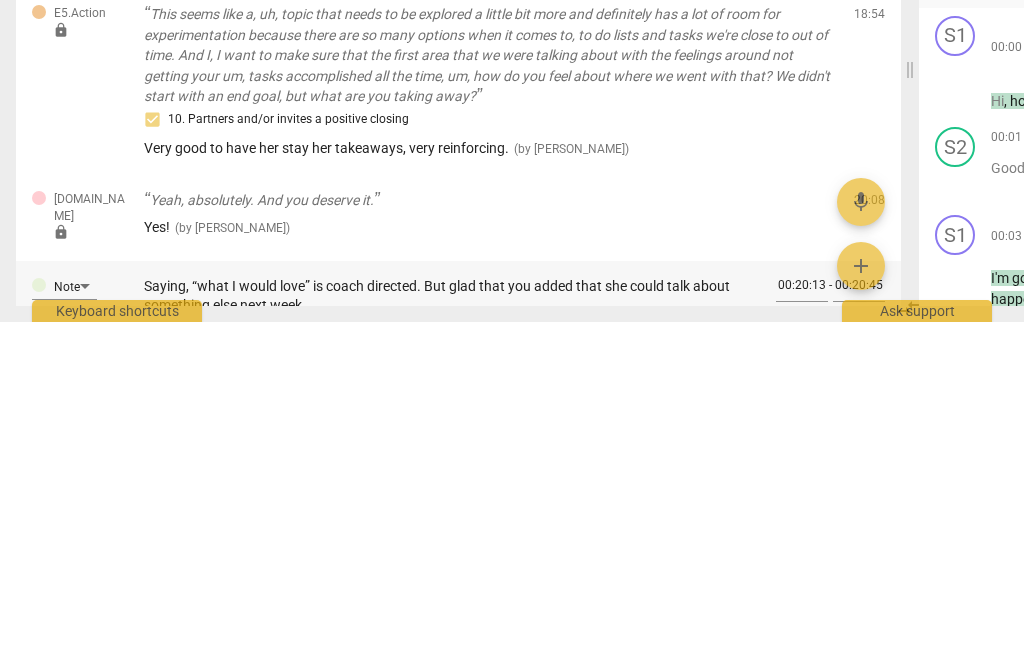 type on "Saying, “what I would love” is coach directed. But glad that you added that she could talk about something else next week if" 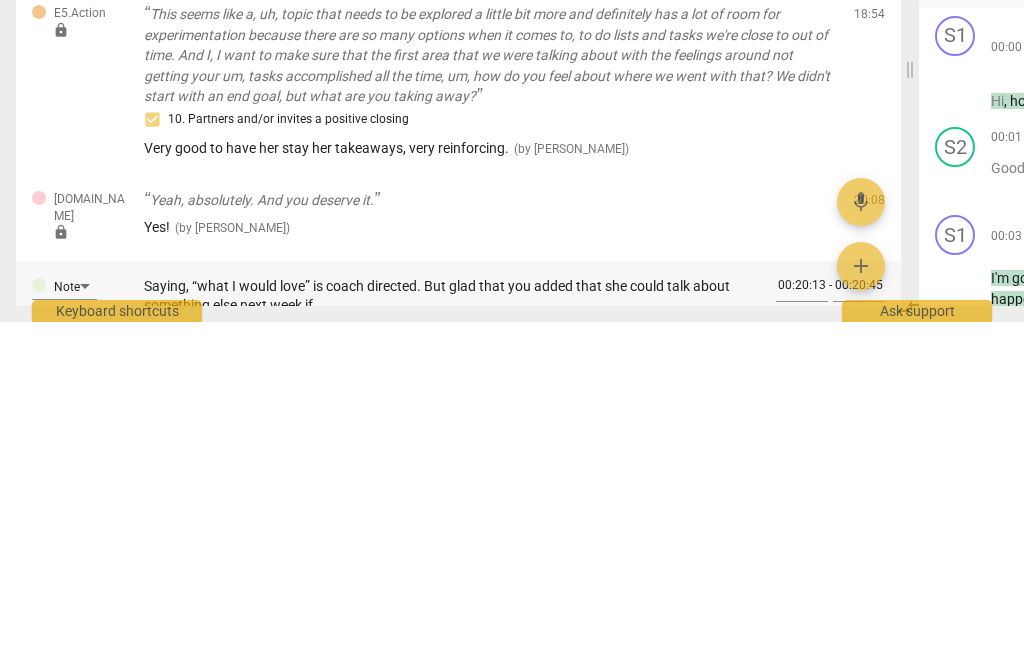 type on "Saying, “what I would love” is coach directed. But glad that you added that she could talk about something else next week if that was" 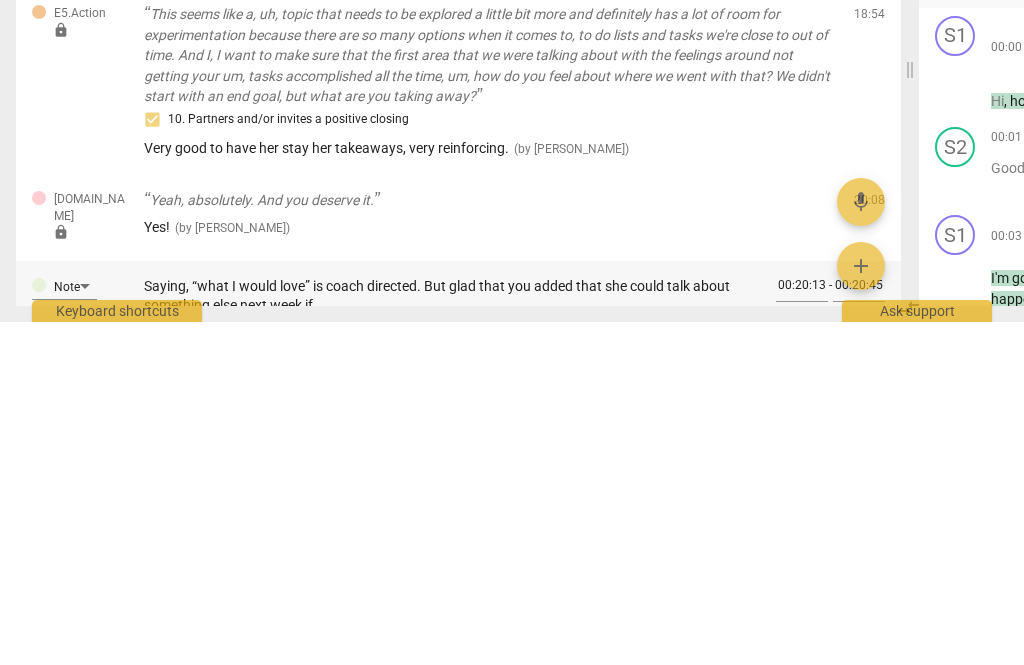 type on "Saying, “what I would love” is coach directed. But glad that you added that she could talk about something else next week if that was" 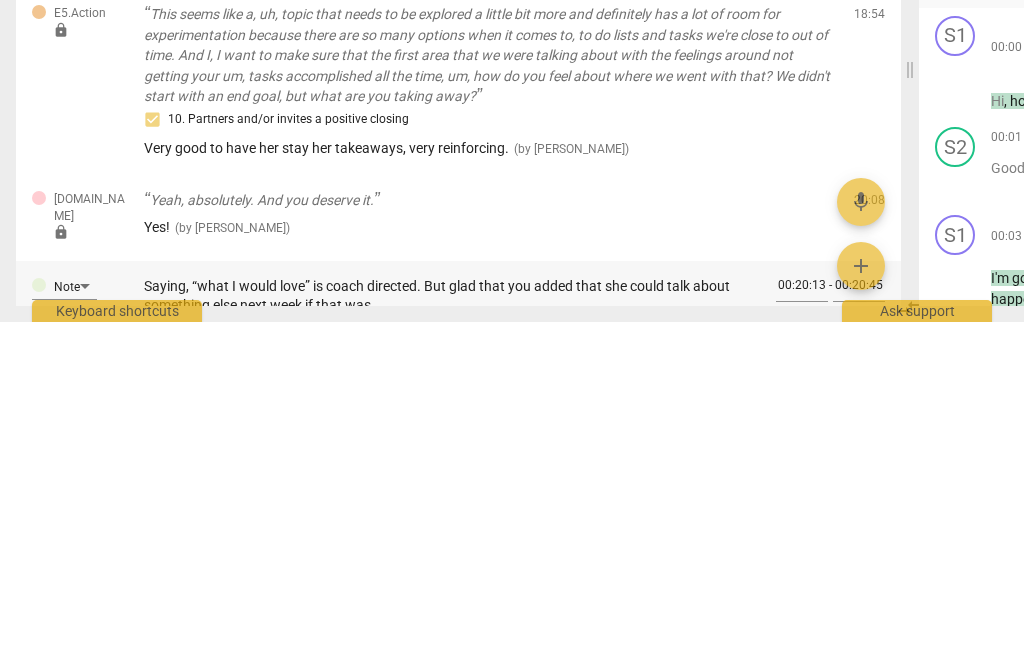 type on "Saying, “what I would love” is coach directed. But glad that you added that she could talk about something else next week if that was more" 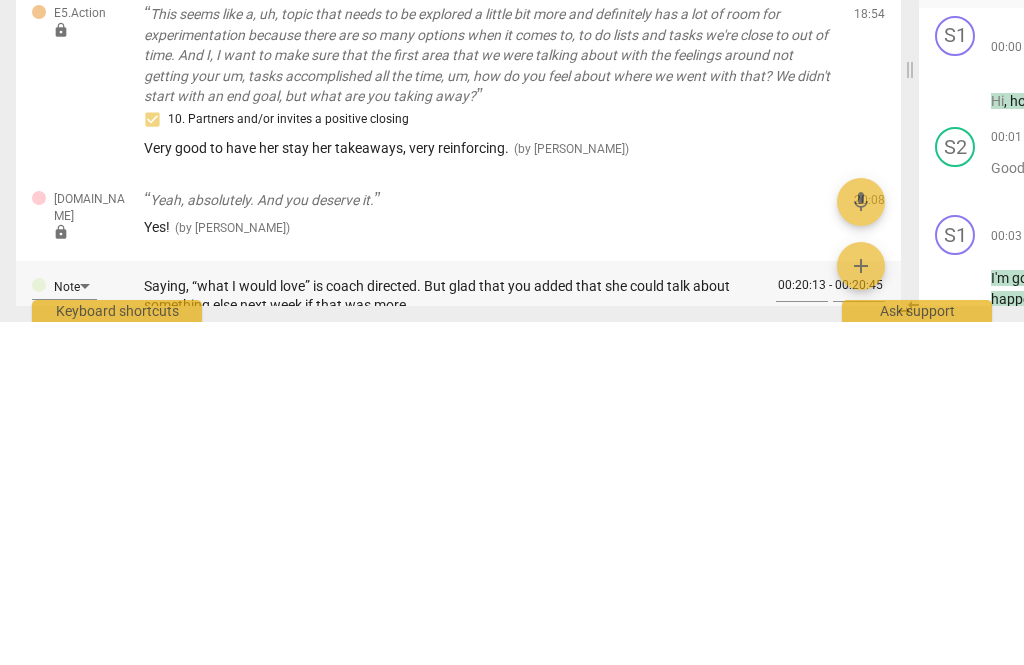 type on "Saying, “what I would love” is coach directed. But glad that you added that she could talk about something else next week if that was more important" 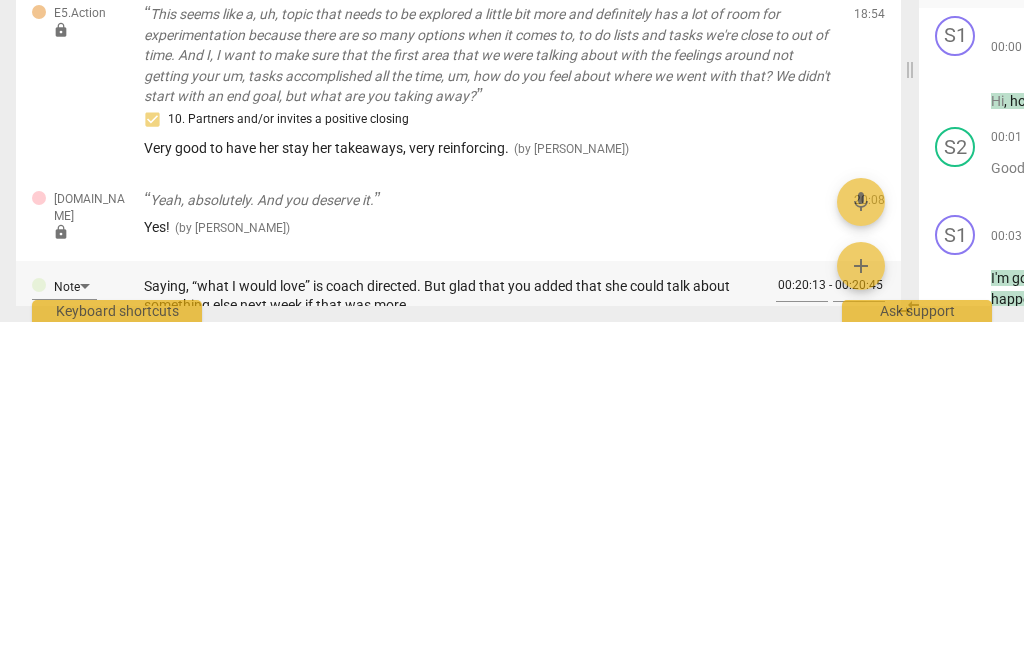 type on "Saying, “what I would love” is coach directed. But glad that you added that she could talk about something else next week if that was more important" 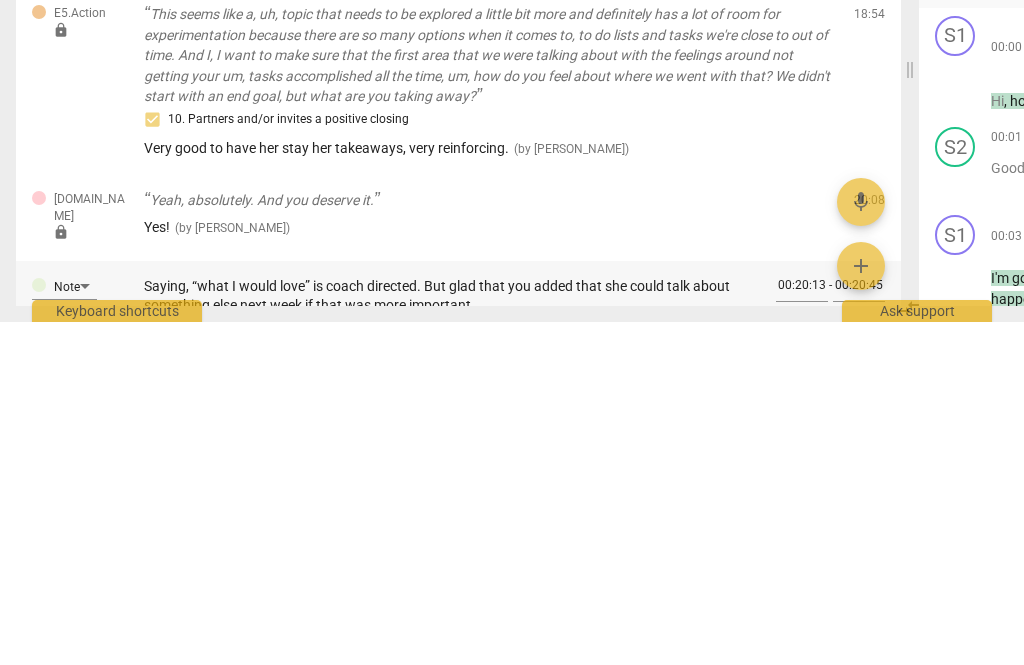 type on "Saying, “what I would love” is coach directed. But glad that you added that she could talk about something else next week if that was more important to her" 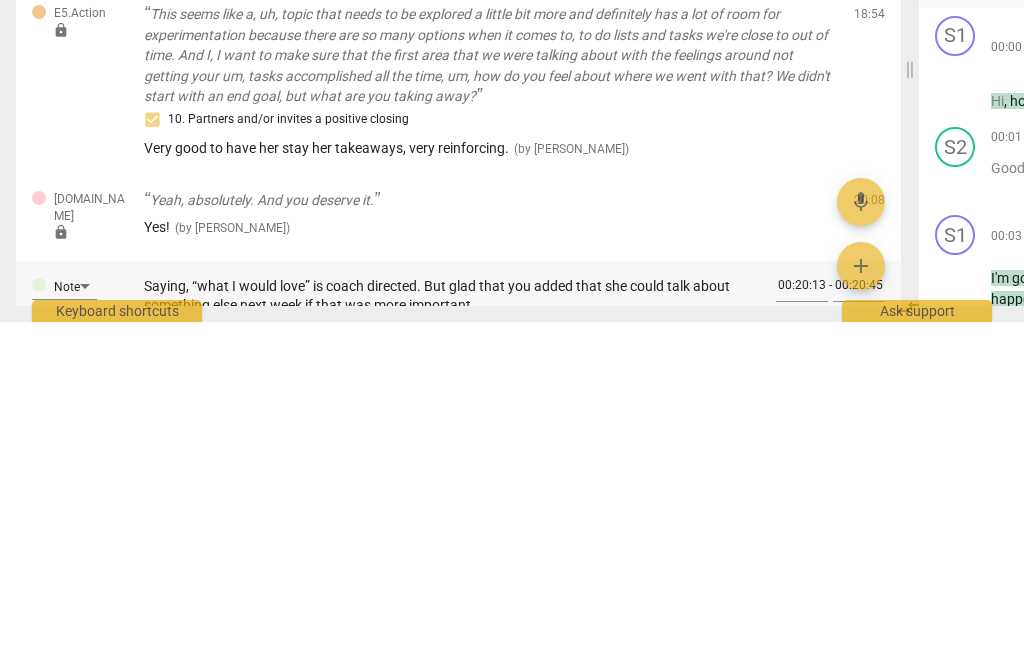 type on "Saying, “what I would love” is coach directed. But glad that you added that she could talk about something else next week if that was more important to her" 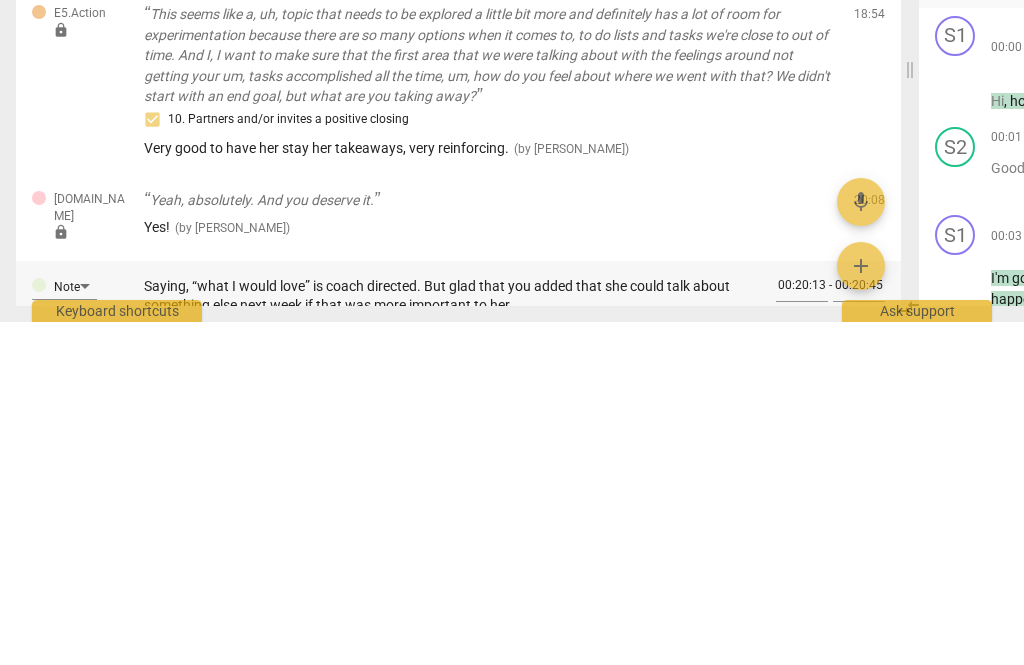 type on "Saying, “what I would love” is coach directed. But glad that you added that she could talk about something else next week if that was more important to her." 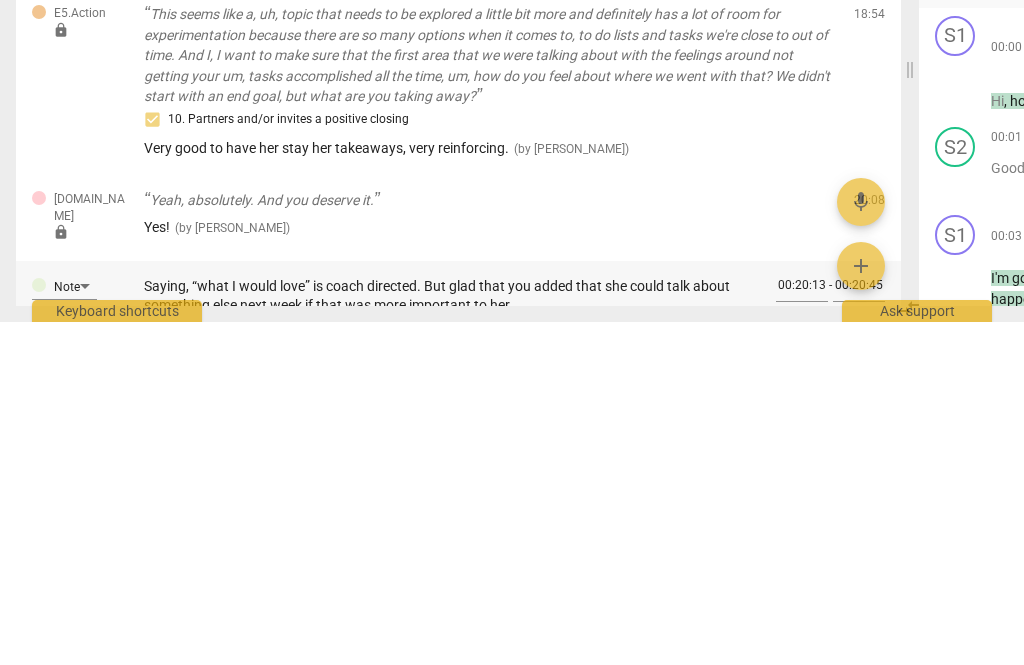 click on "check_circle" at bounding box center [838, 671] 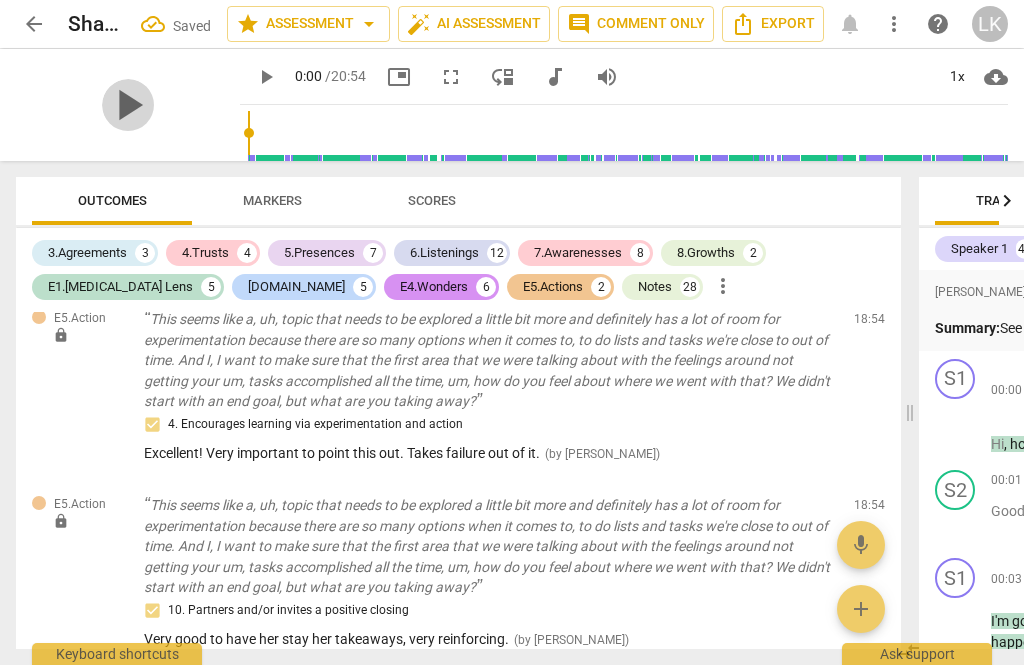 scroll, scrollTop: 10713, scrollLeft: 0, axis: vertical 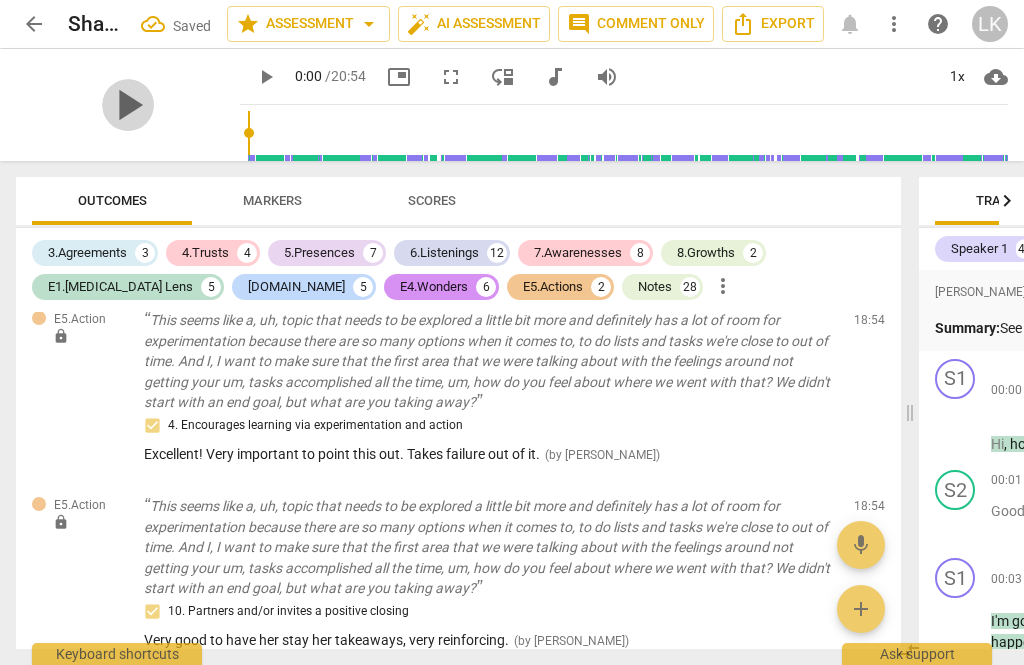 click on "edit" at bounding box center [834, 511] 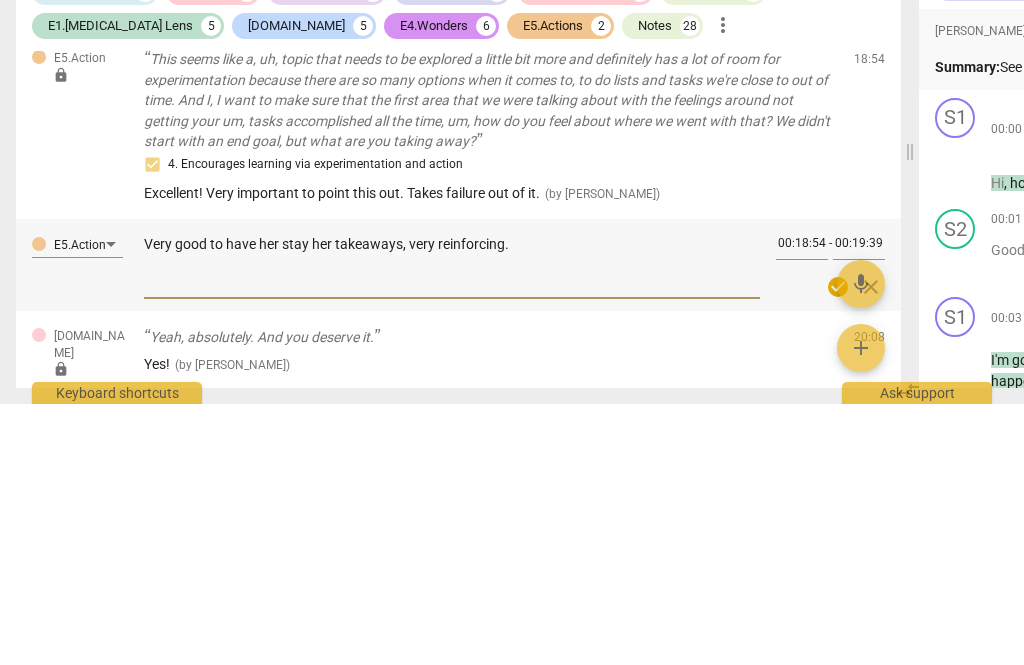 click on "Very good to have her stay her takeaways, very reinforcing." at bounding box center (452, 524) 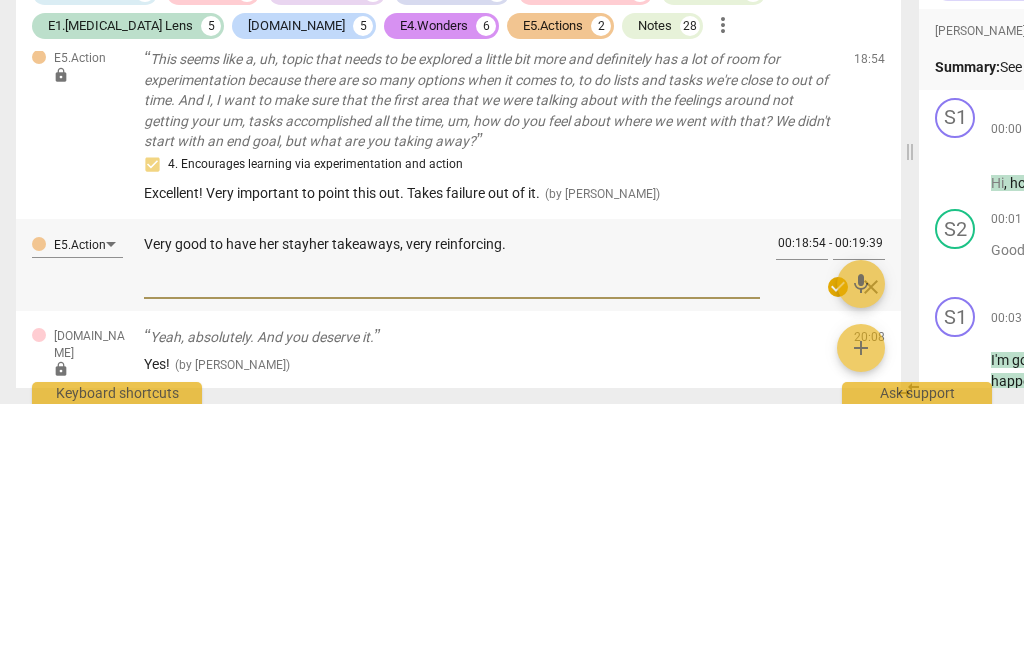 type on "Very good to have her staher takeaways, very reinforcing." 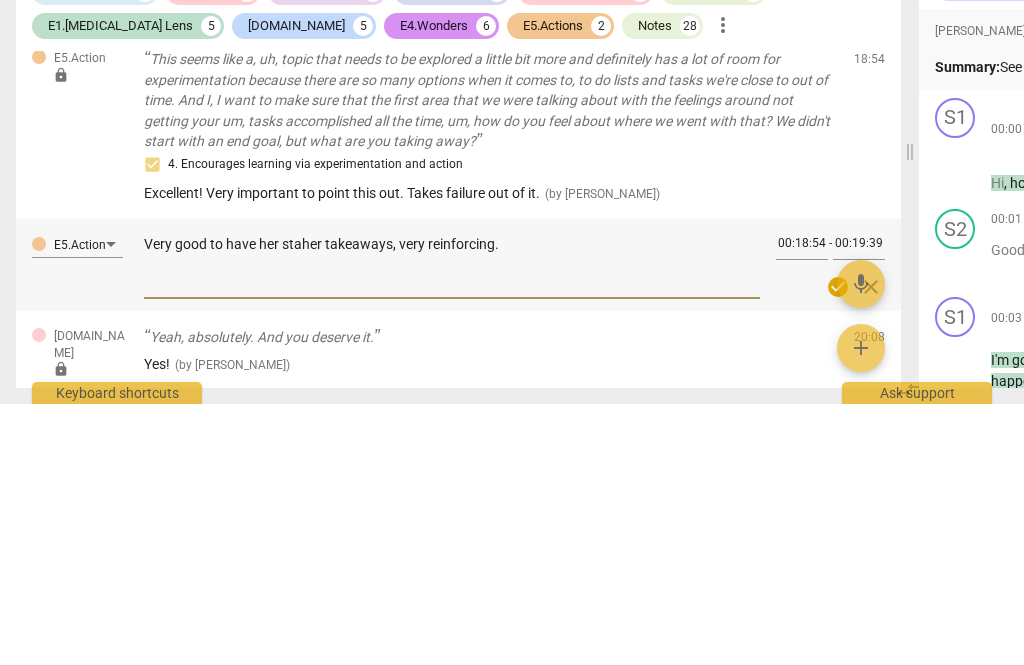 type on "Very good to have her stather takeaways, very reinforcing." 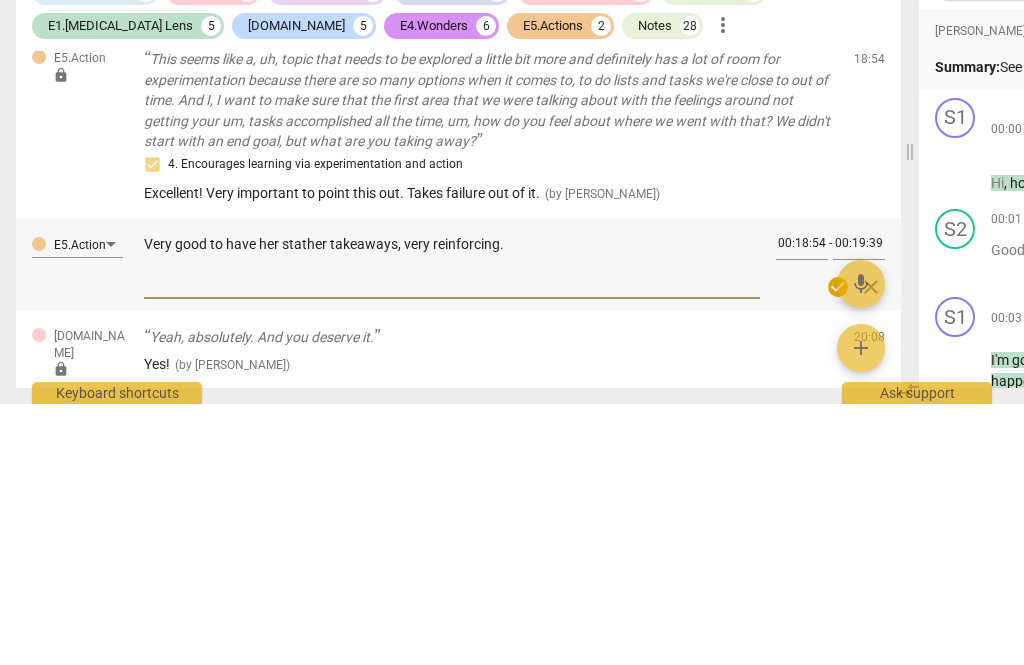 type on "Very good to have her stateher takeaways, very reinforcing." 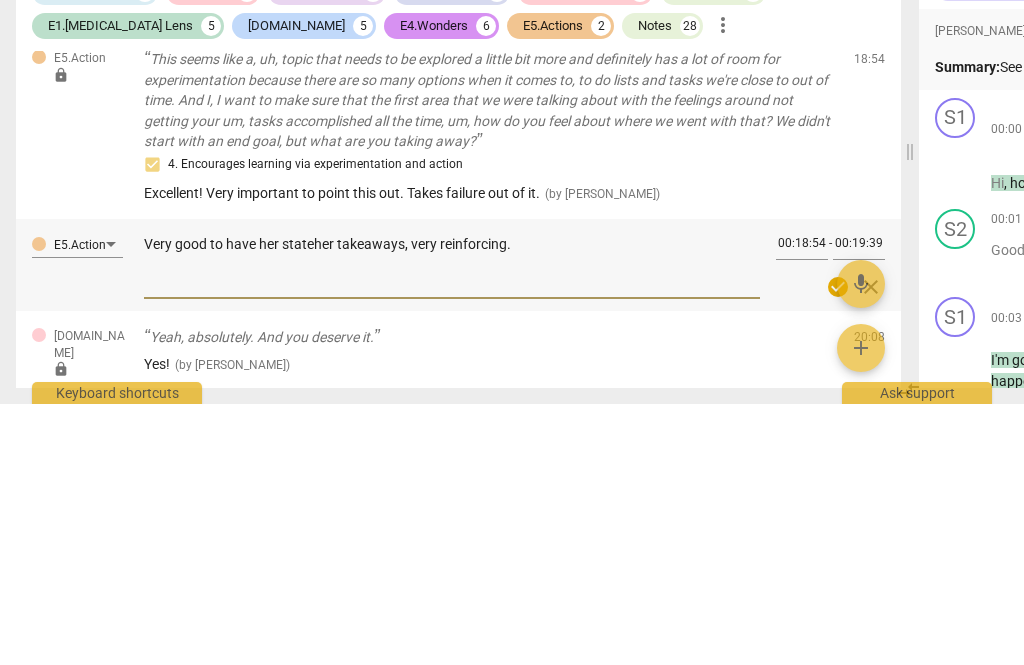 type on "Very good to have her state her takeaways, very reinforcing." 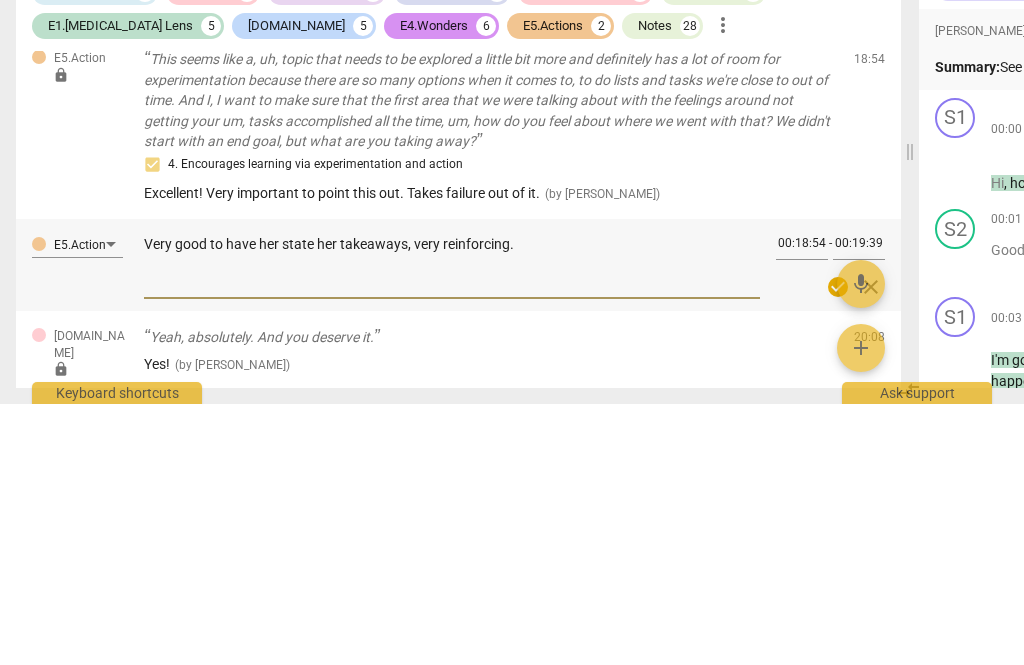 click on "check_circle" at bounding box center (838, 548) 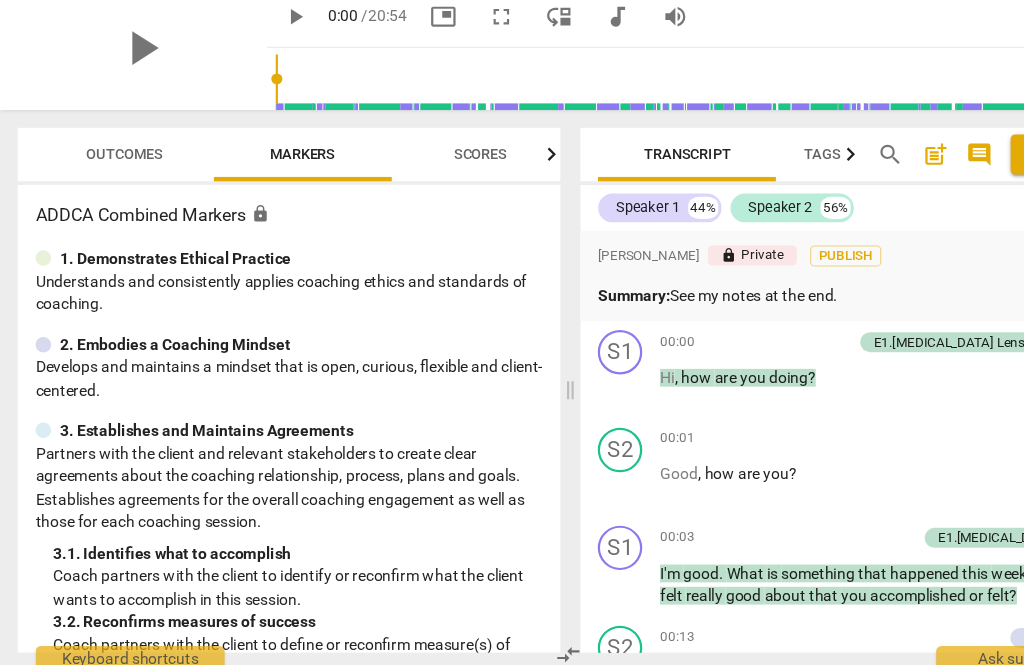 click on "Outcomes" at bounding box center [112, 200] 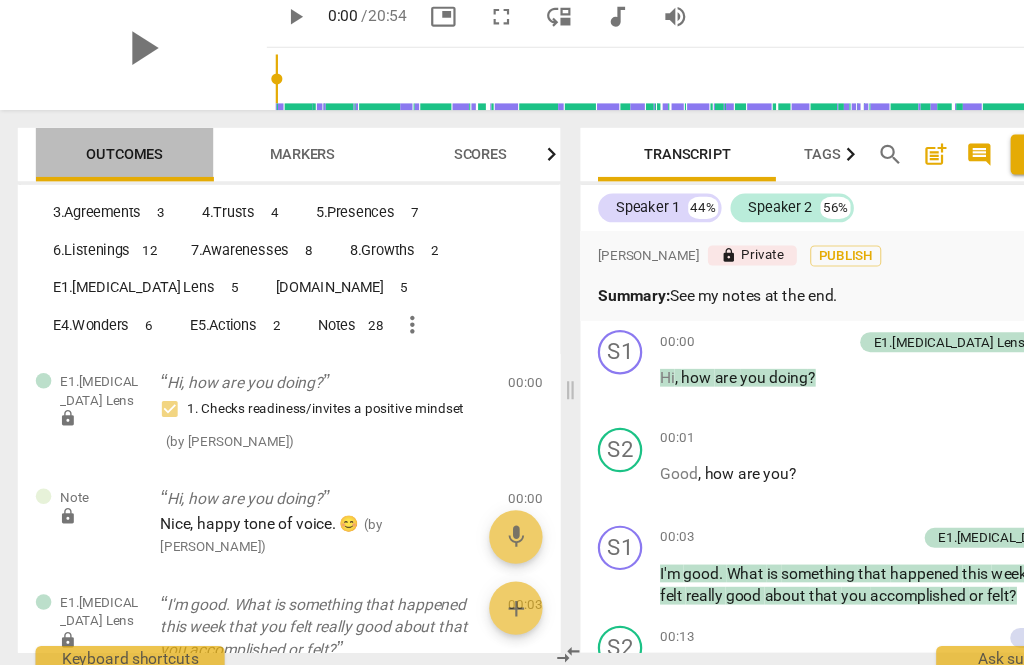 click on "Outcomes" at bounding box center (112, 201) 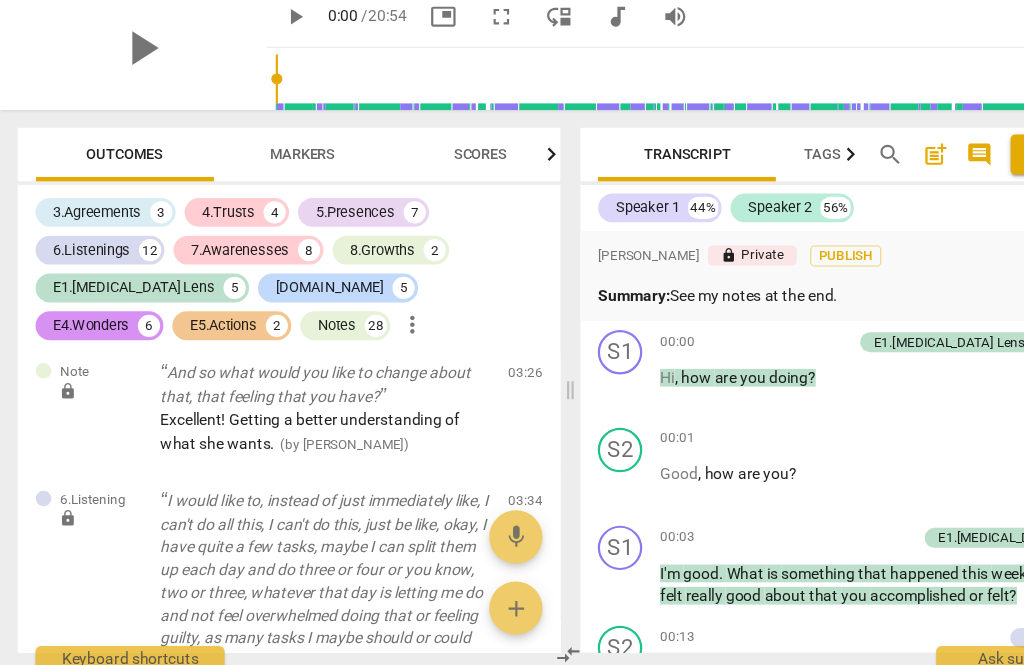 scroll, scrollTop: 2964, scrollLeft: 0, axis: vertical 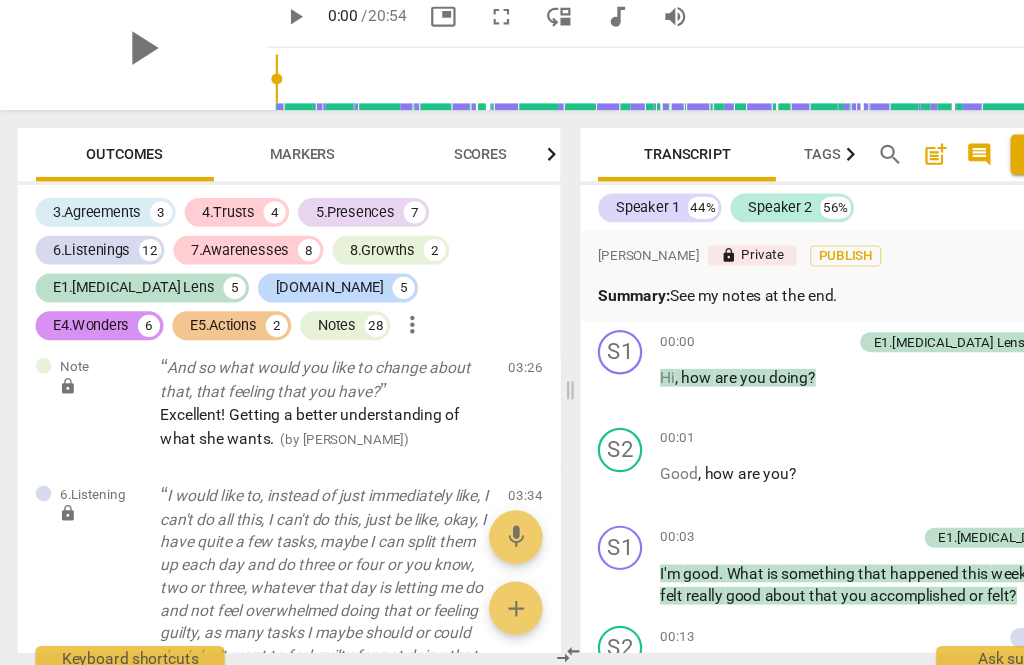 click on "edit" at bounding box center (437, 513) 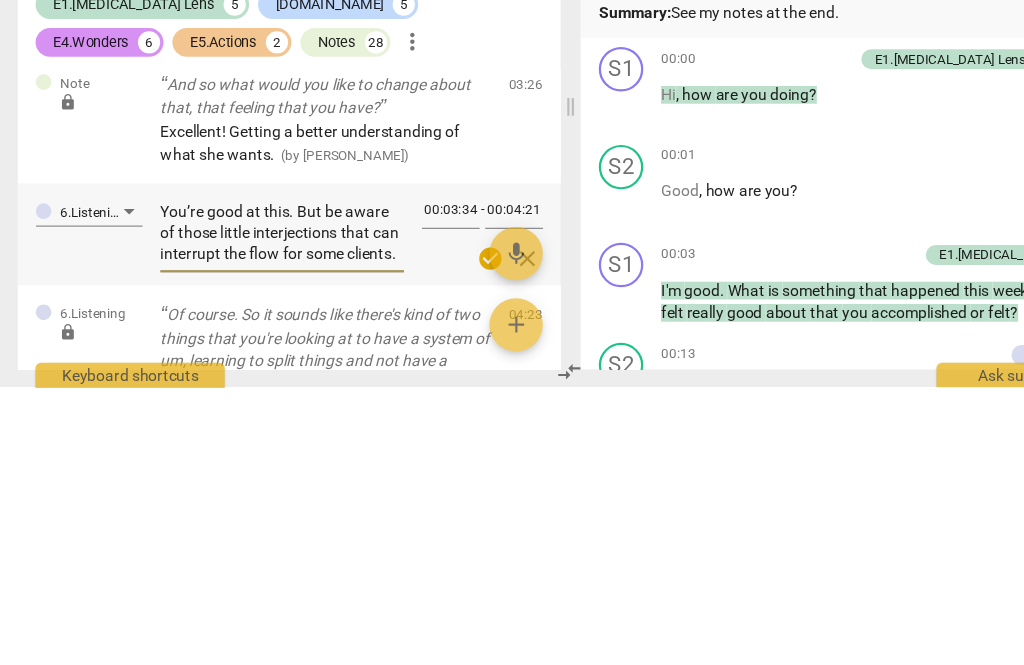 click on "You’re good at this. But be aware of those little interjections that can interrupt the flow for some clients." at bounding box center [253, 526] 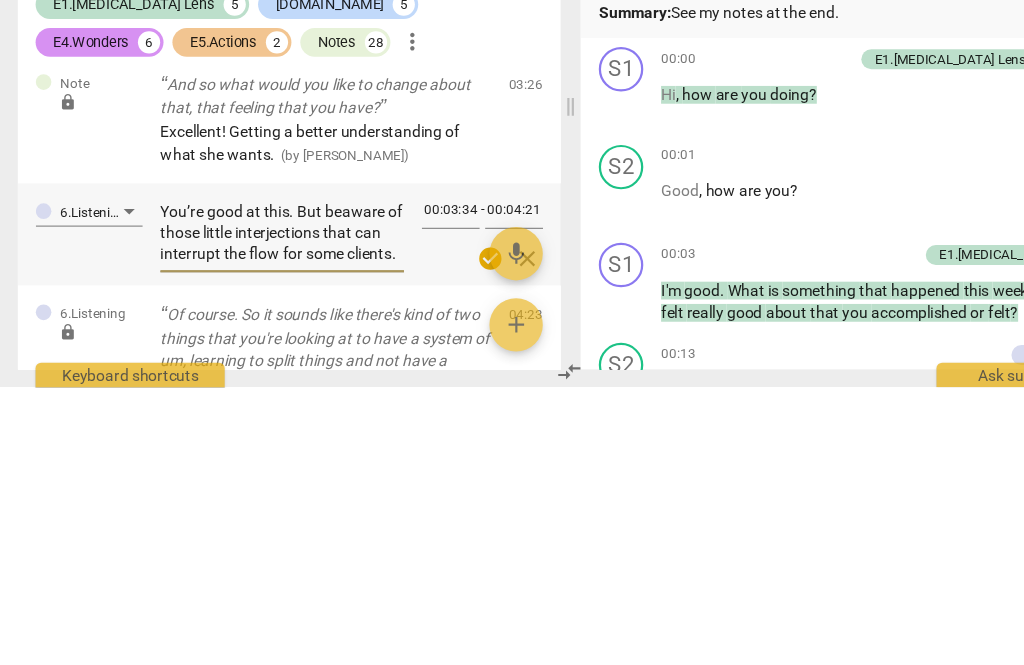 type on "You’re good at this. But baware of those little interjections that can interrupt the flow for some clients." 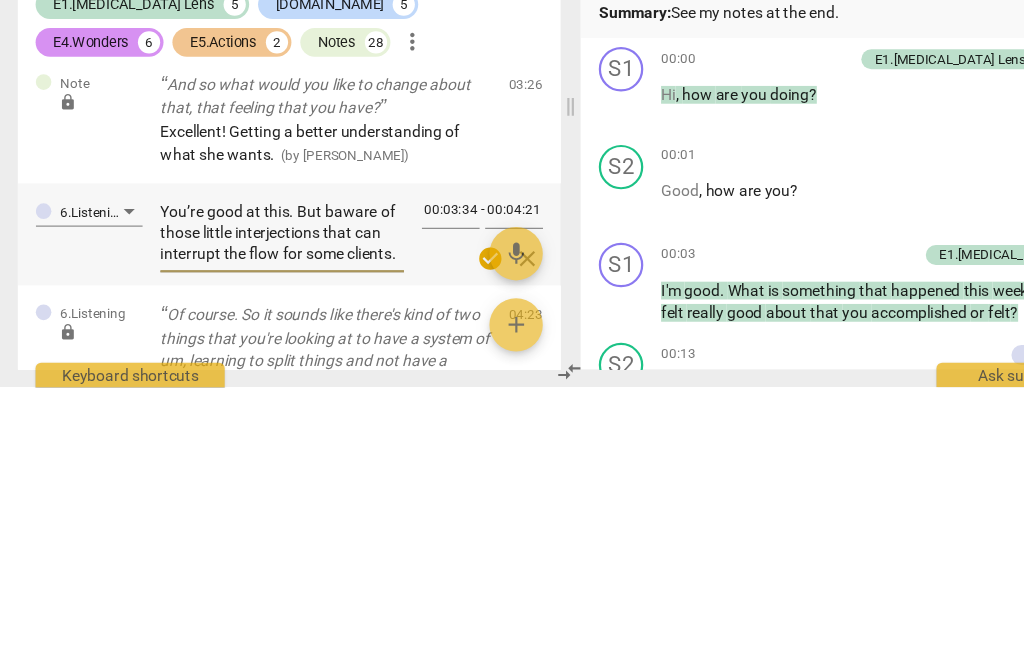 type on "You’re good at this. But aware of those little interjections that can interrupt the flow for some clients." 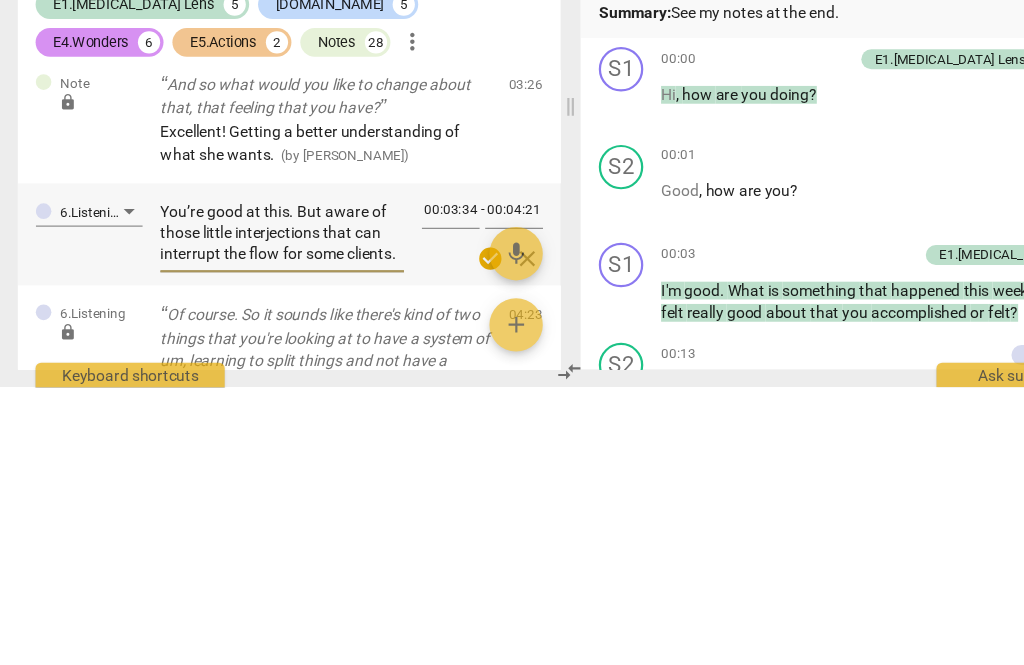 type on "You’re good at this. Butaware of those little interjections that can interrupt the flow for some clients." 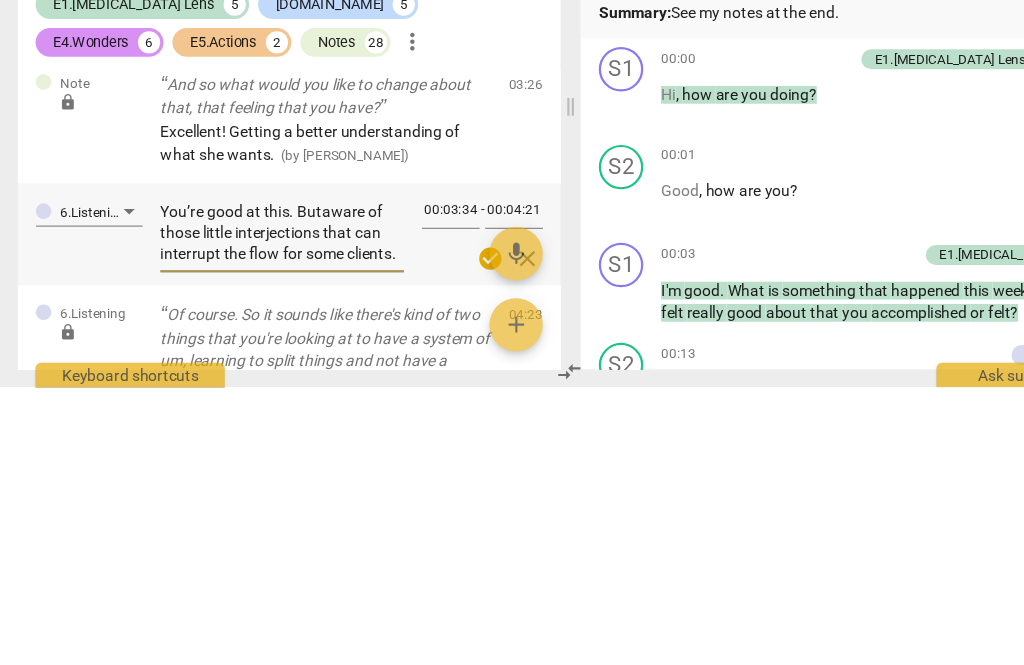 type on "You’re good at this. Buaware of those little interjections that can interrupt the flow for some clients." 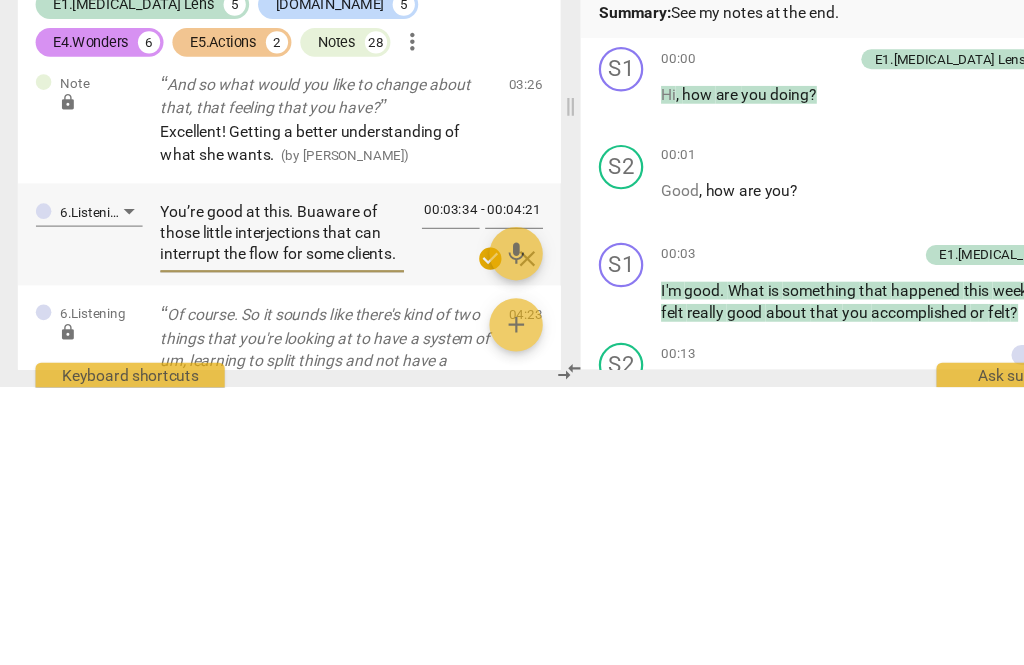 type on "You’re good at this. Baware of those little interjections that can interrupt the flow for some clients." 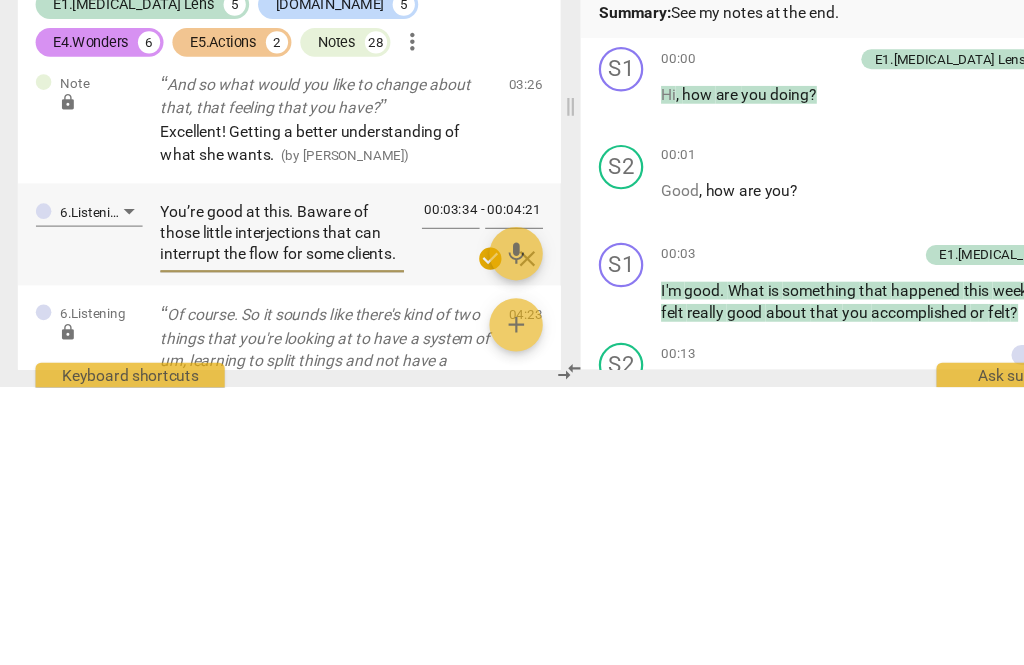 type on "You’re good at this. Beaware of those little interjections that can interrupt the flow for some clients." 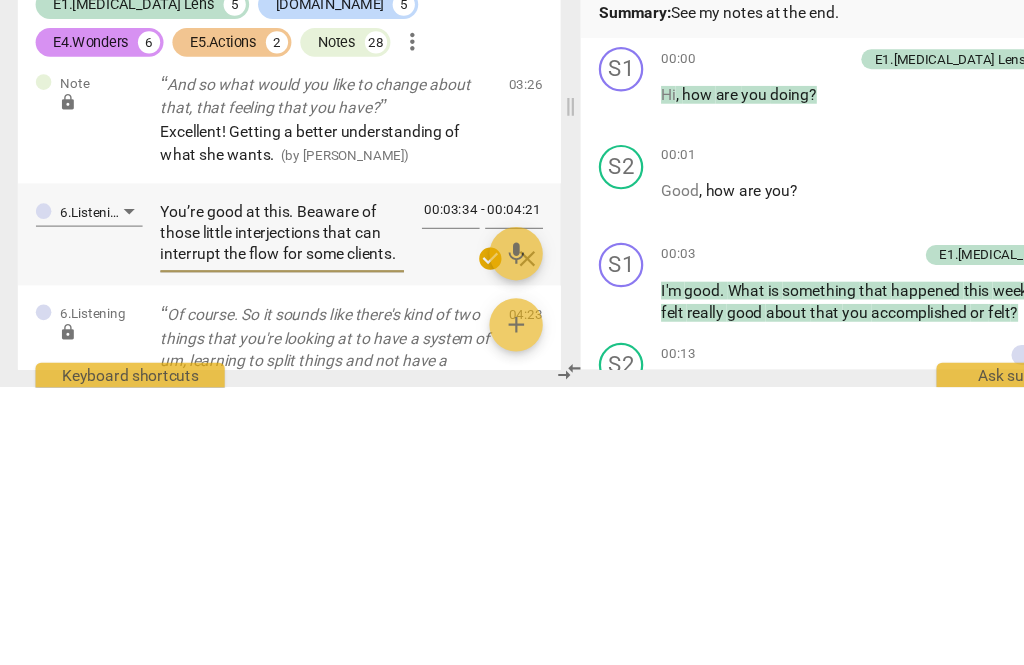 type on "You’re good at this. Be aware of those little interjections that can interrupt the flow for some clients." 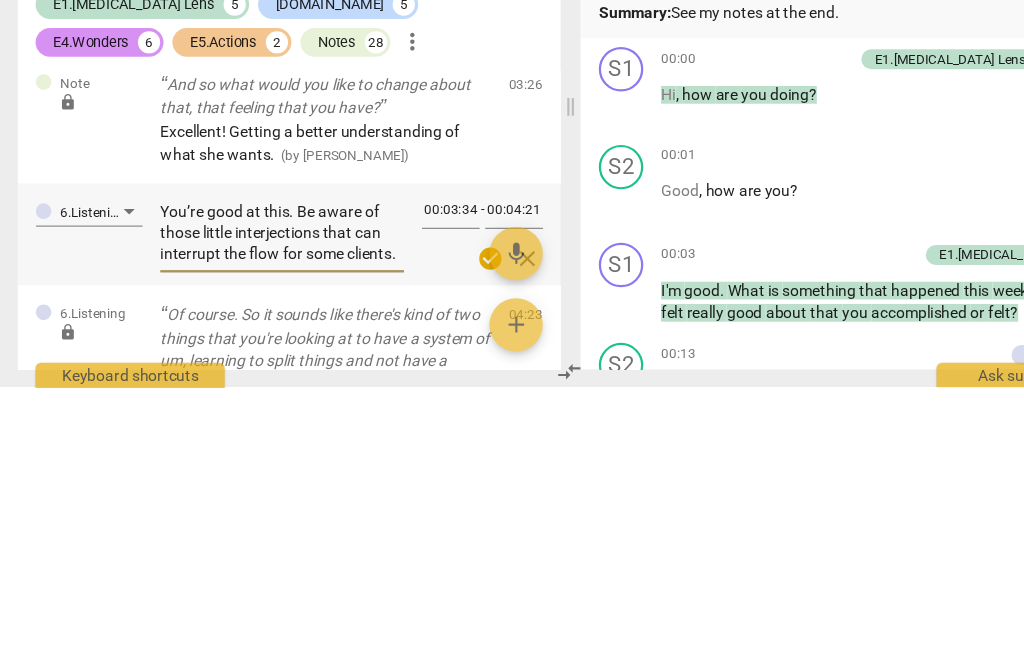 click on "check_circle" at bounding box center [441, 550] 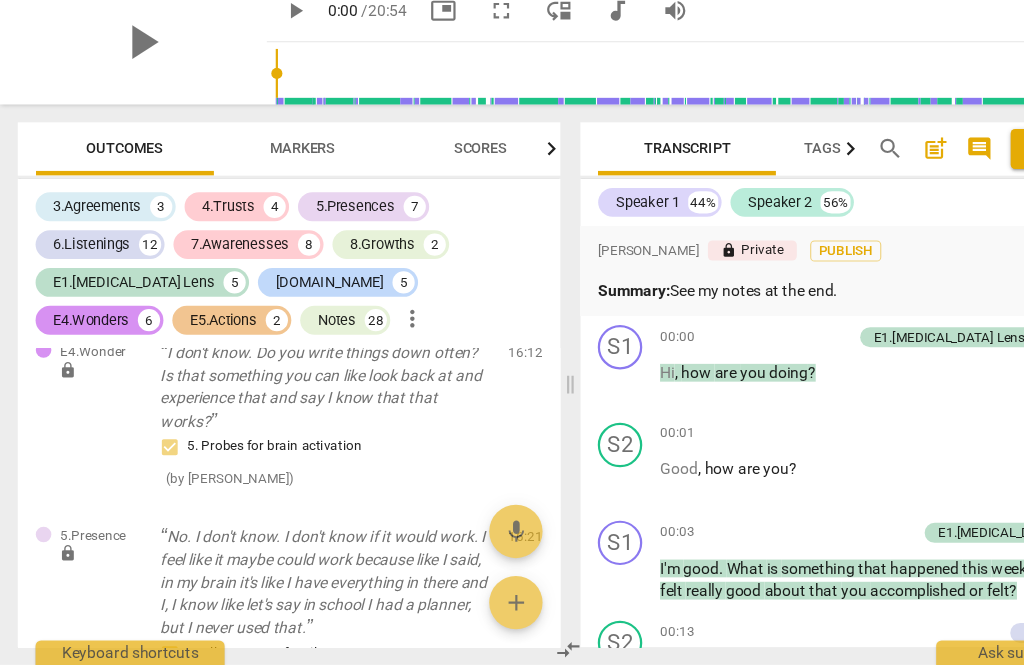 scroll, scrollTop: 15165, scrollLeft: 0, axis: vertical 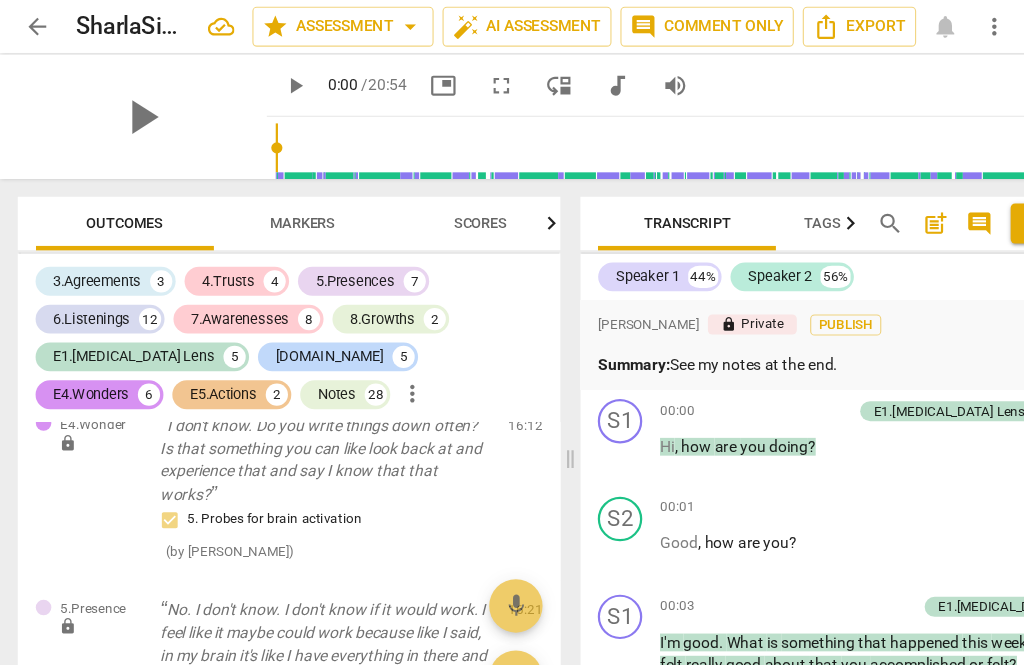 click on "arrow_back" at bounding box center (34, 24) 